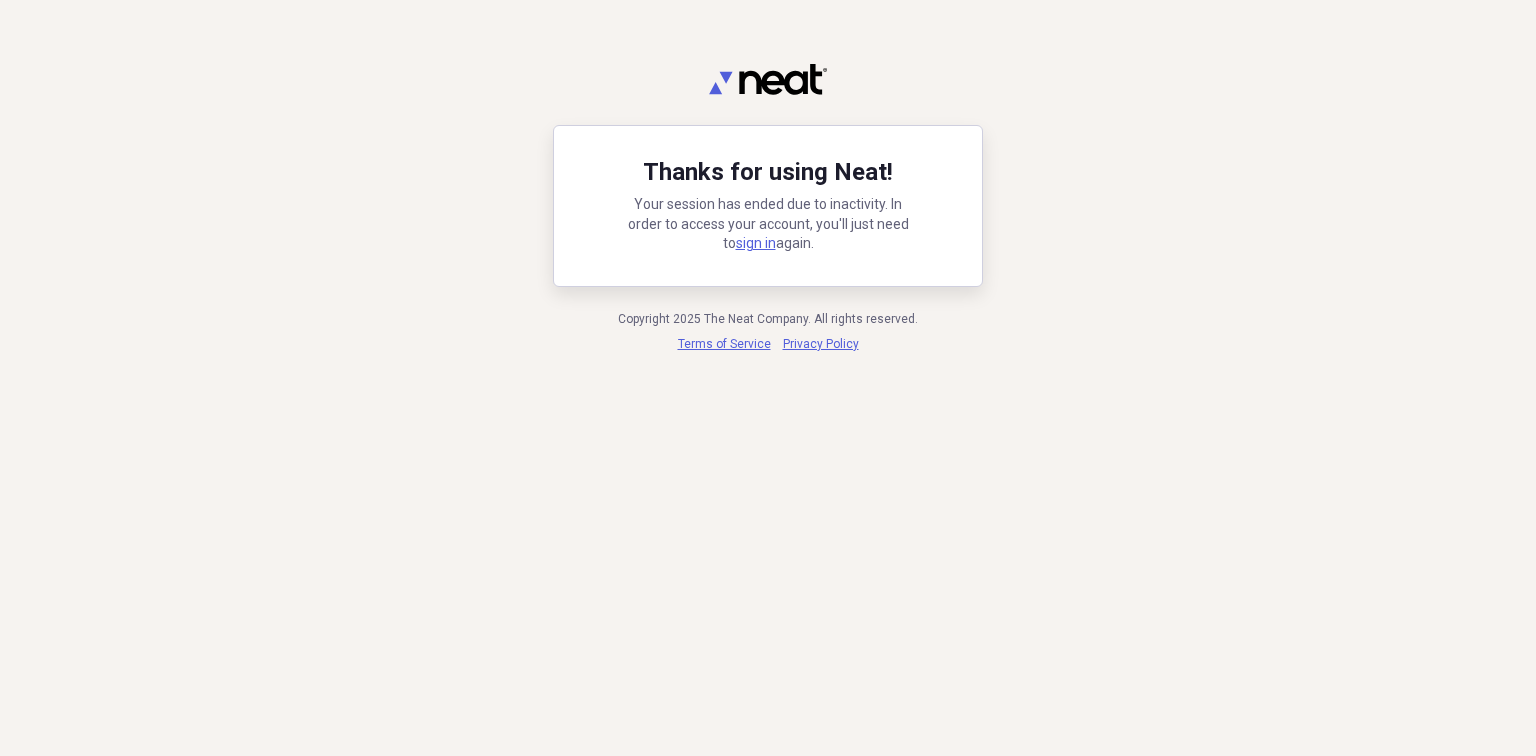 scroll, scrollTop: 0, scrollLeft: 0, axis: both 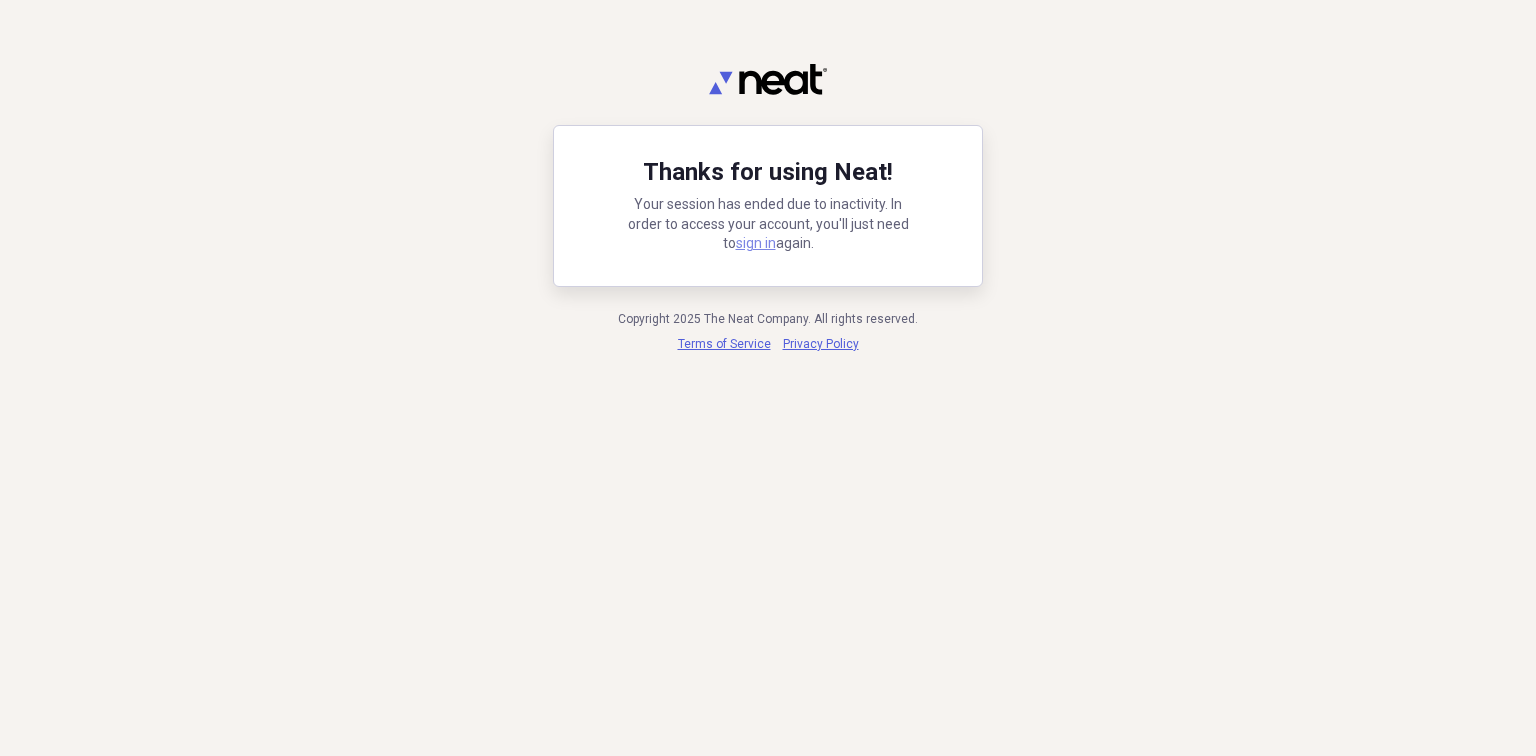 click on "sign in" at bounding box center (756, 243) 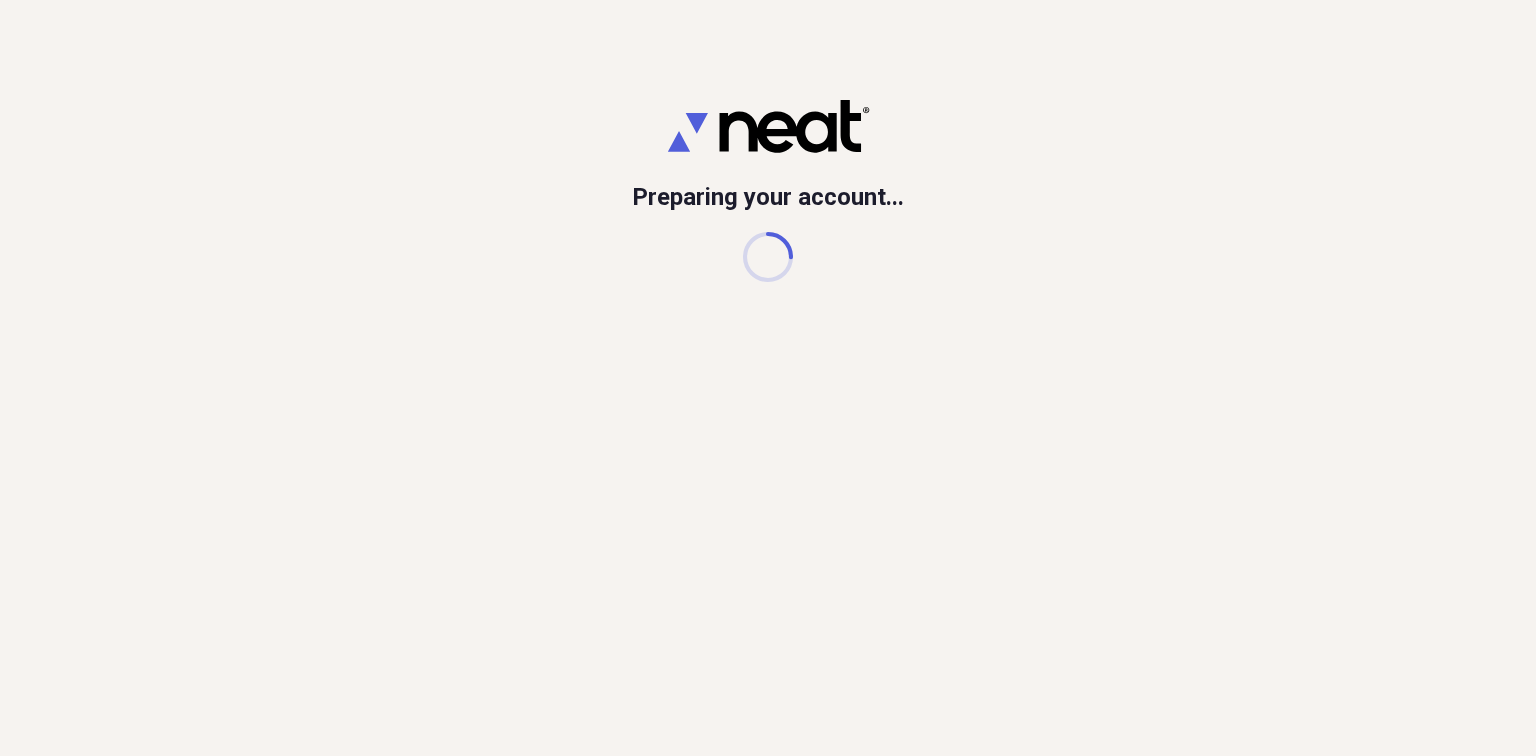 scroll, scrollTop: 0, scrollLeft: 0, axis: both 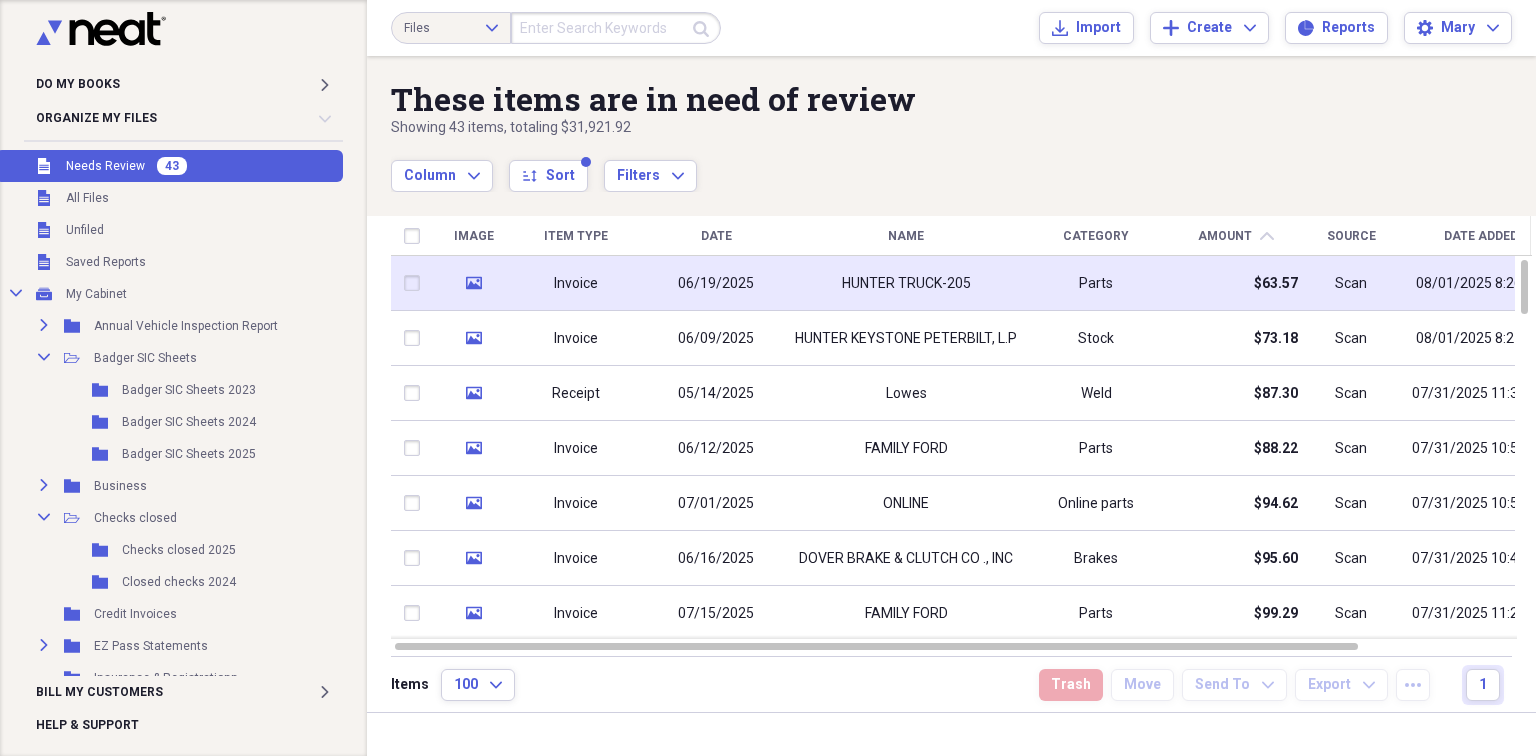 click on "HUNTER TRUCK-205" at bounding box center [906, 283] 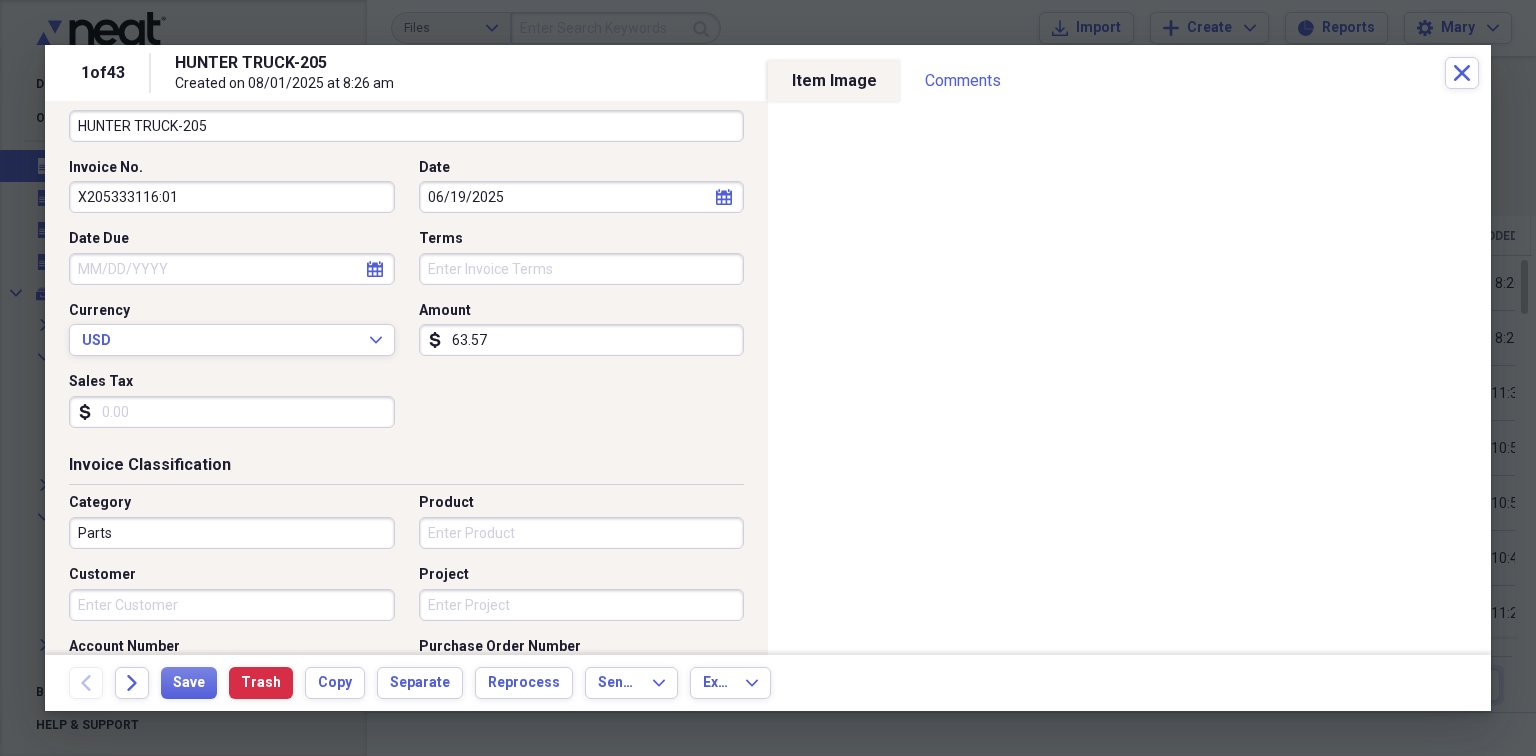 scroll, scrollTop: 200, scrollLeft: 0, axis: vertical 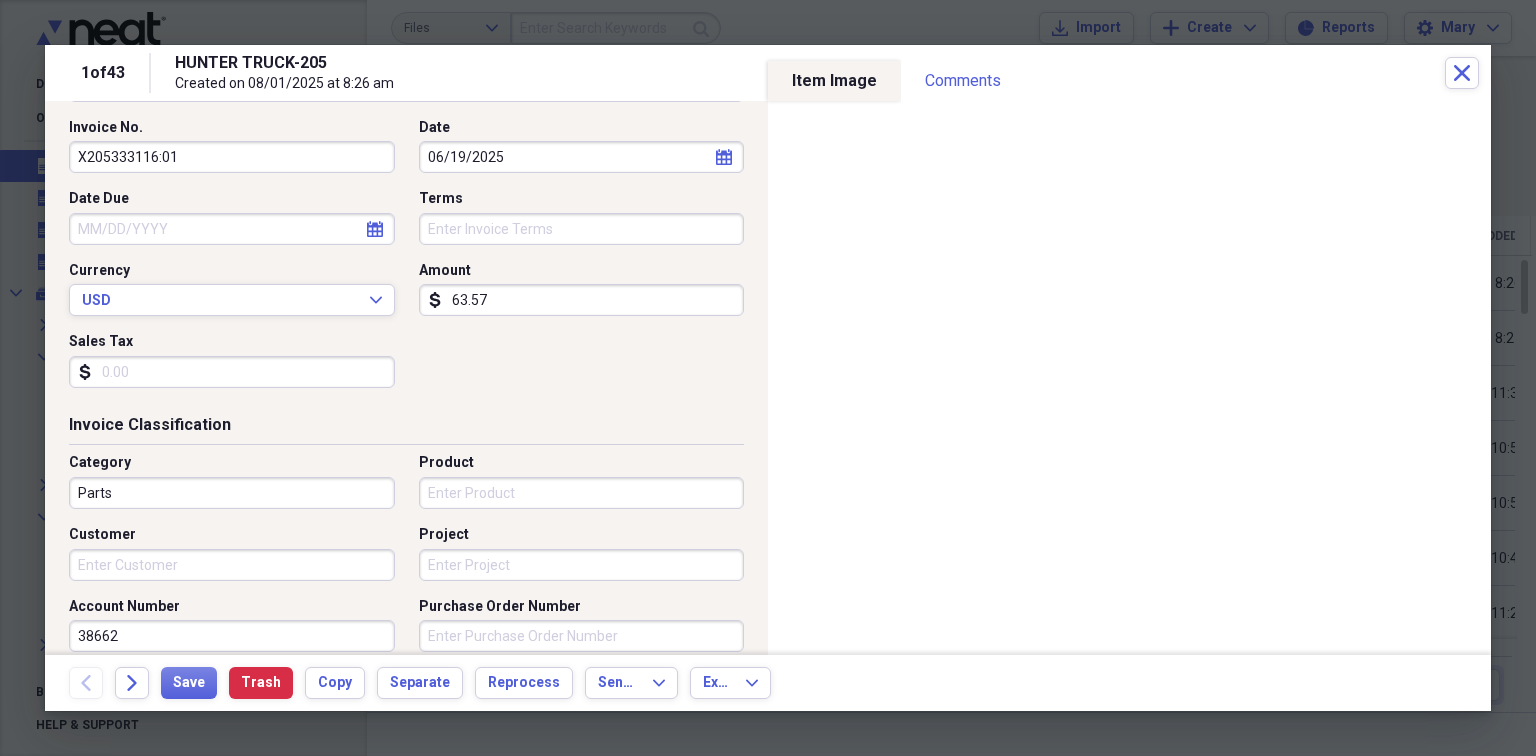 click on "Customer" at bounding box center (232, 565) 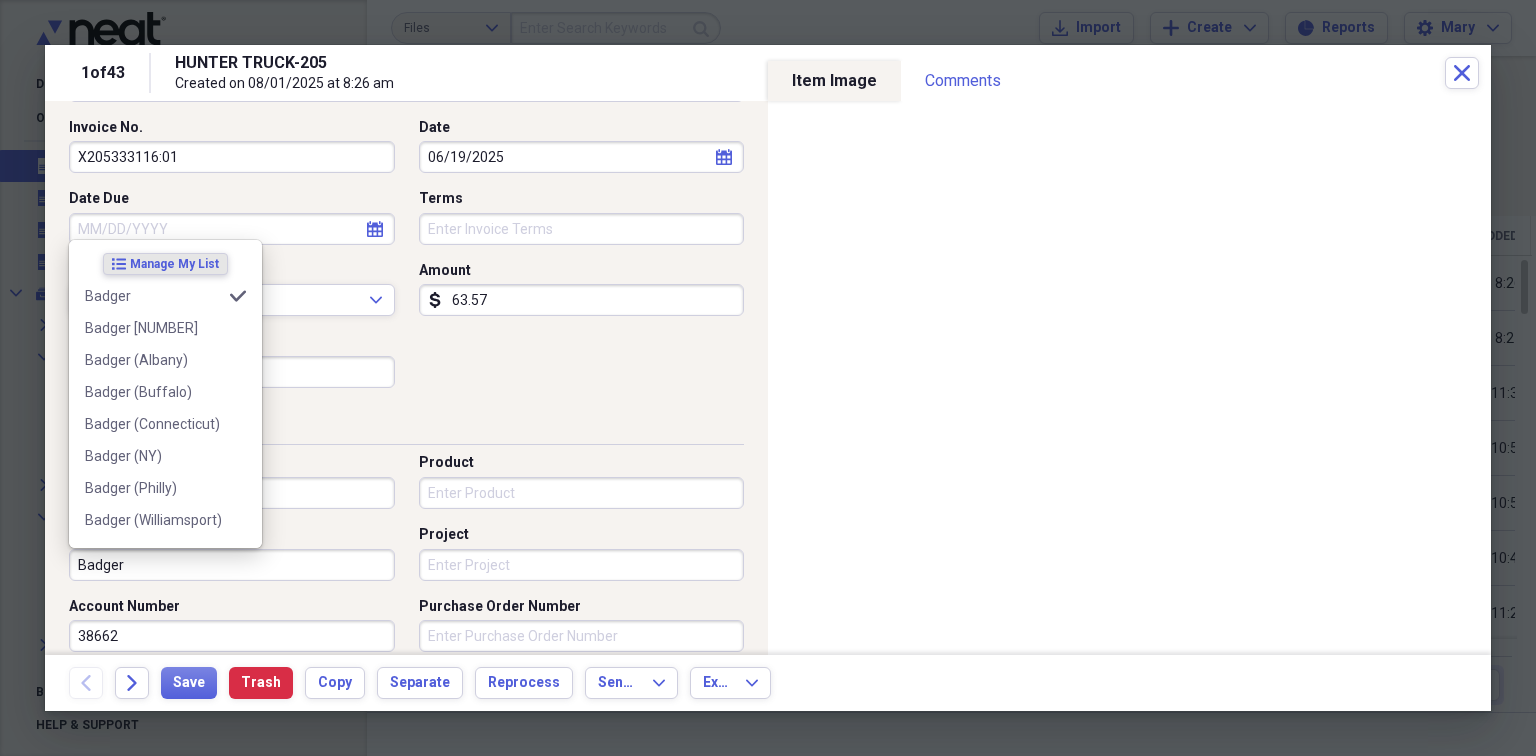 type on "Badger" 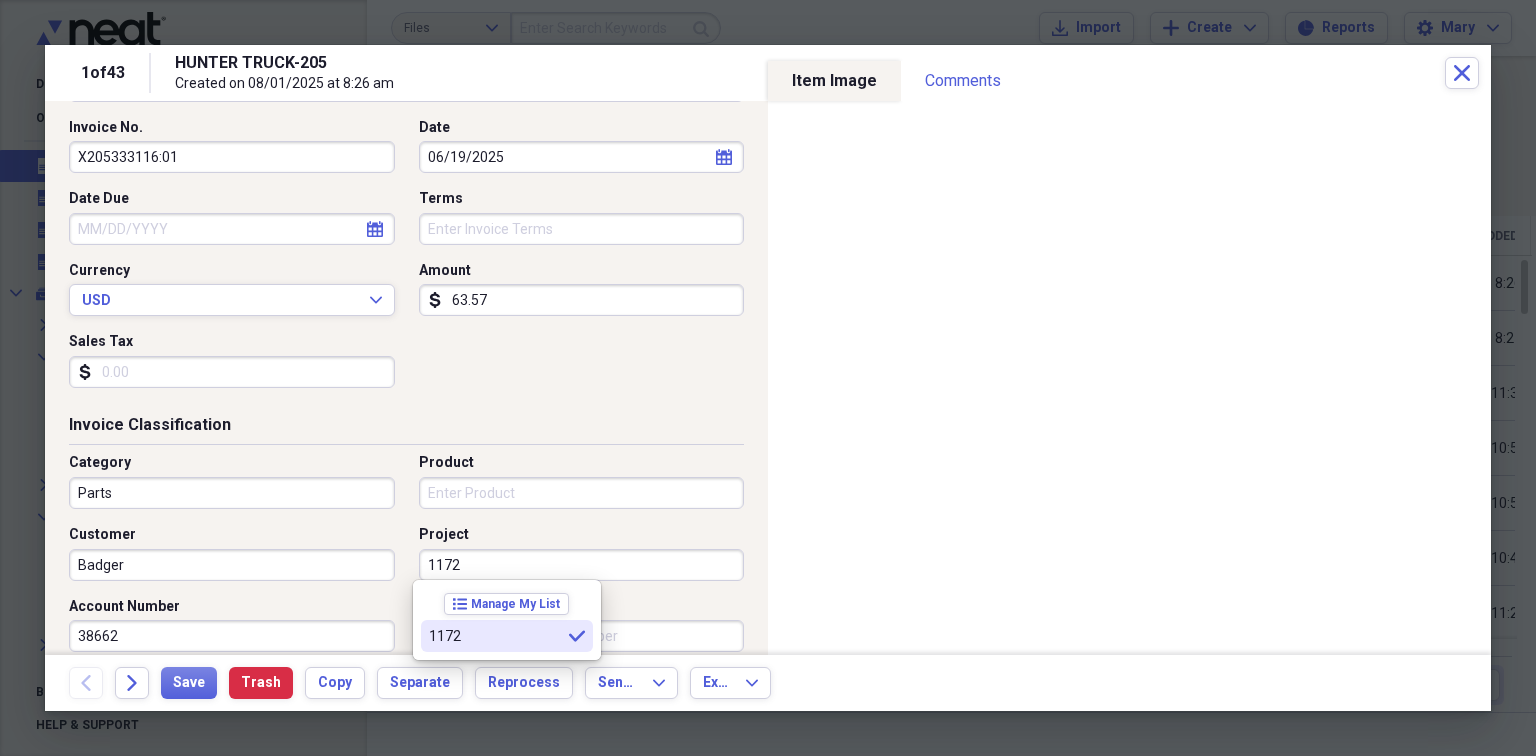 type on "1172" 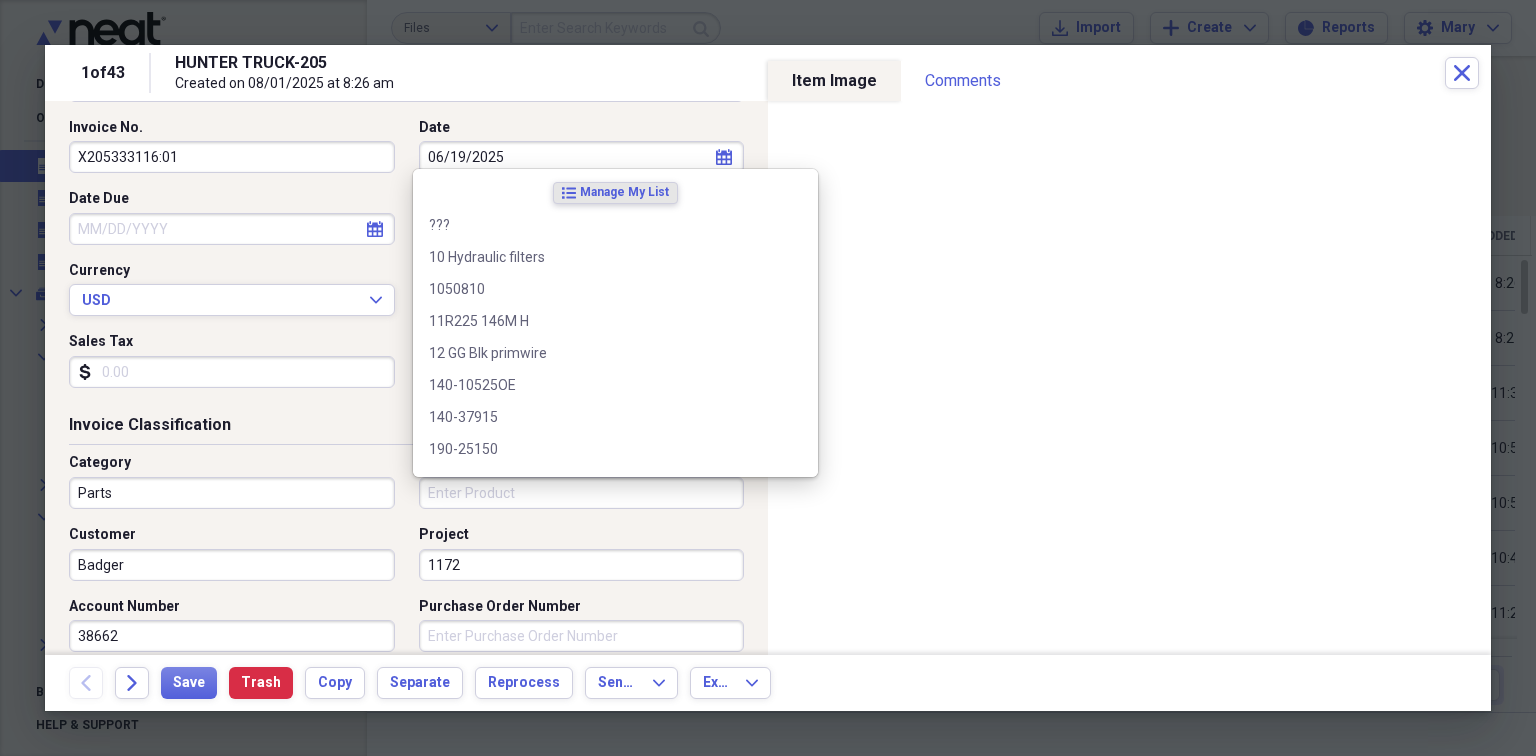 click on "Product" at bounding box center (582, 493) 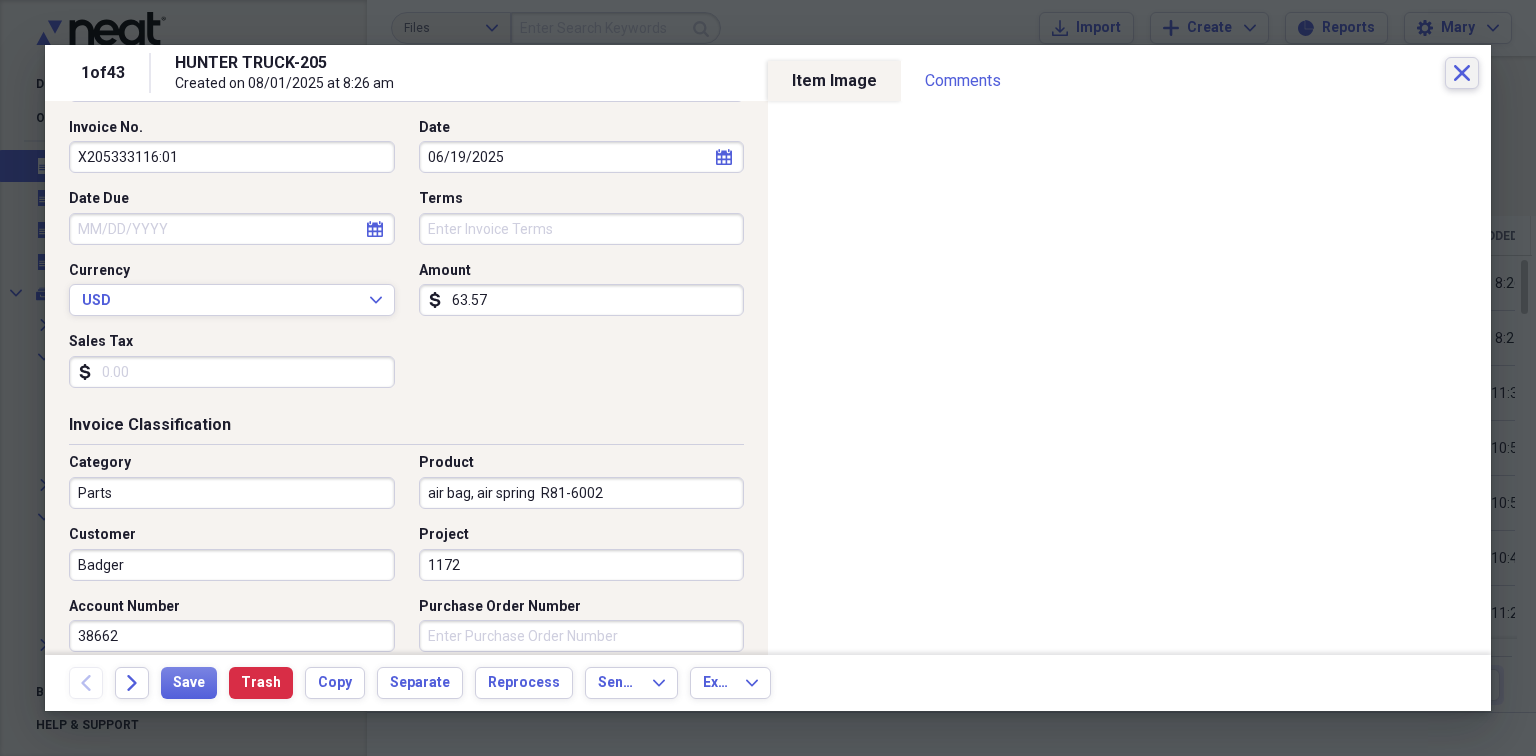 type on "air bag, air spring  R81-6002" 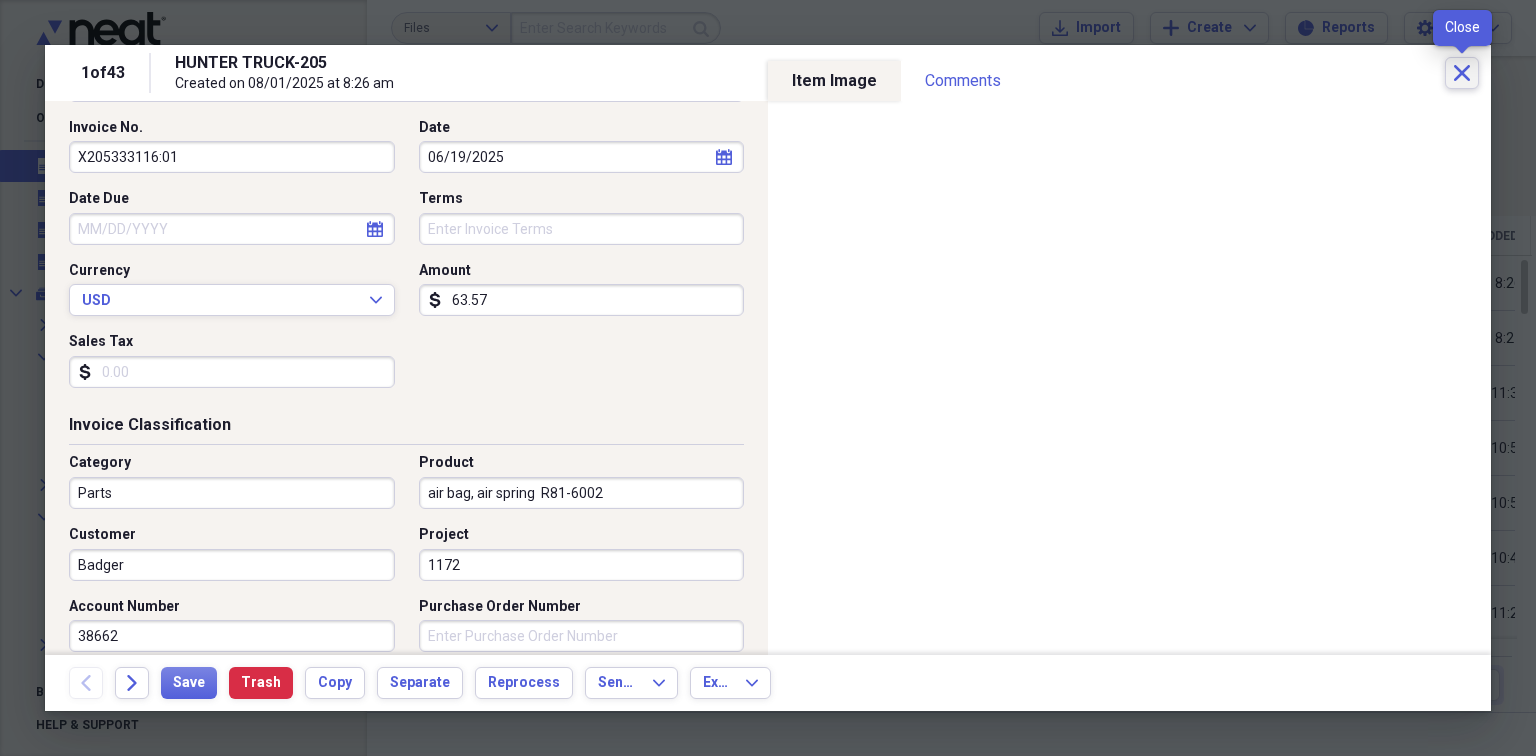 click on "Close" at bounding box center (1462, 73) 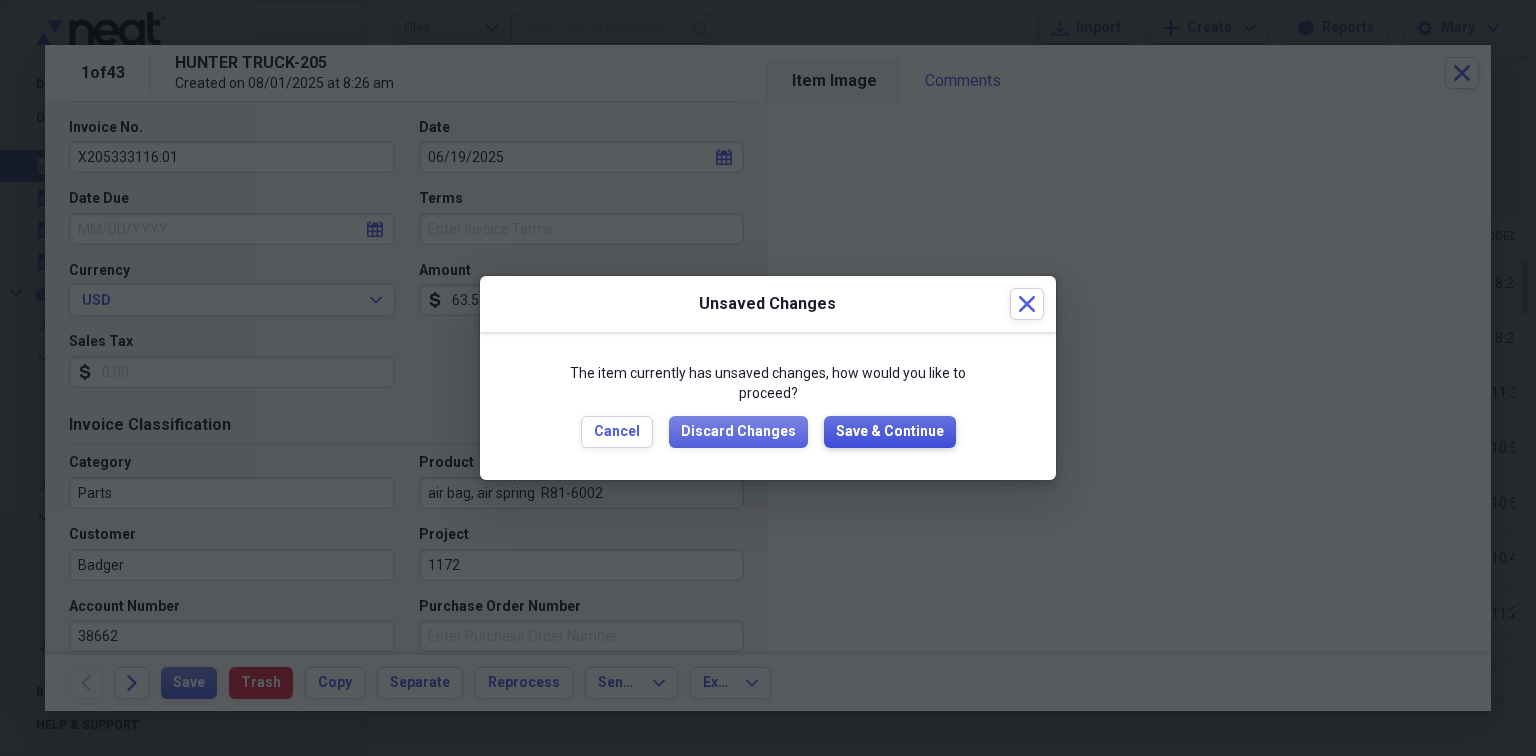 click on "Save & Continue" at bounding box center [890, 432] 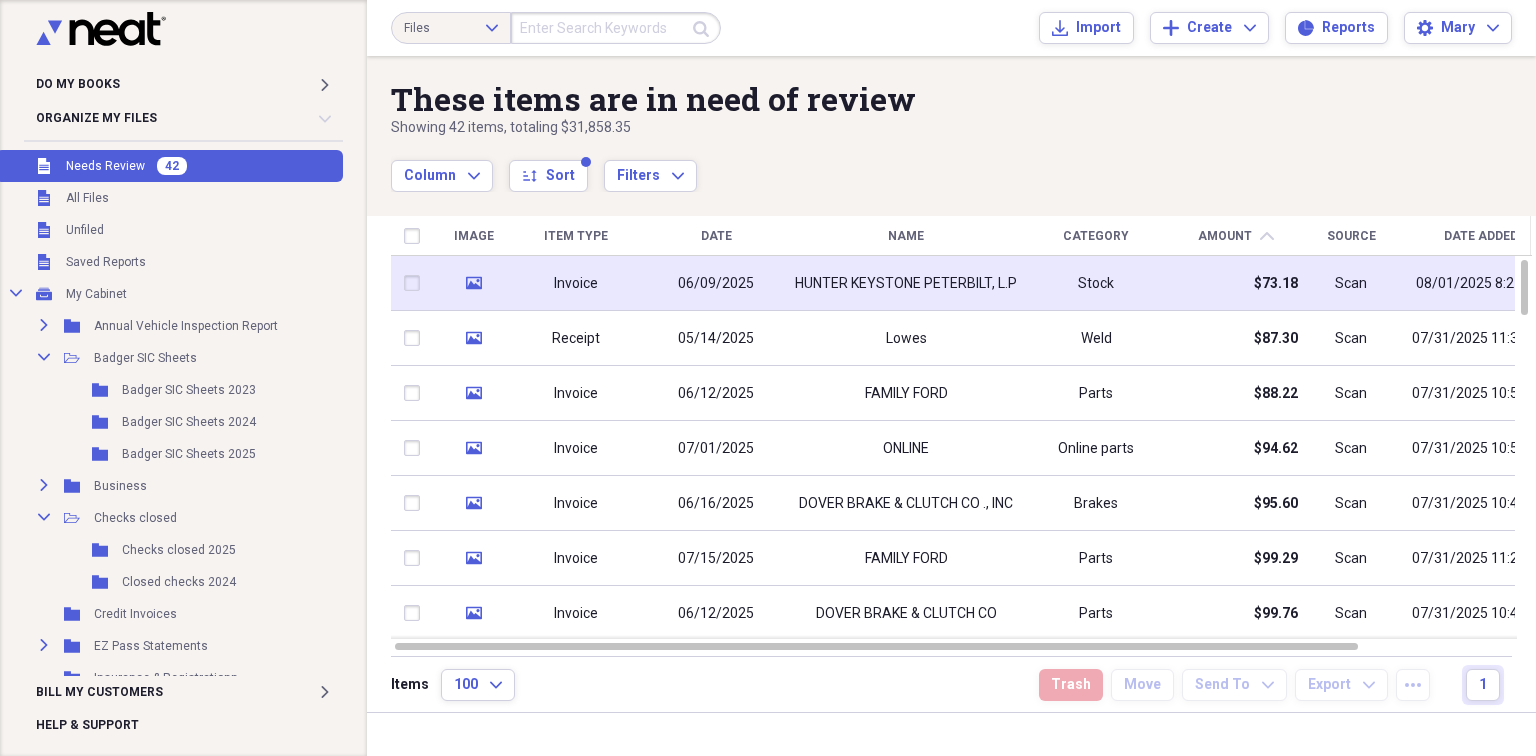 click on "HUNTER KEYSTONE PETERBILT, L.P" at bounding box center [906, 284] 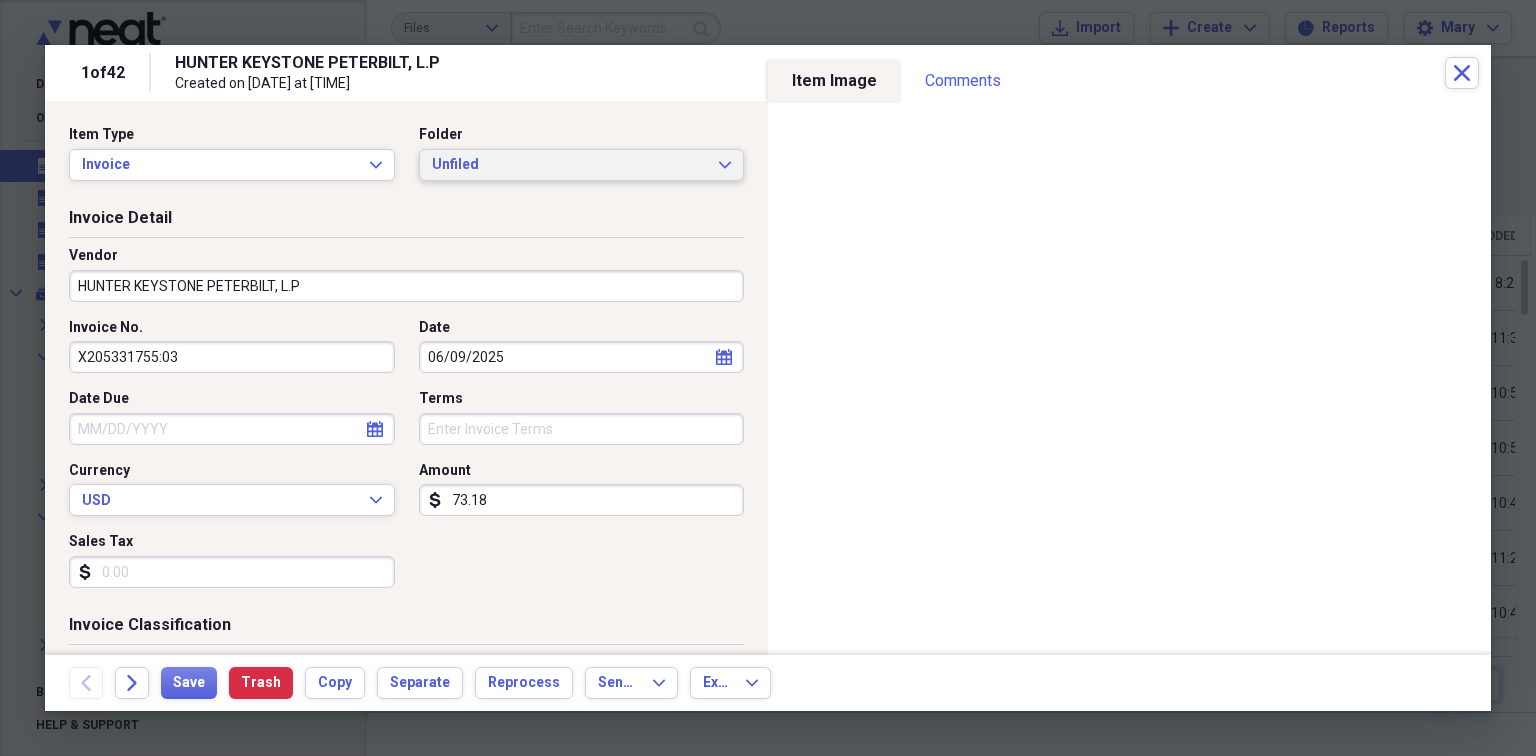 click on "Unfiled Expand" at bounding box center [582, 165] 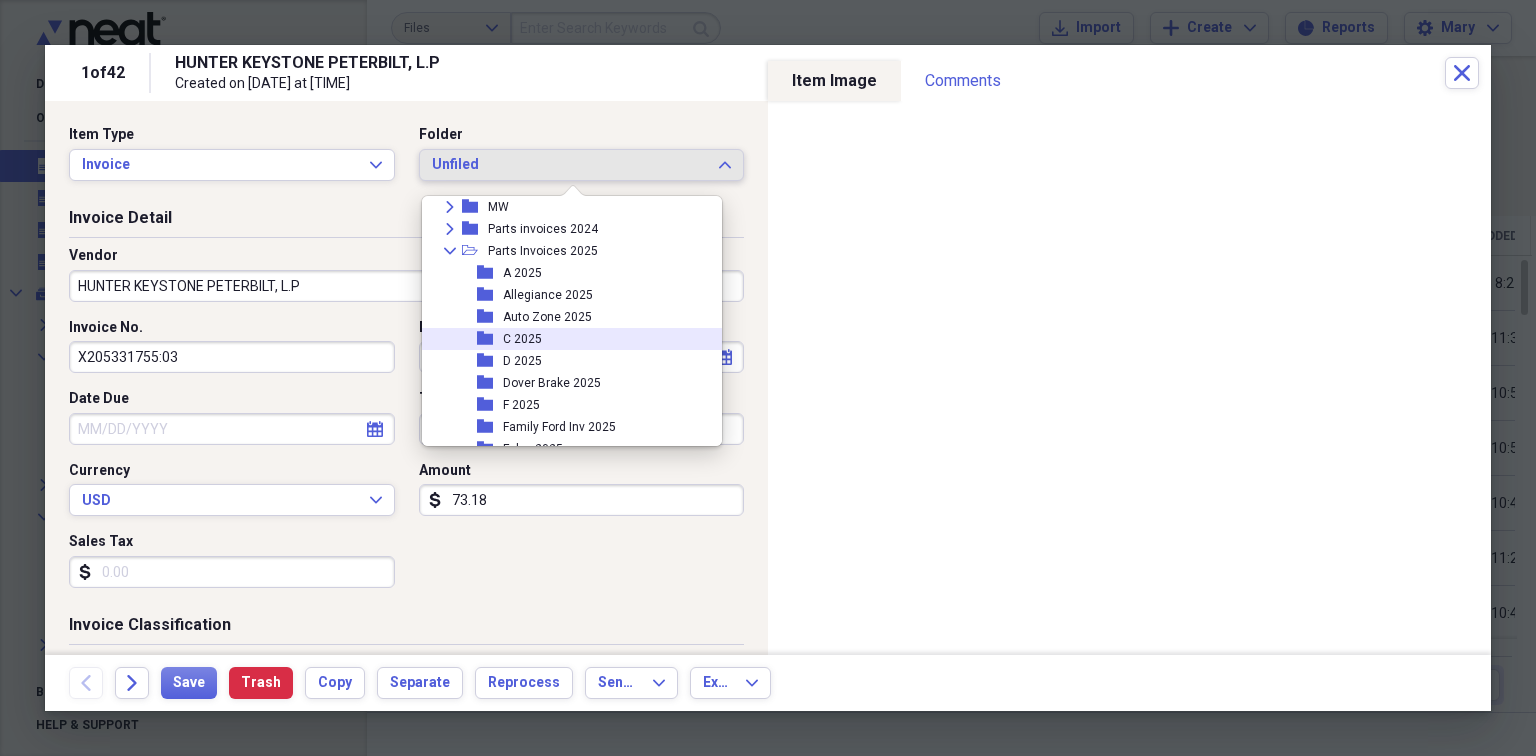 scroll, scrollTop: 333, scrollLeft: 0, axis: vertical 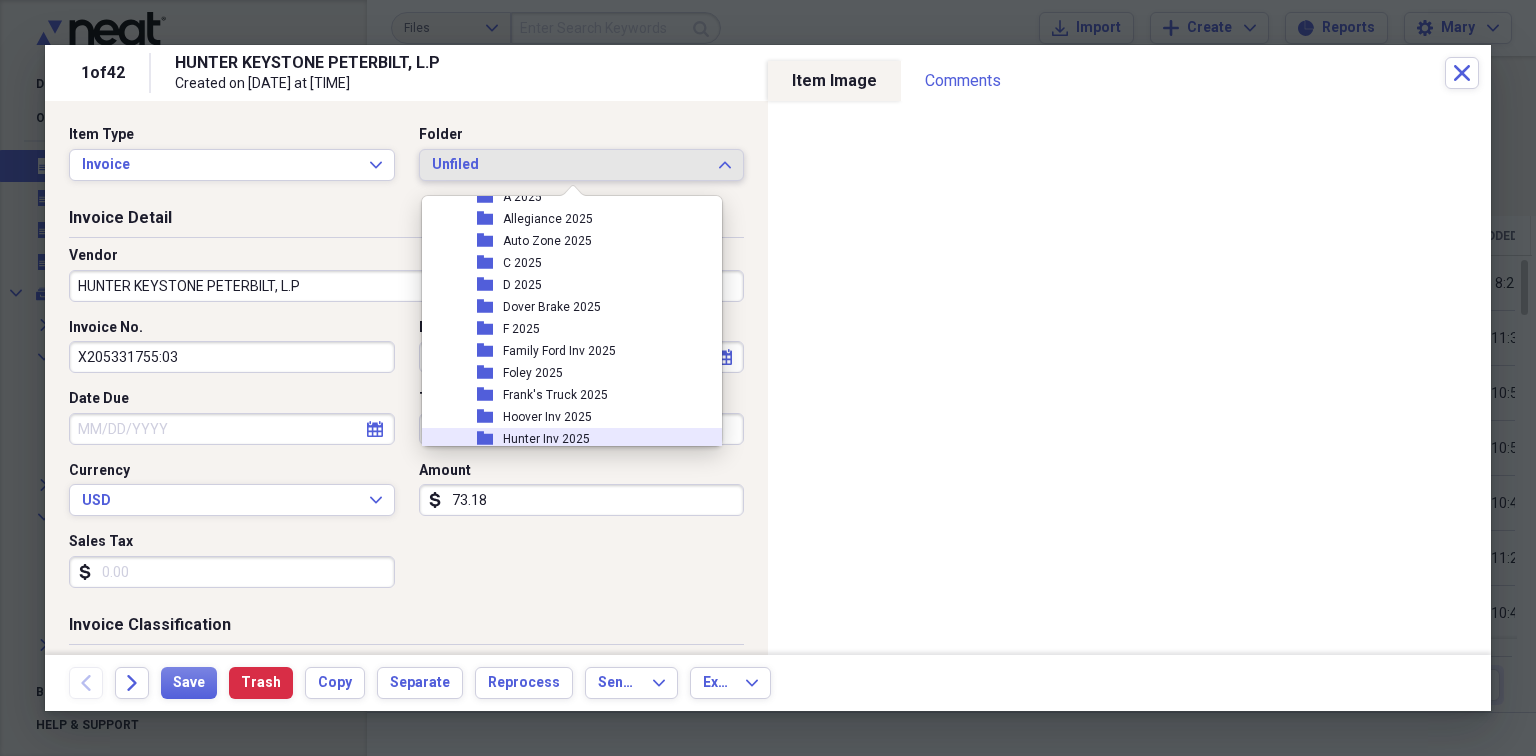 click on "Hunter Inv 2025" at bounding box center [546, 439] 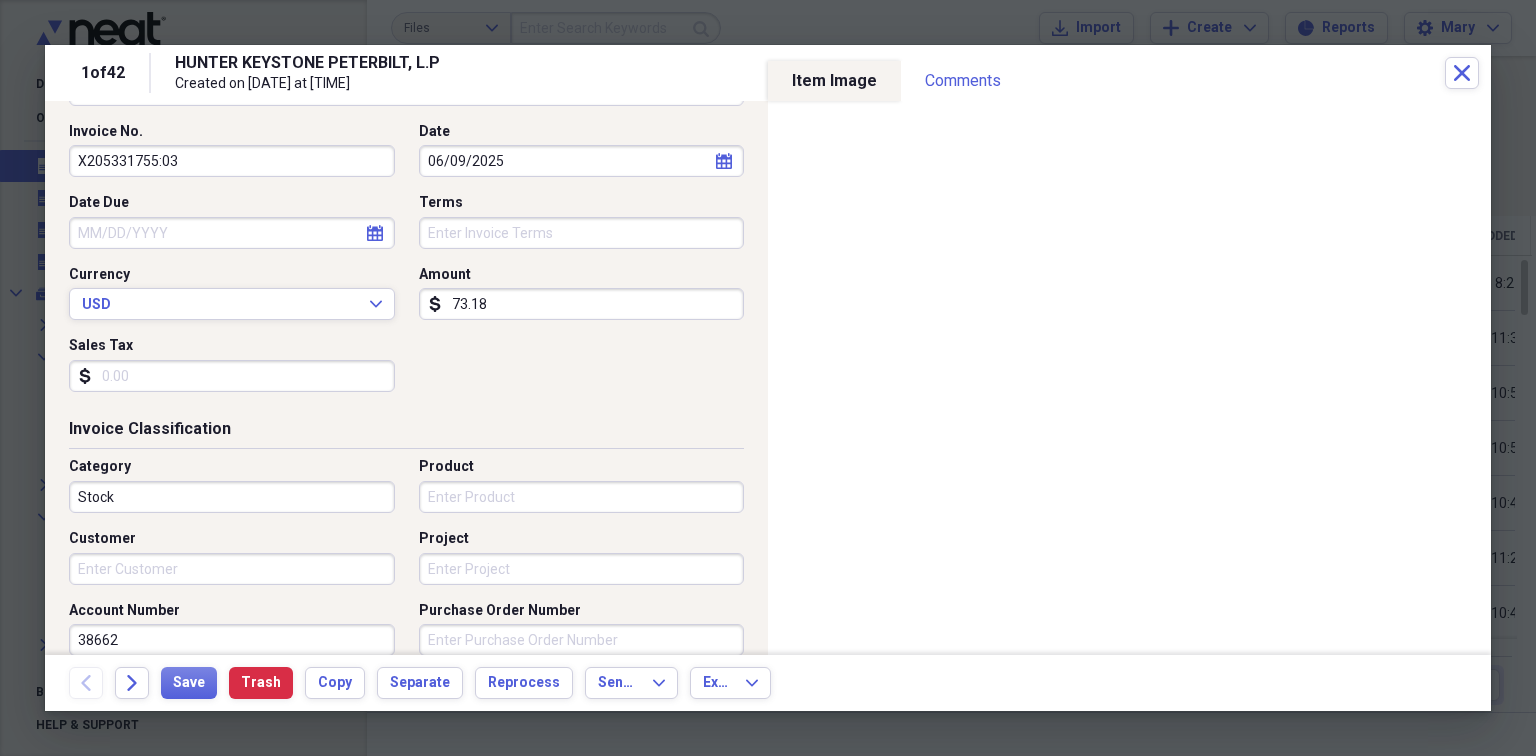 scroll, scrollTop: 200, scrollLeft: 0, axis: vertical 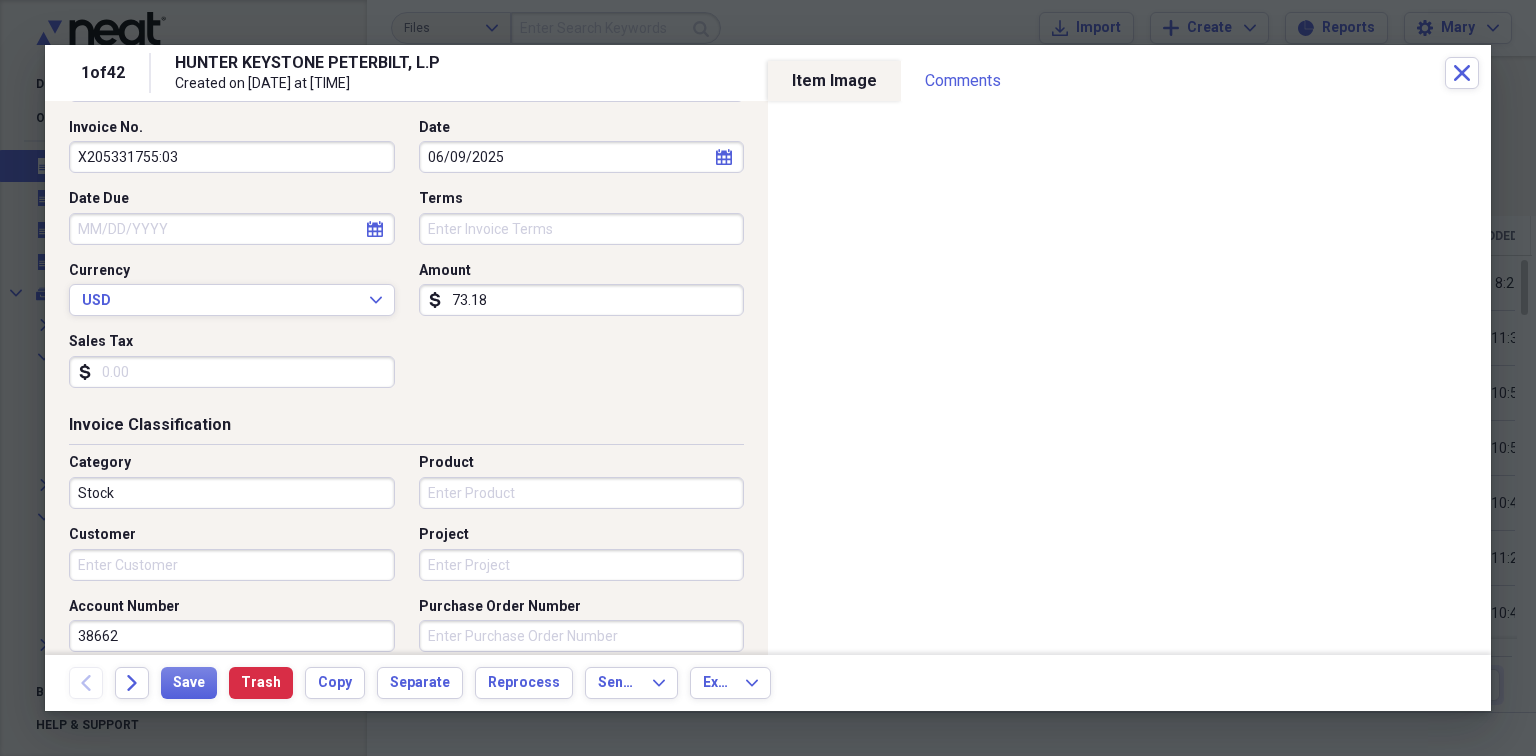 click on "Stock" at bounding box center [232, 493] 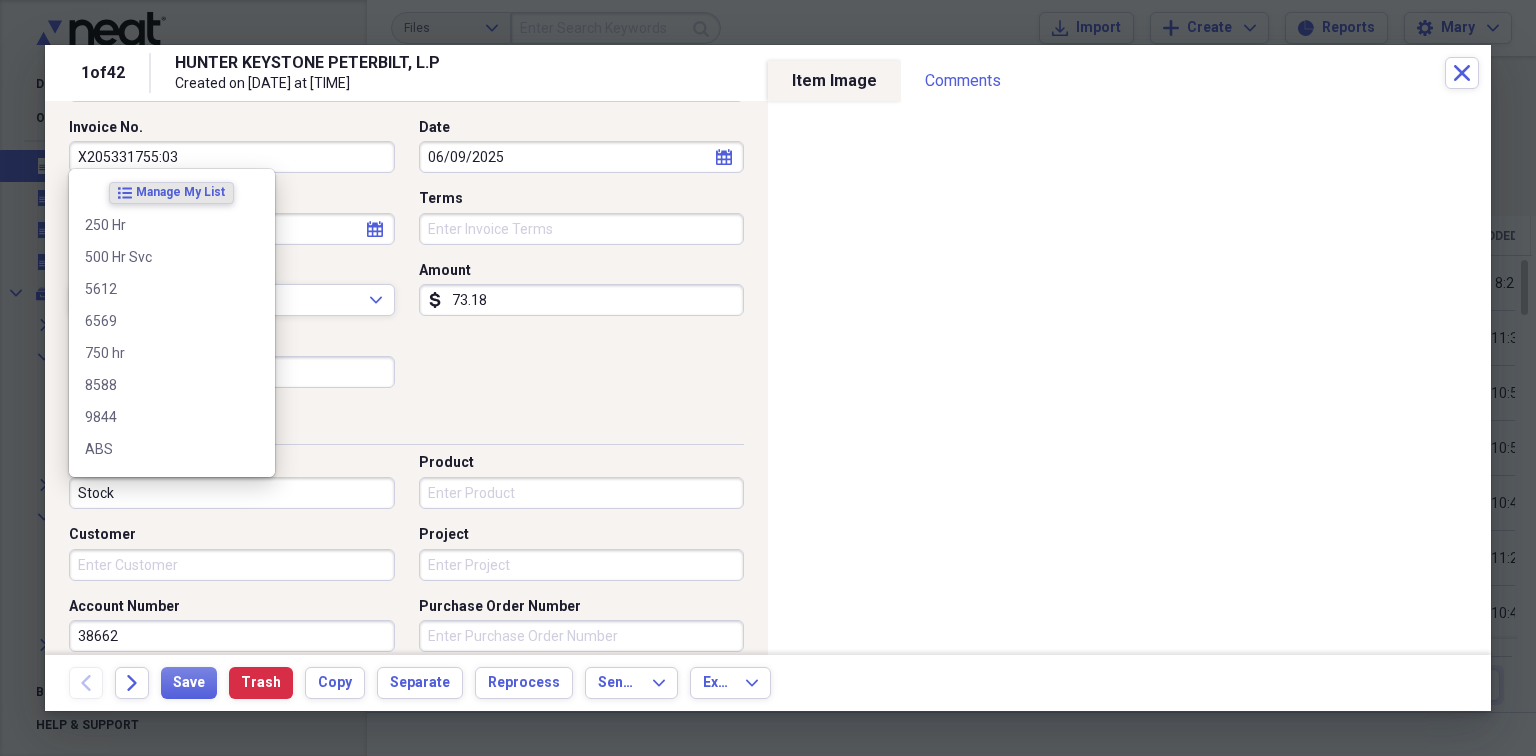 click on "Stock" at bounding box center (232, 493) 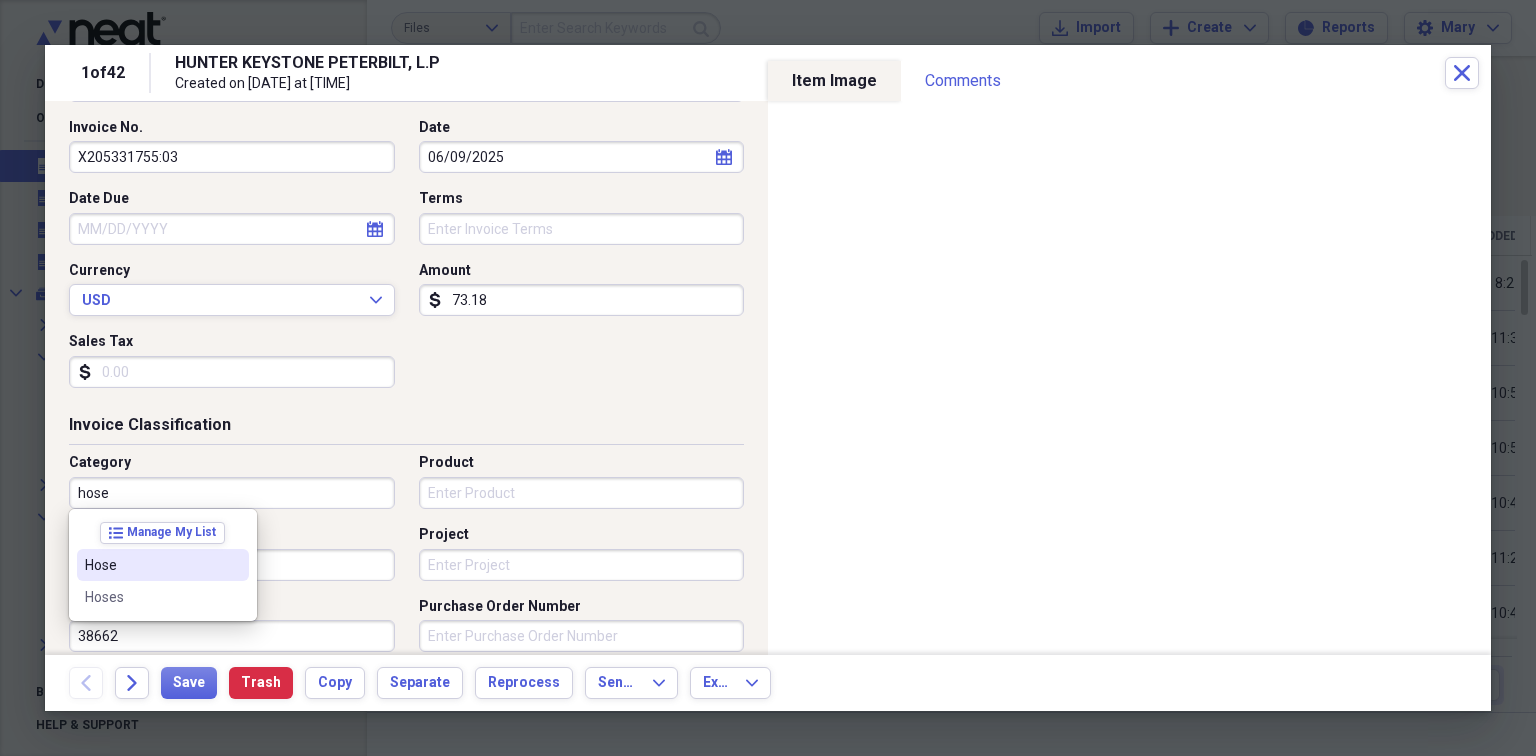click on "Hose" at bounding box center (151, 565) 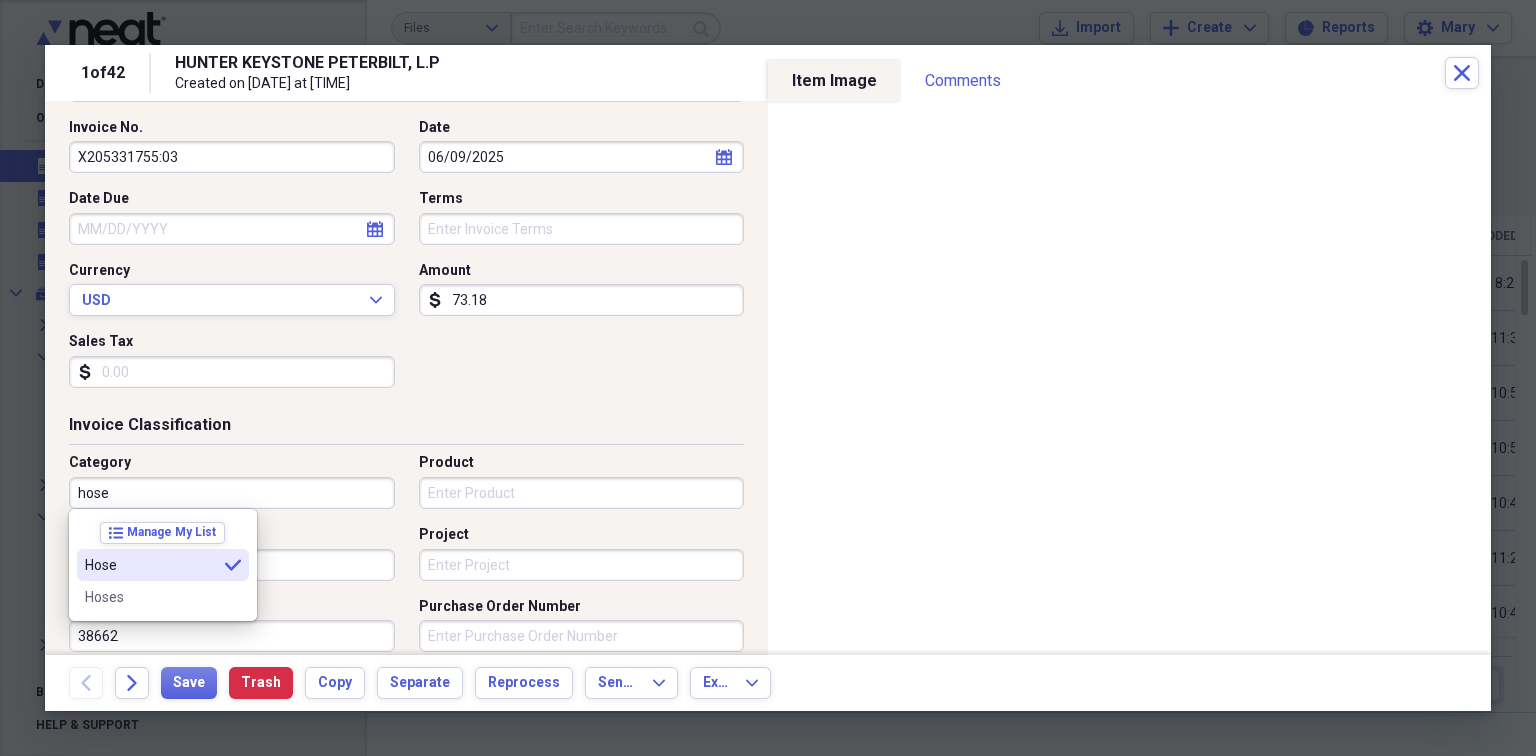 type on "Hose" 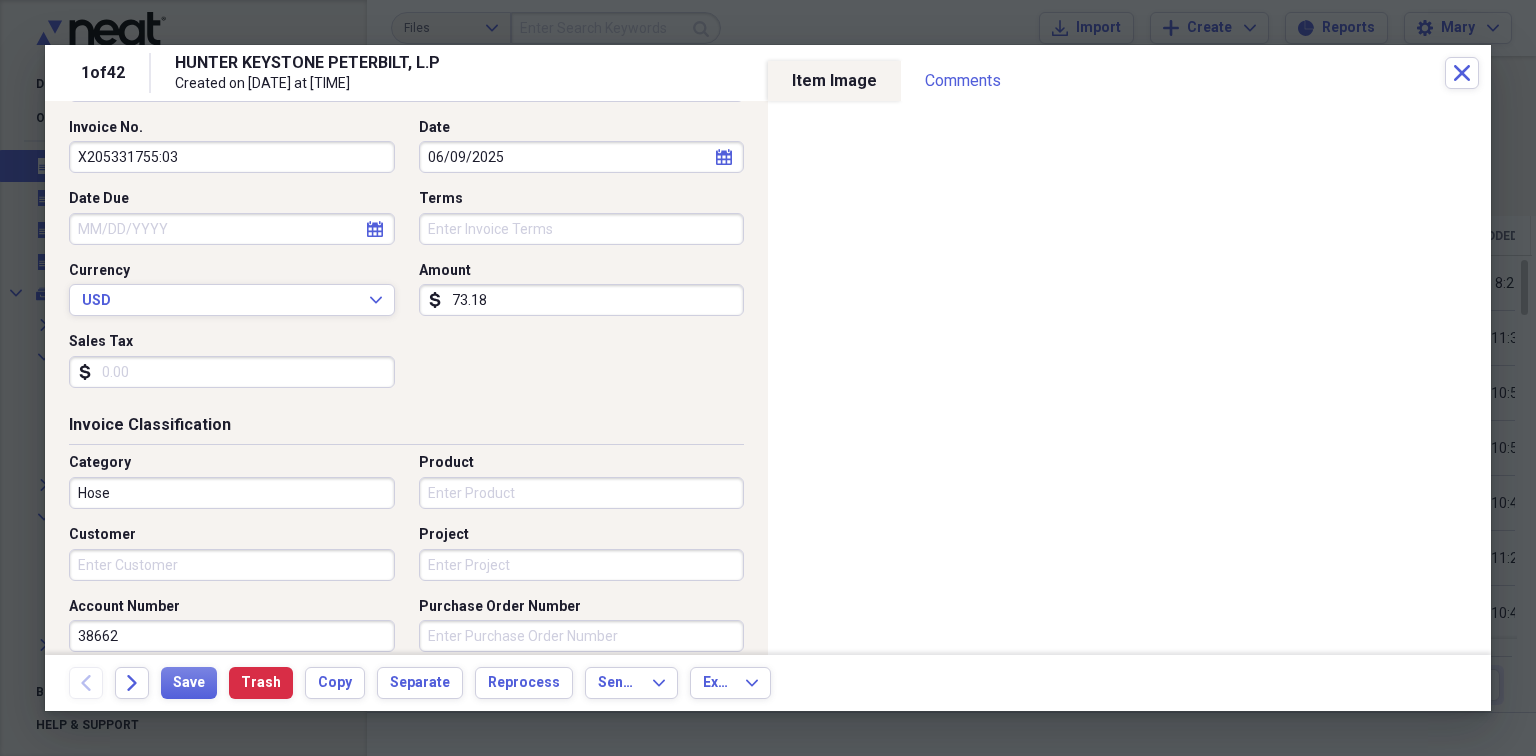 click on "Product" at bounding box center (582, 493) 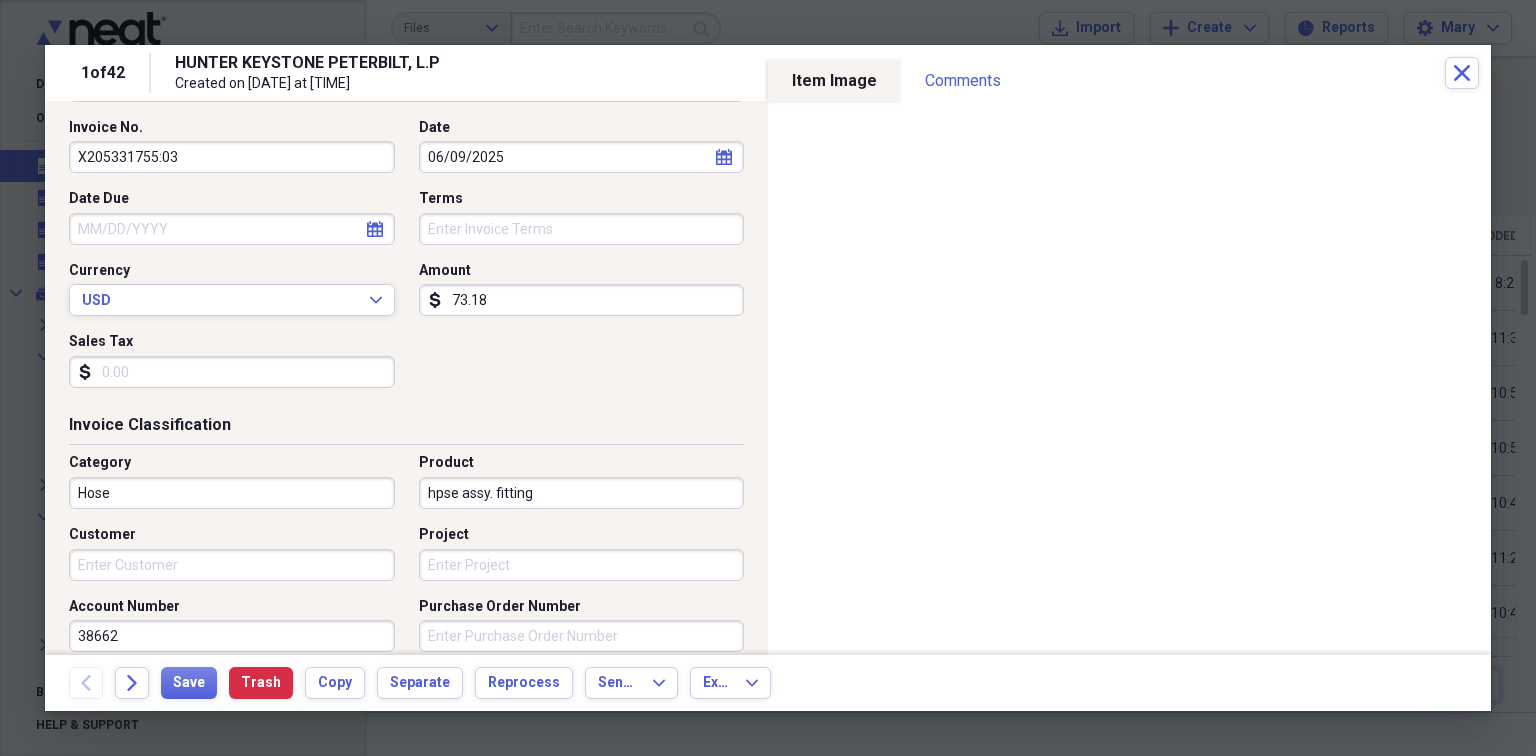 scroll, scrollTop: 266, scrollLeft: 0, axis: vertical 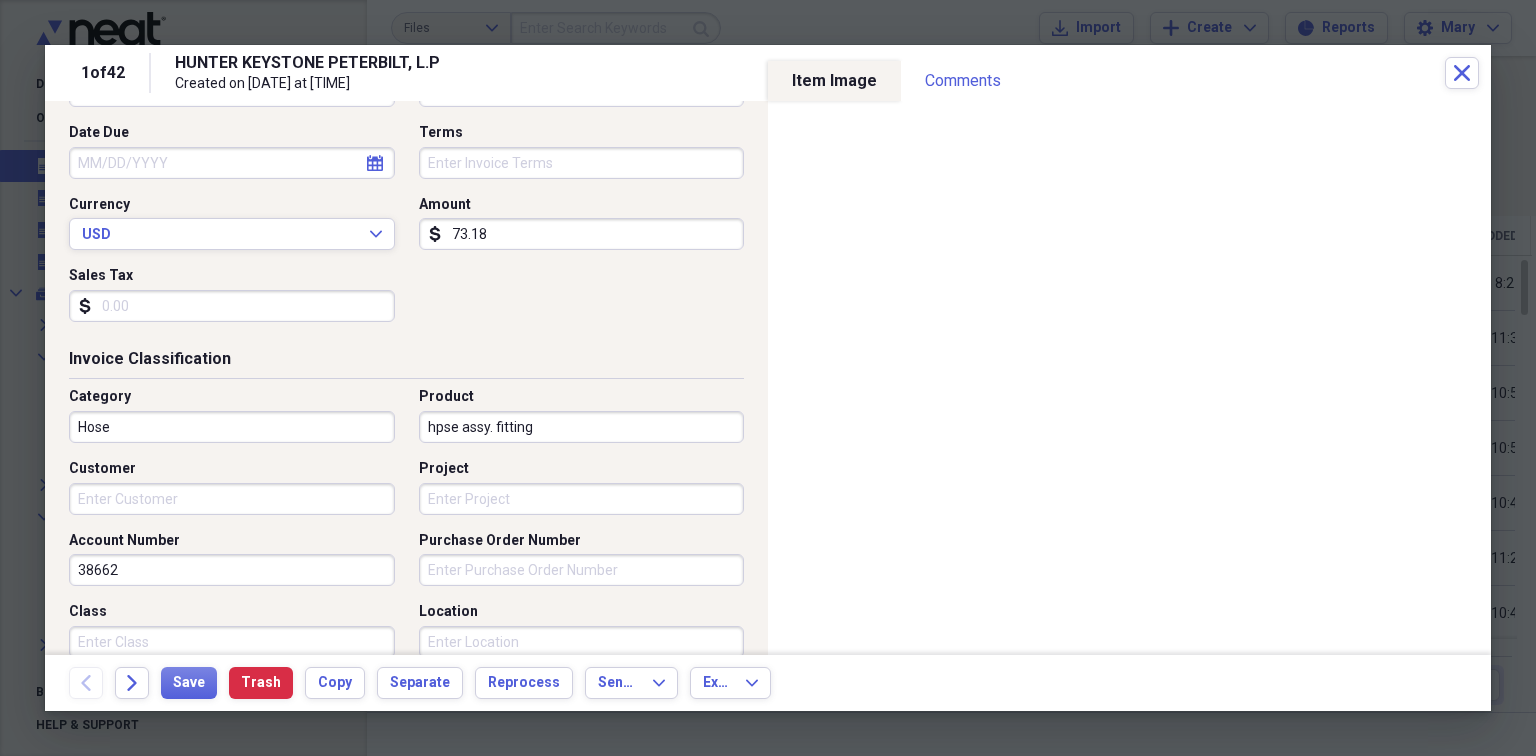 type on "hpse assy. fitting" 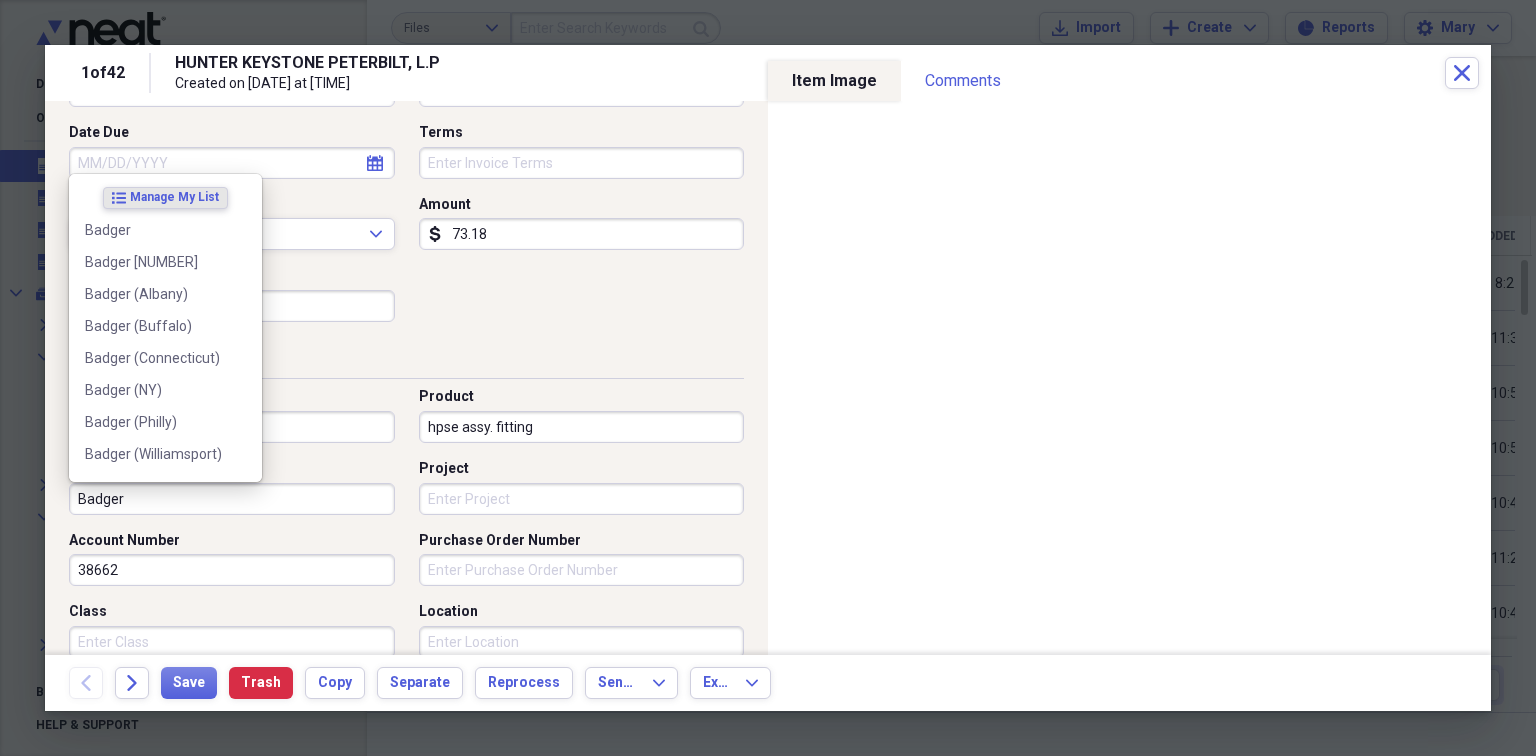 type on "Badger" 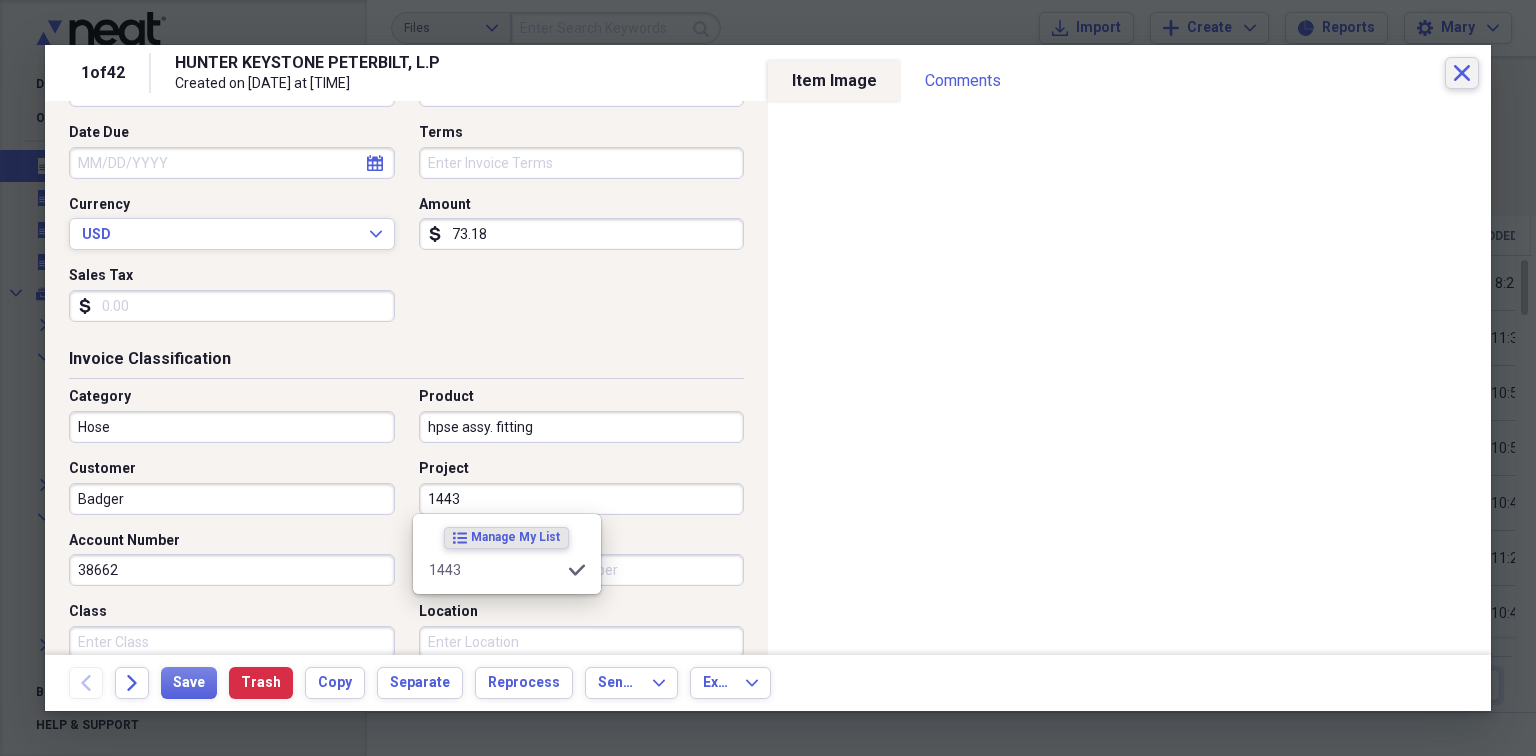 type on "1443" 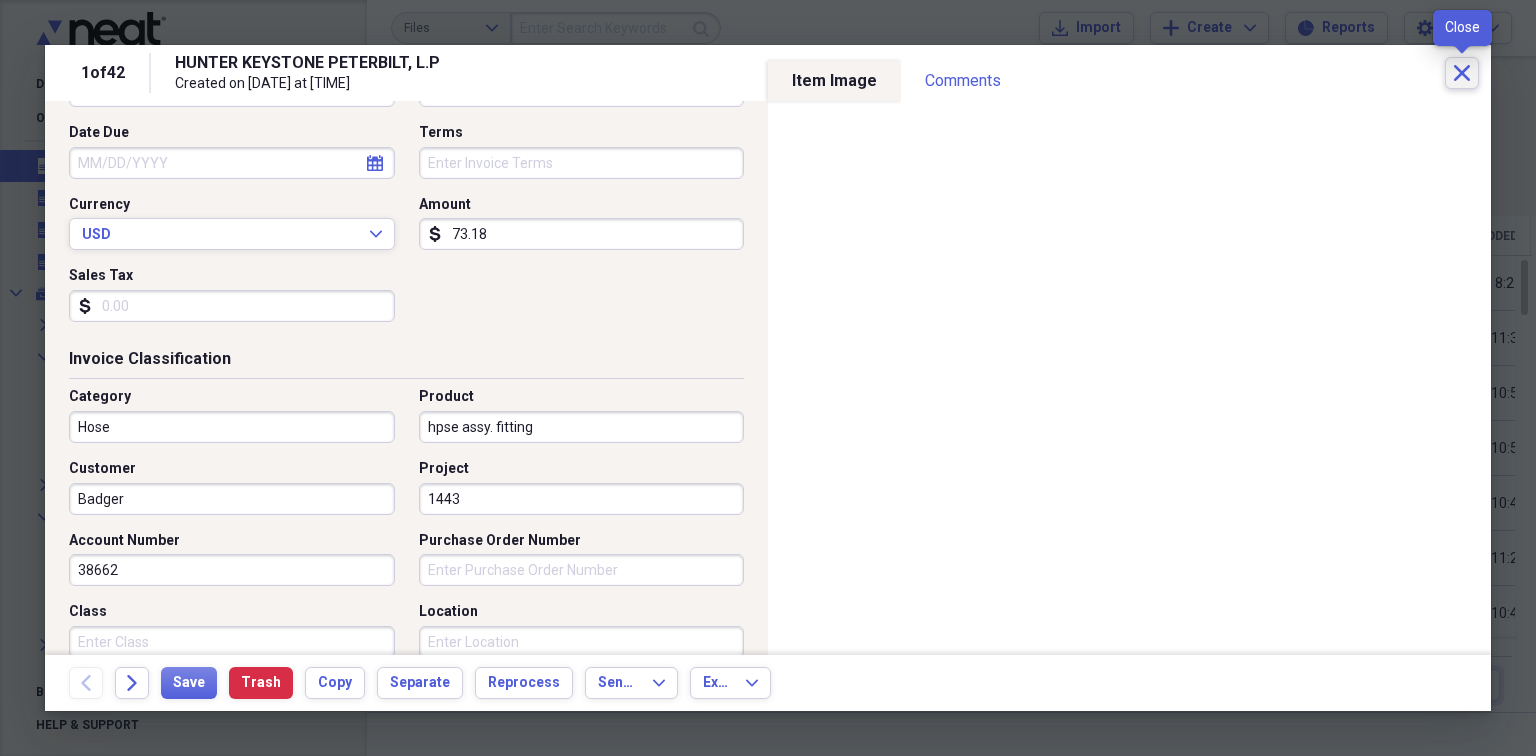 click on "Close" 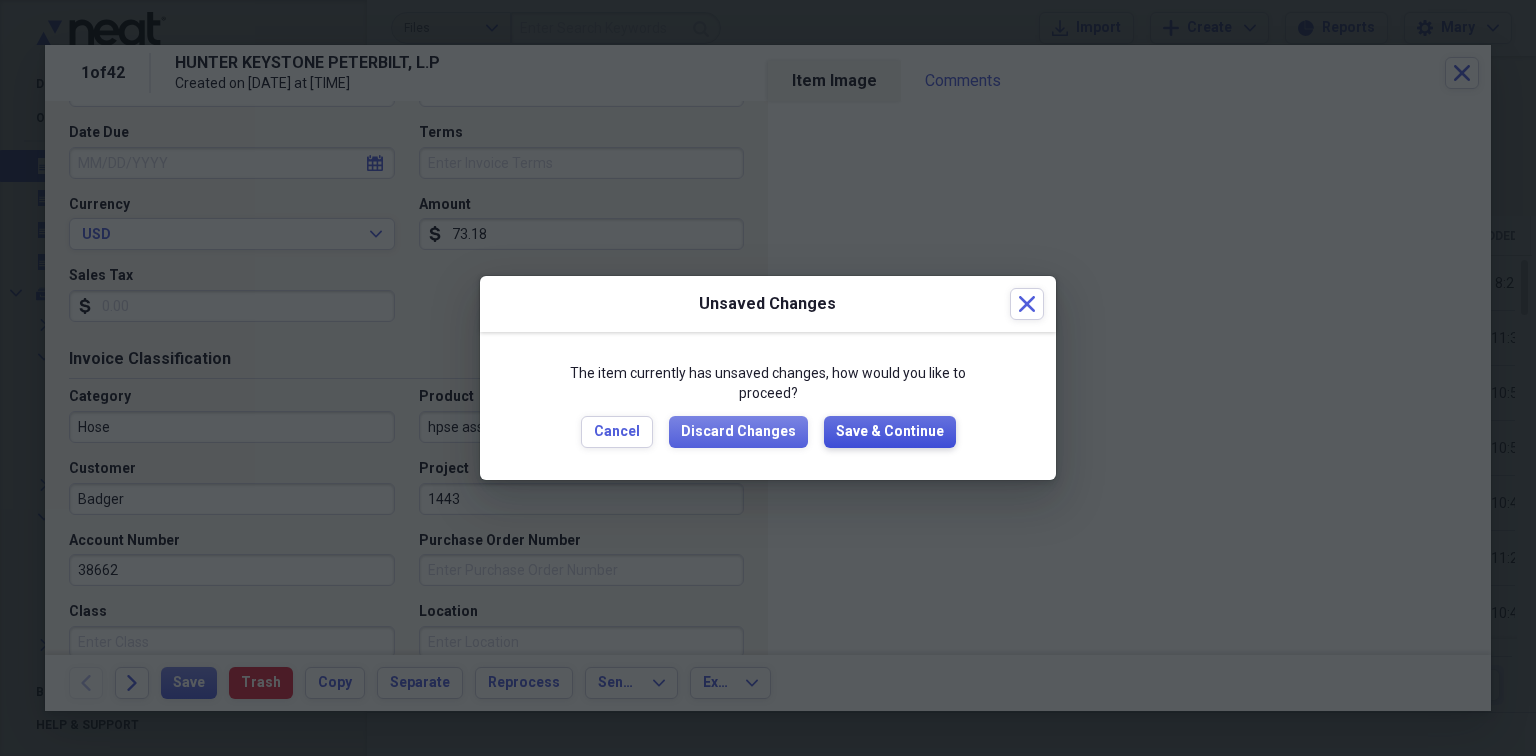 click on "Save & Continue" at bounding box center [890, 432] 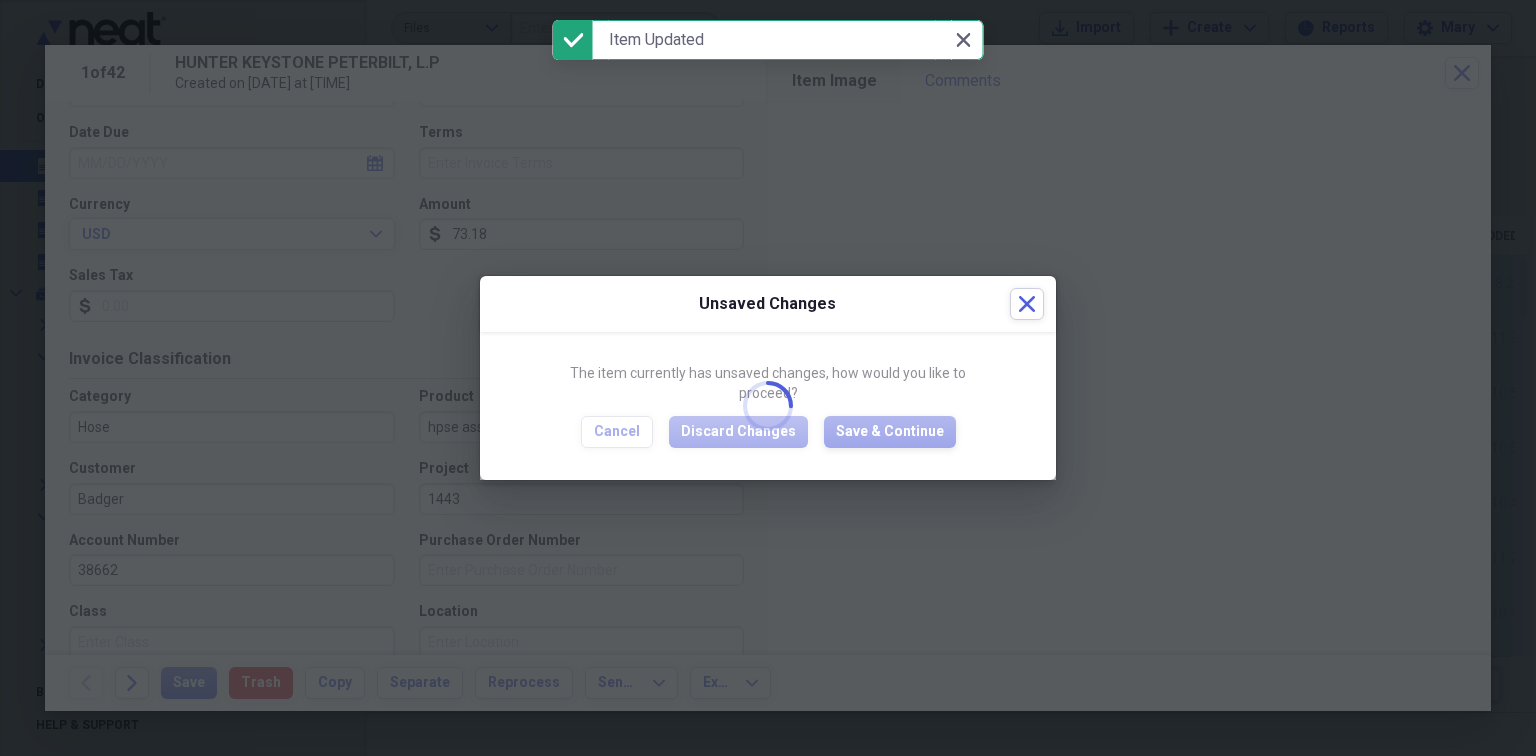 type on "Badger" 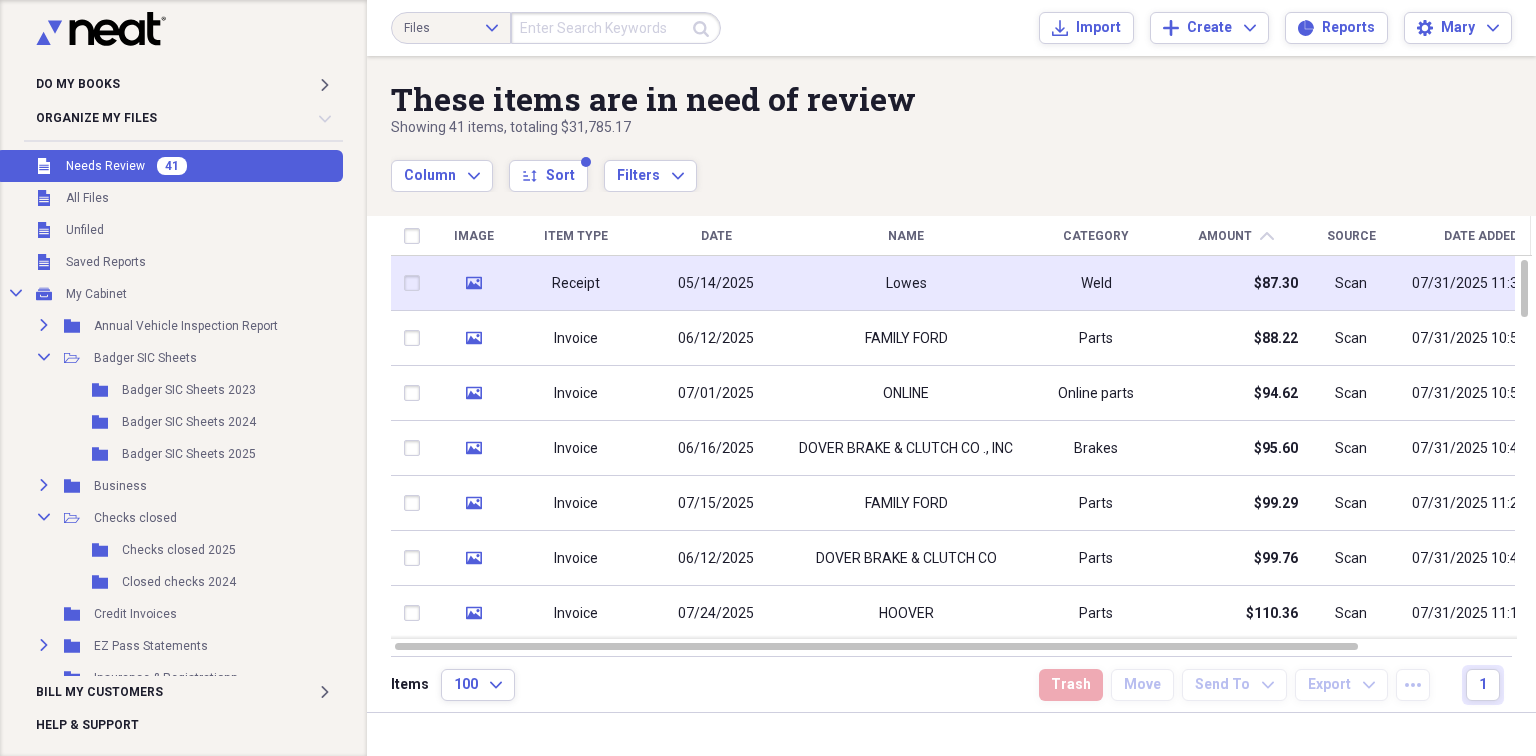 click on "Lowes" at bounding box center (906, 284) 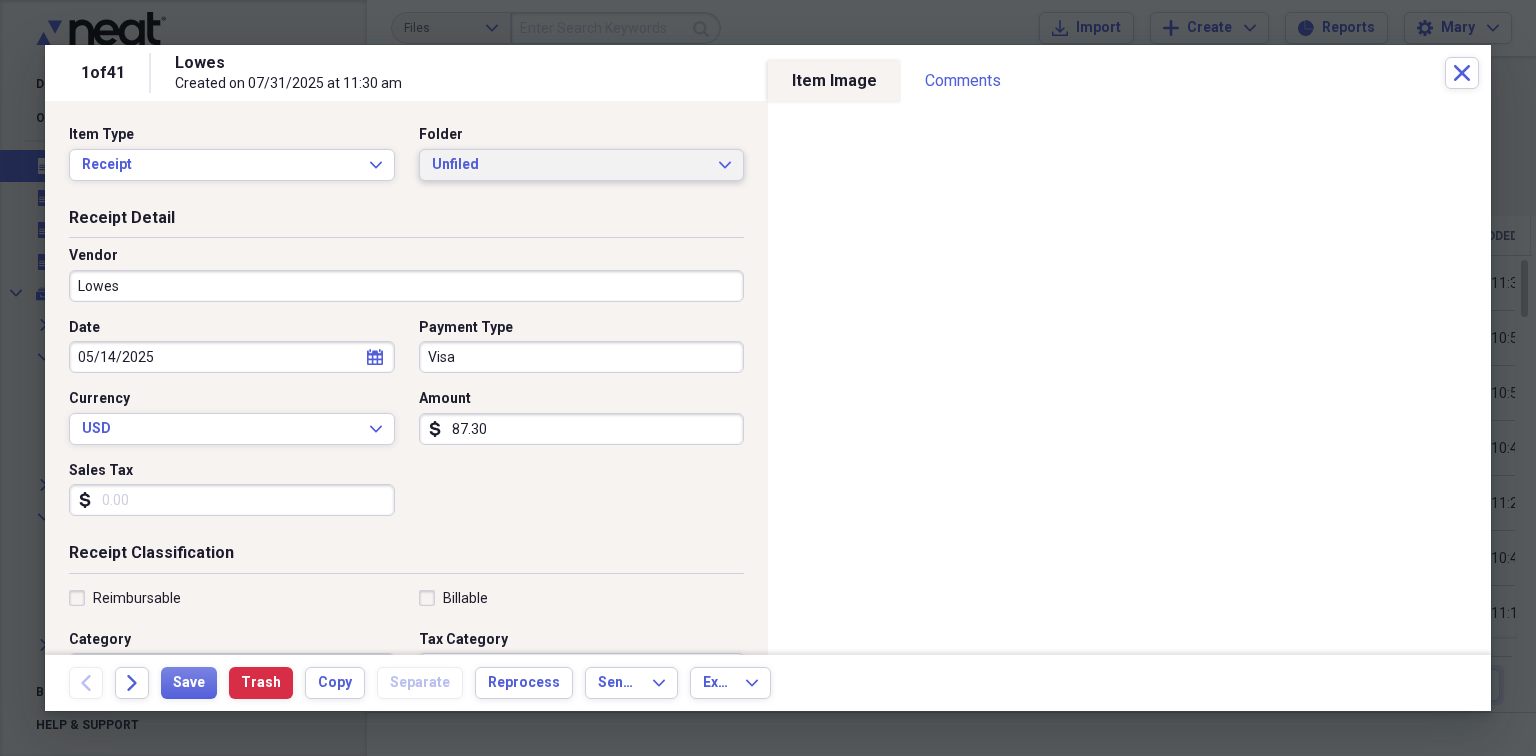 click on "Unfiled Expand" at bounding box center [582, 165] 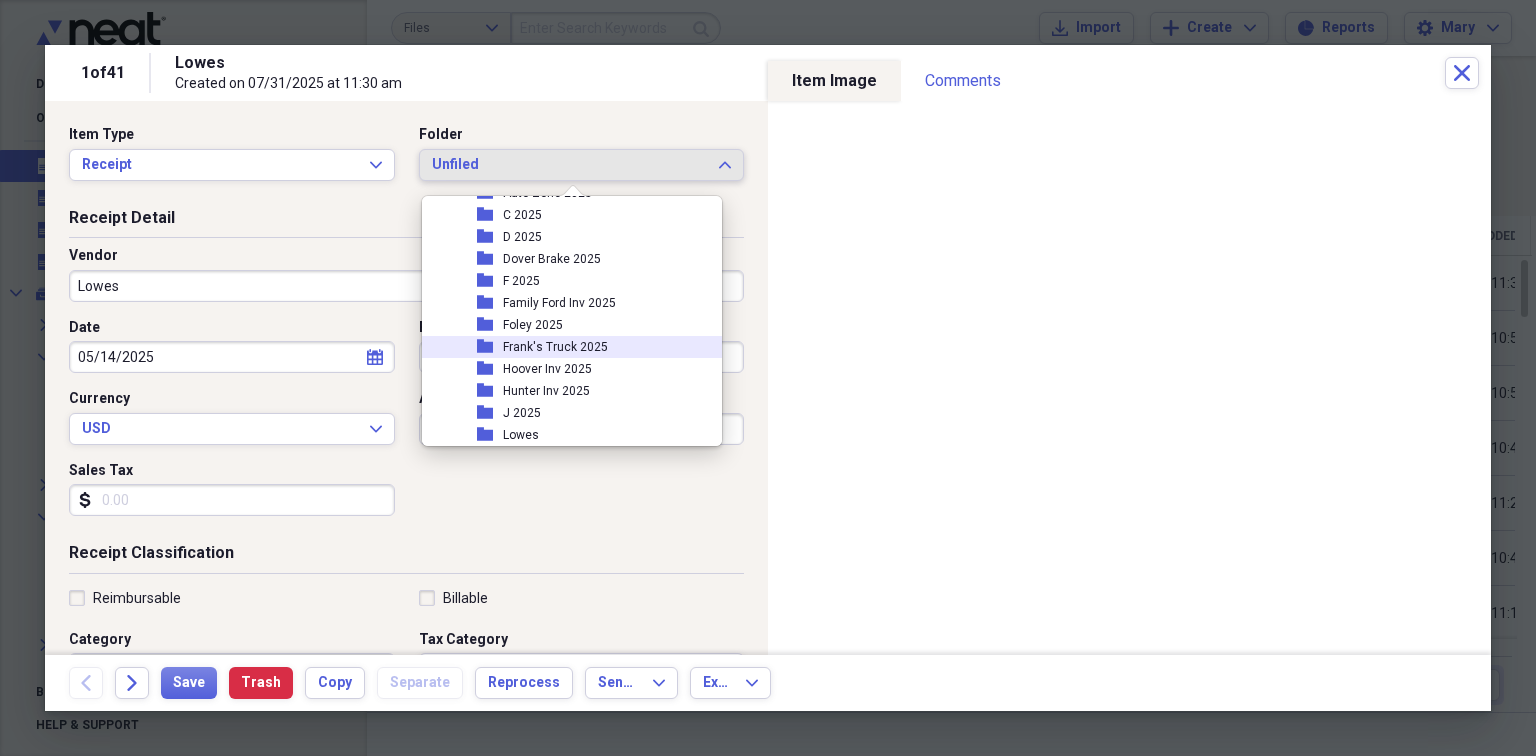 scroll, scrollTop: 400, scrollLeft: 0, axis: vertical 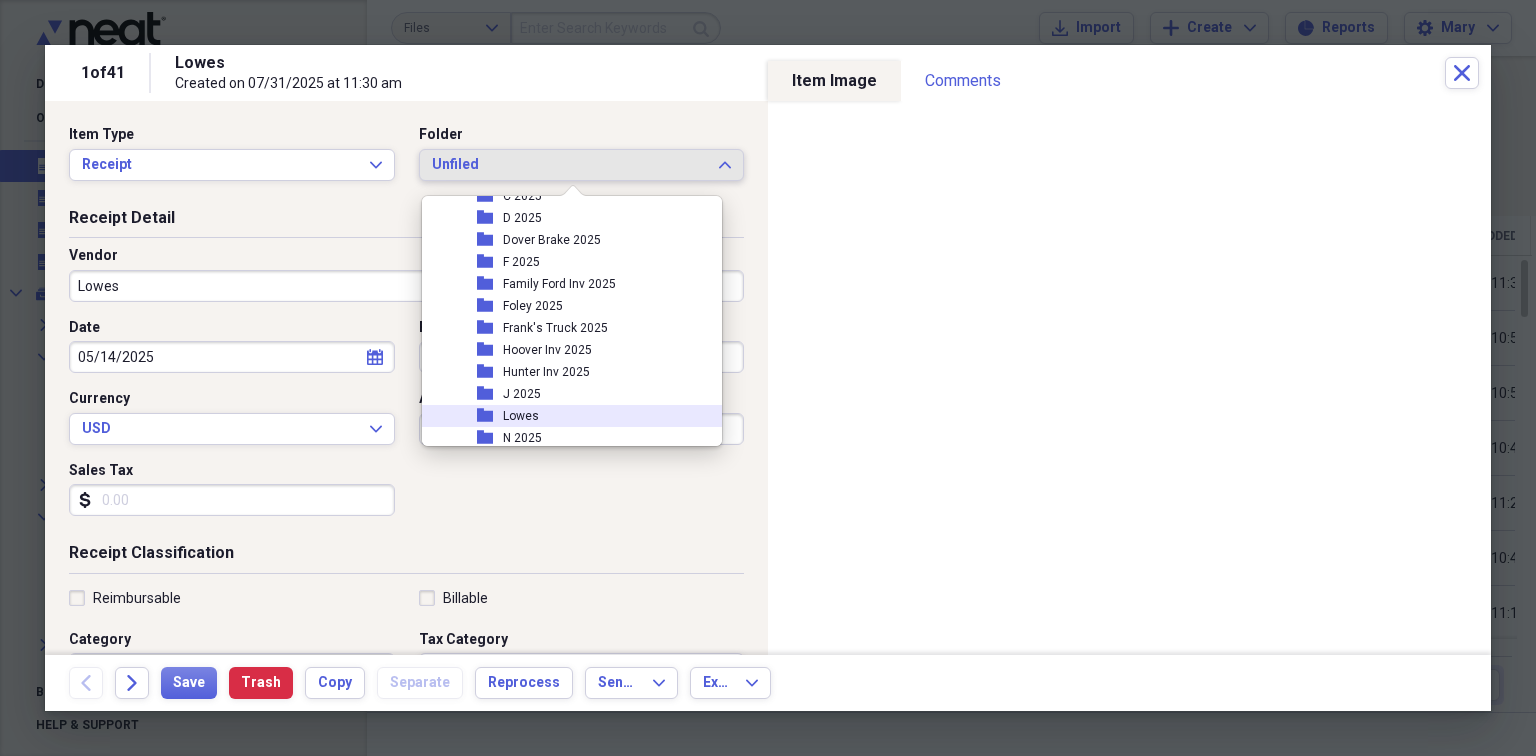 click on "Lowes" at bounding box center [521, 416] 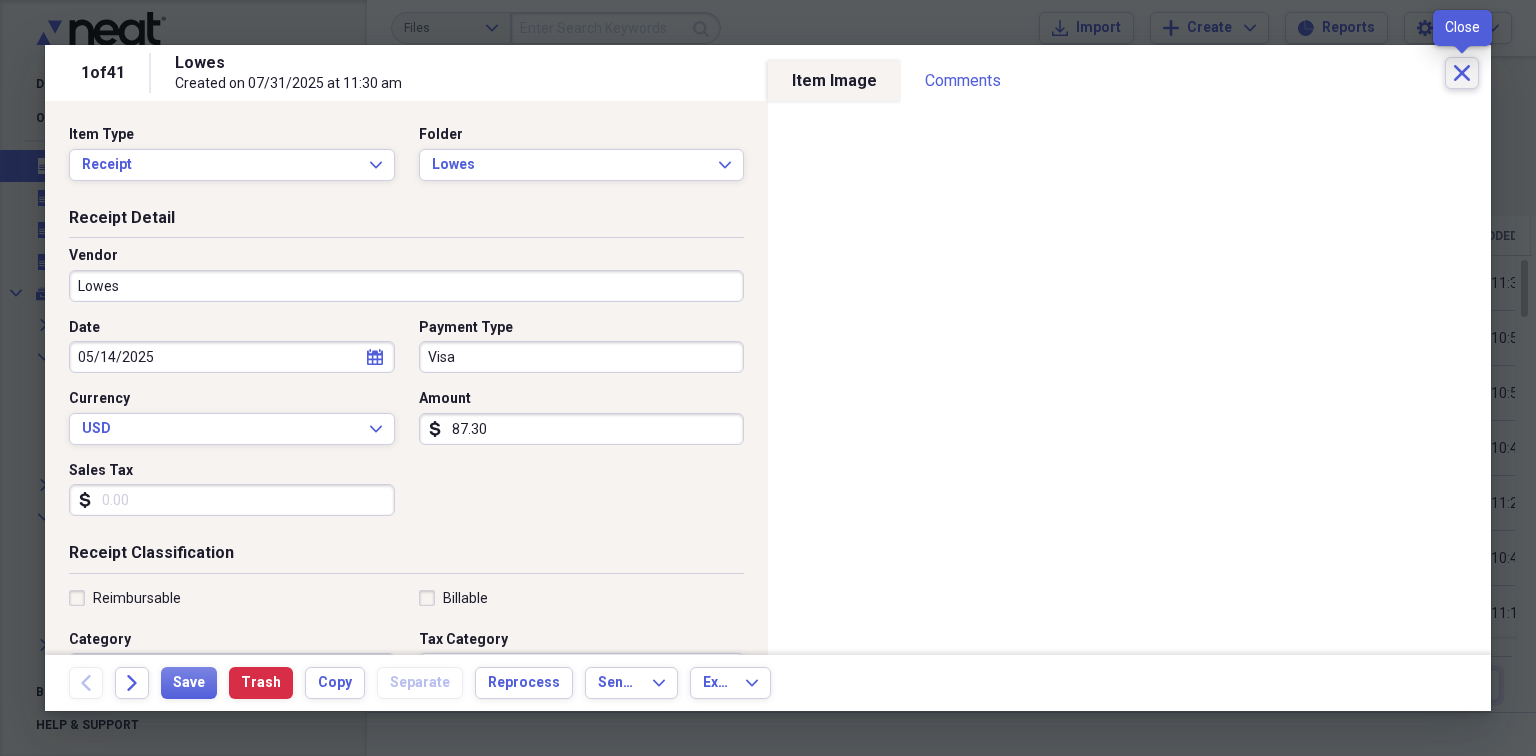 click 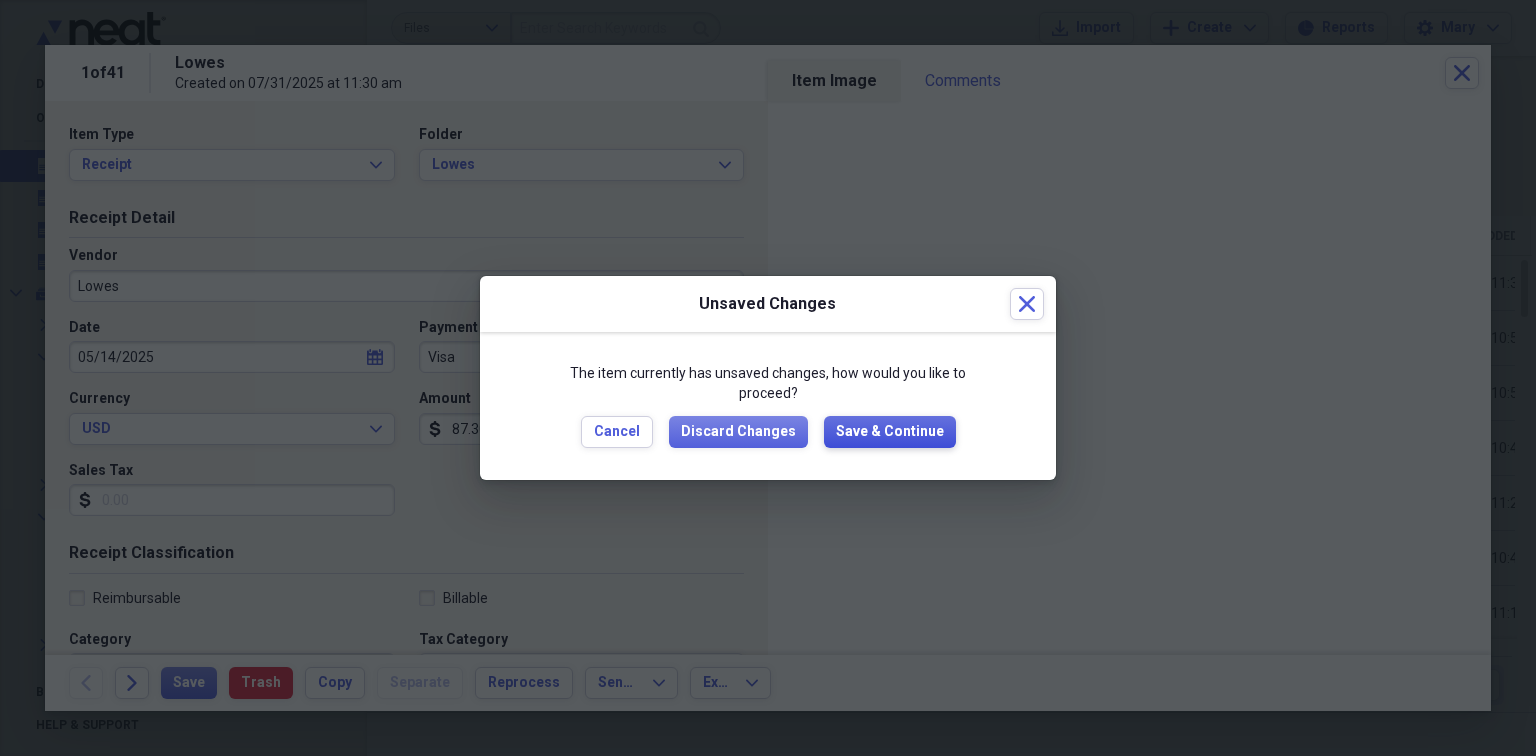 click on "Save & Continue" at bounding box center (890, 432) 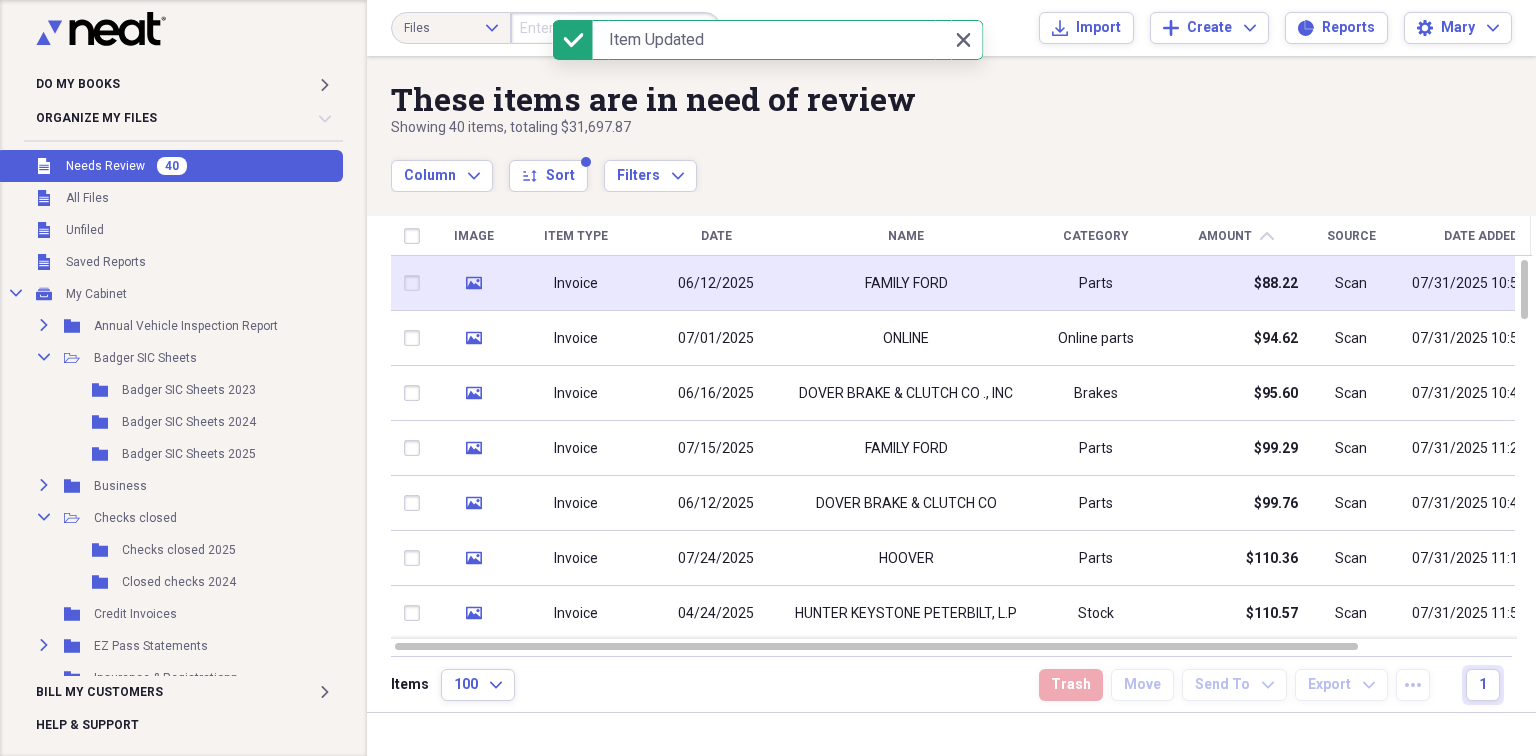 click on "FAMILY FORD" at bounding box center (906, 284) 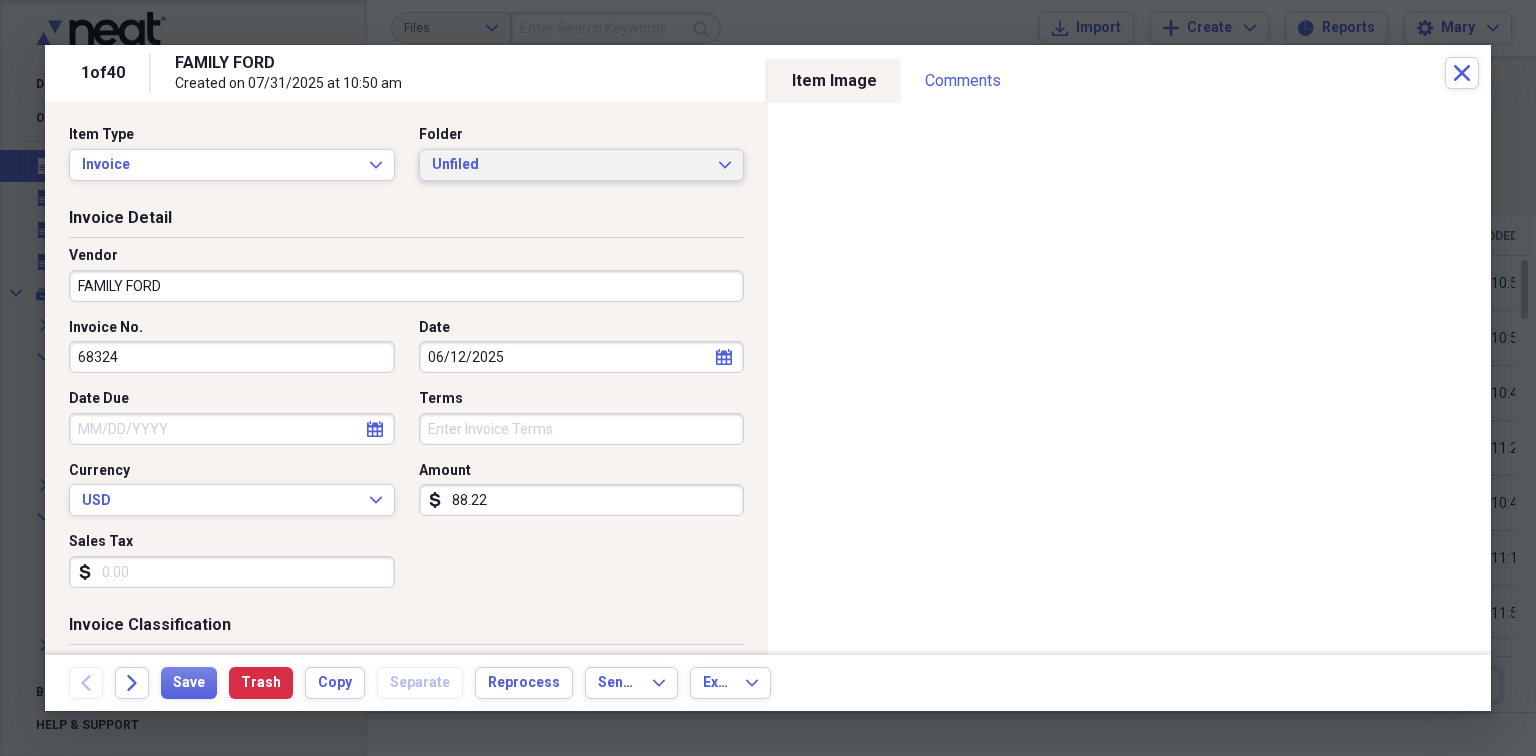 click on "Unfiled" at bounding box center (570, 165) 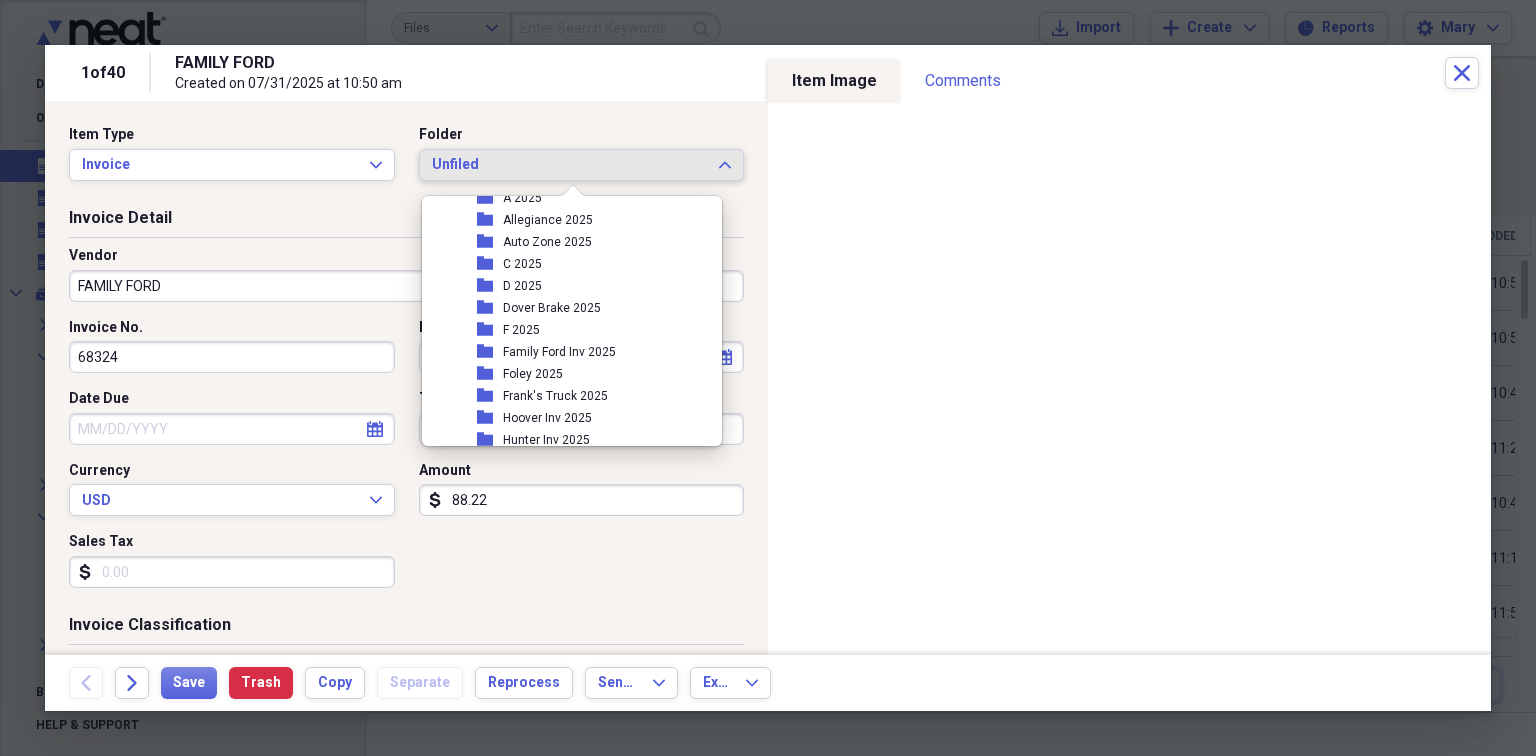 scroll, scrollTop: 333, scrollLeft: 0, axis: vertical 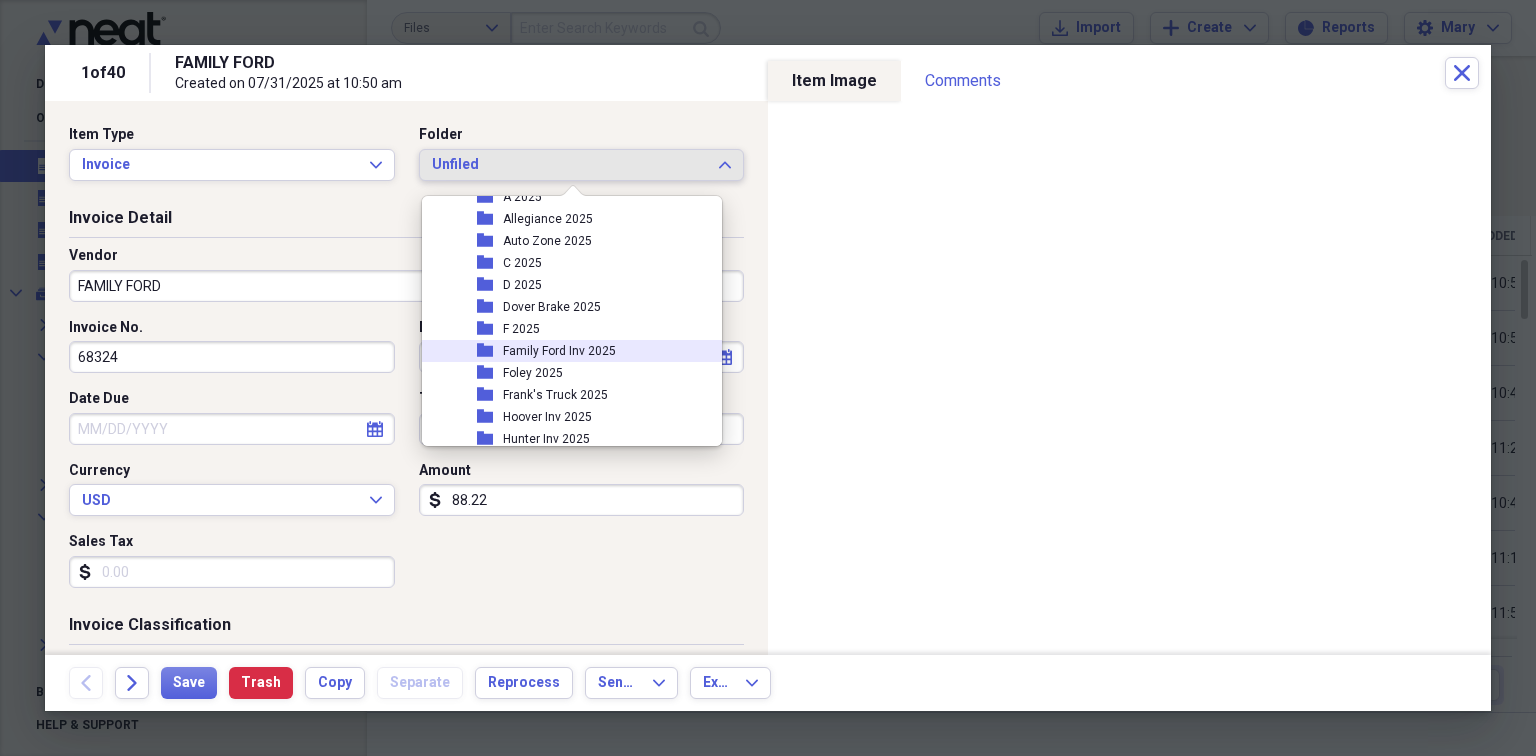 click on "Family Ford Inv 2025" at bounding box center (559, 351) 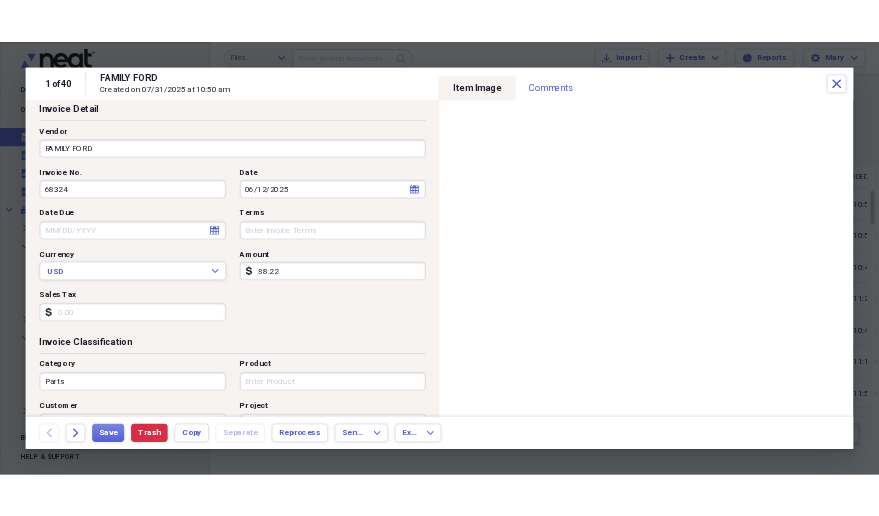 scroll, scrollTop: 133, scrollLeft: 0, axis: vertical 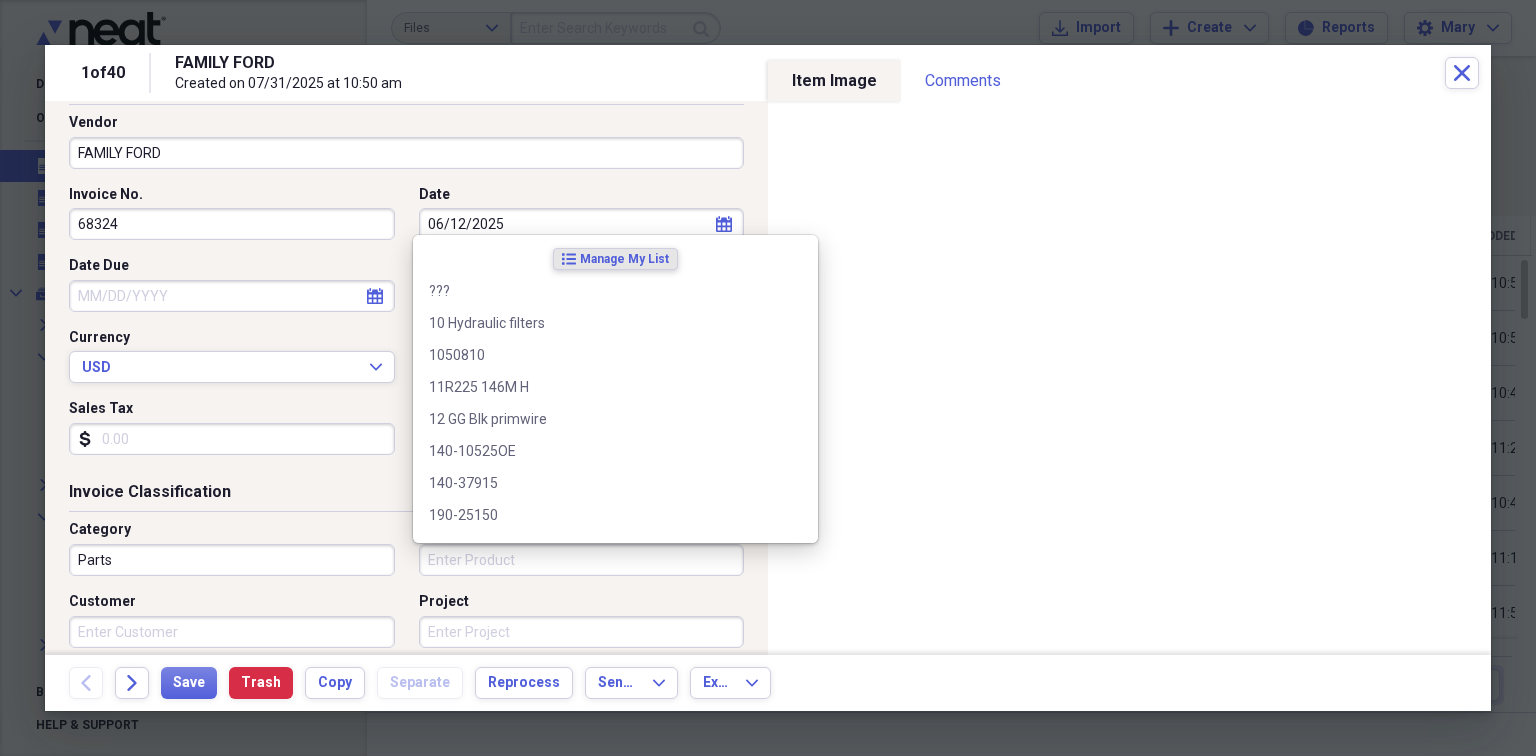 click on "Product" at bounding box center (582, 560) 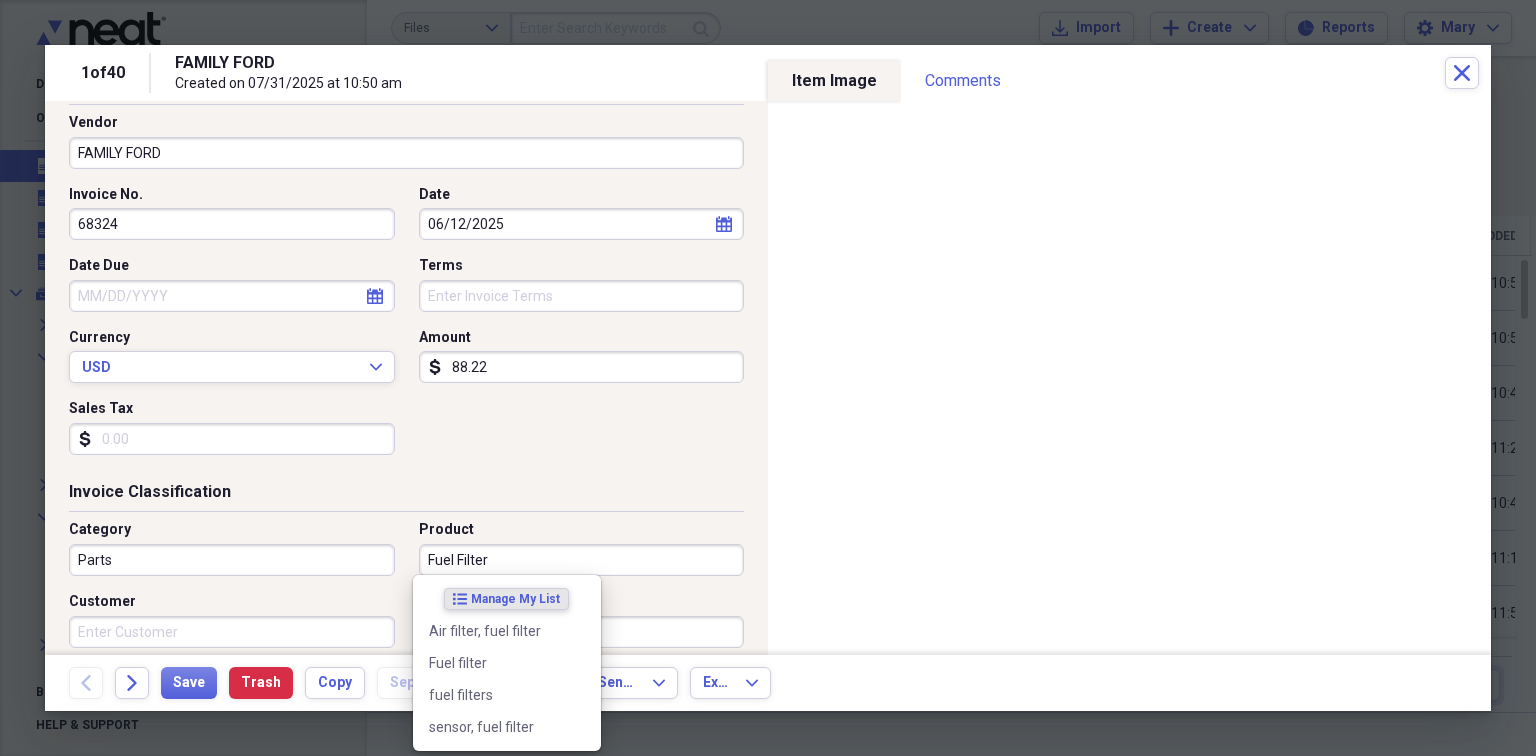 type on "Fuel Filter" 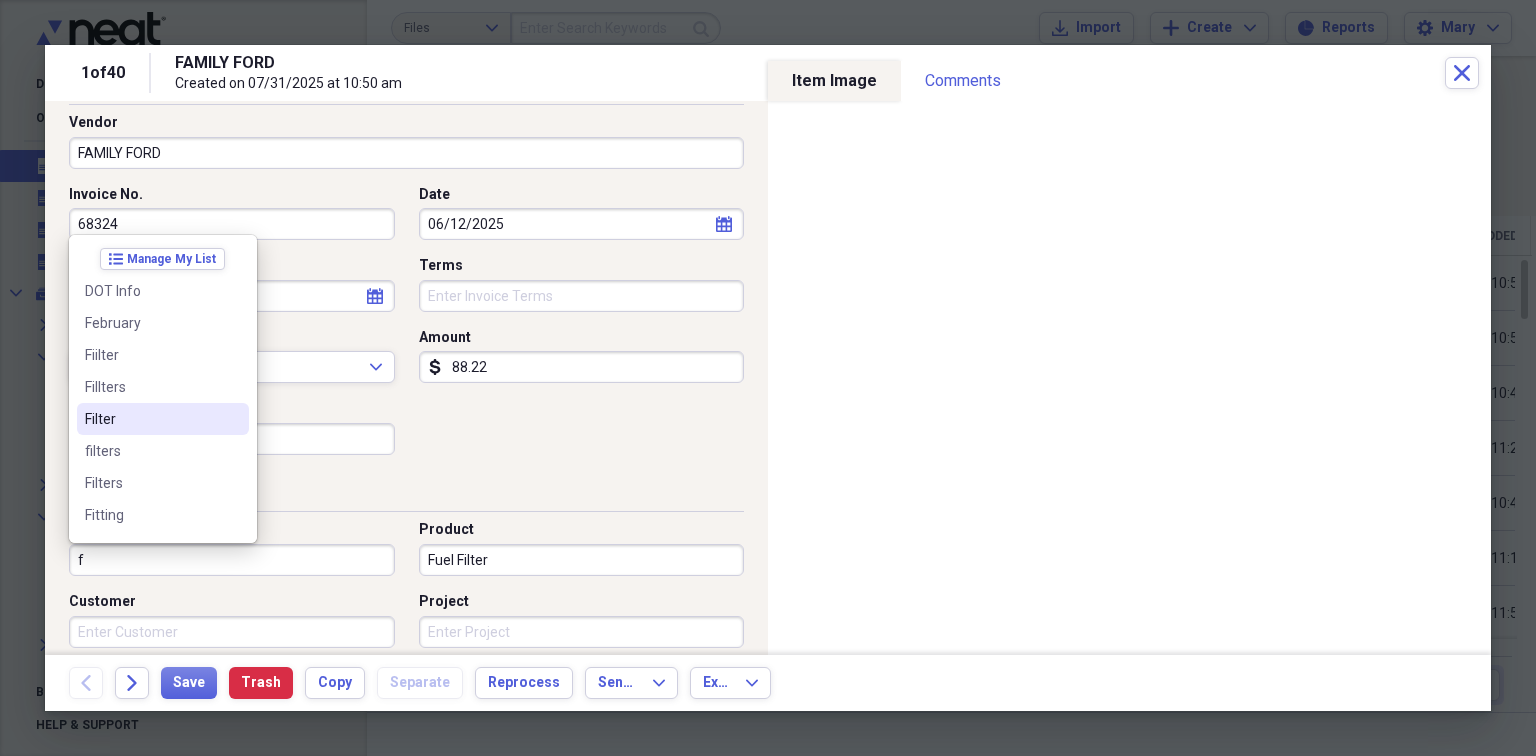 click on "Filter" at bounding box center [151, 419] 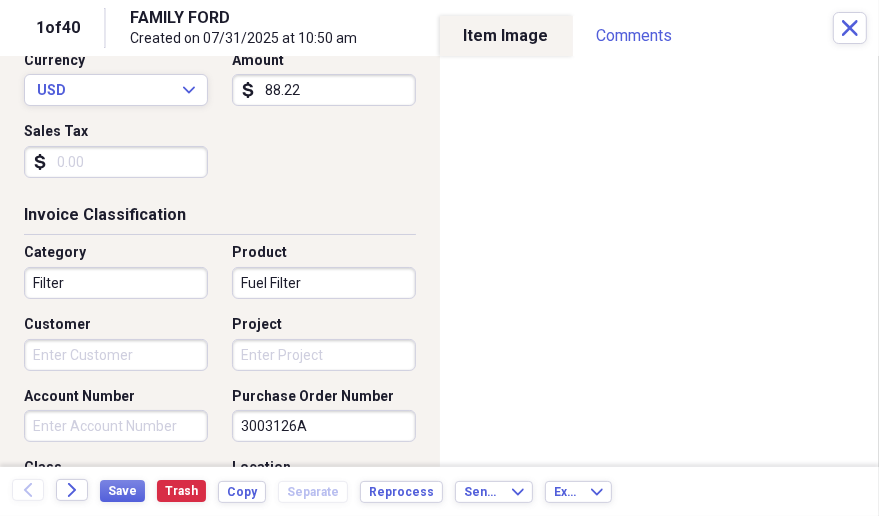 scroll, scrollTop: 400, scrollLeft: 0, axis: vertical 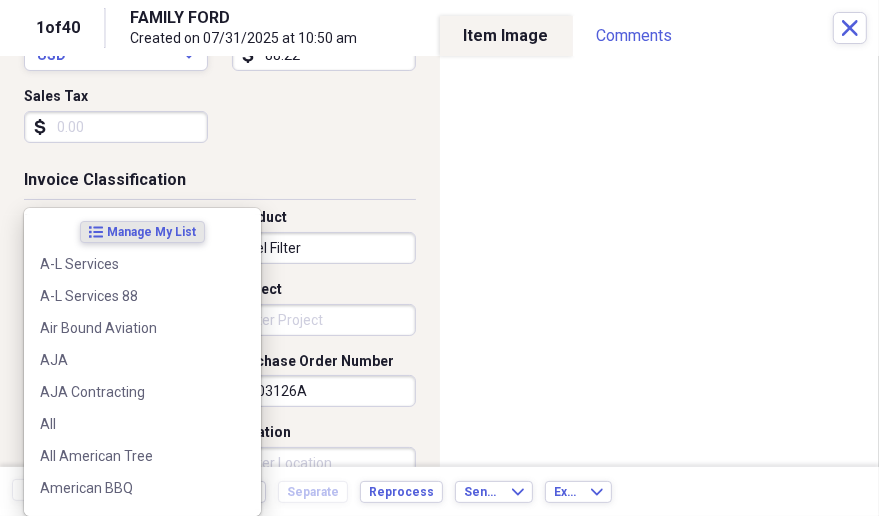 click on "Folder Badger SIC Sheets [YEAR]" at bounding box center [439, 258] 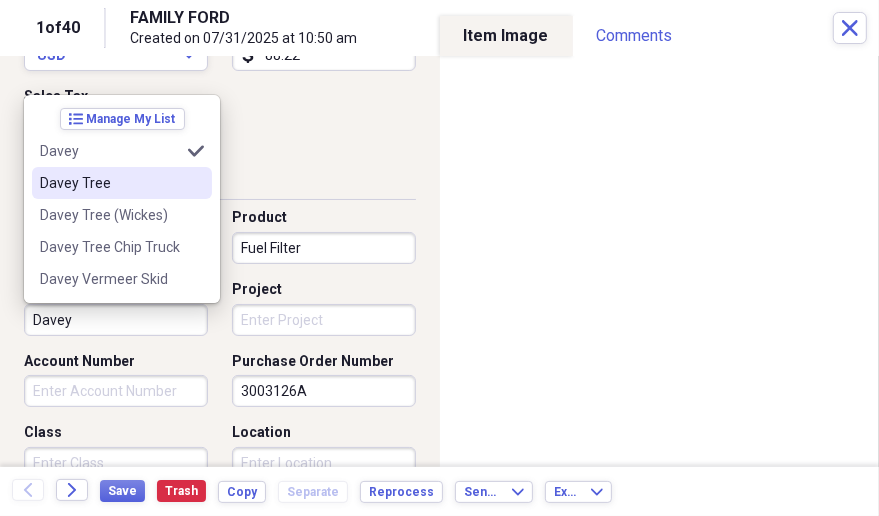 click on "Davey Tree" at bounding box center (110, 183) 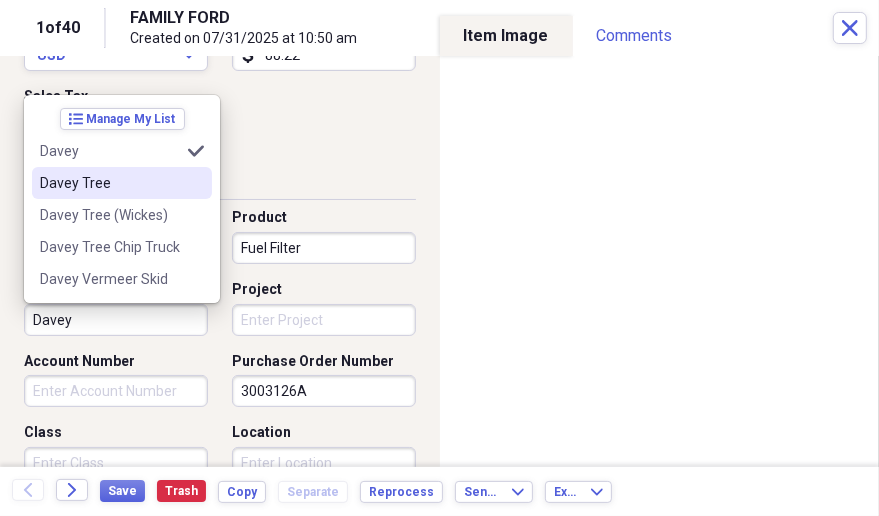 type on "Davey Tree" 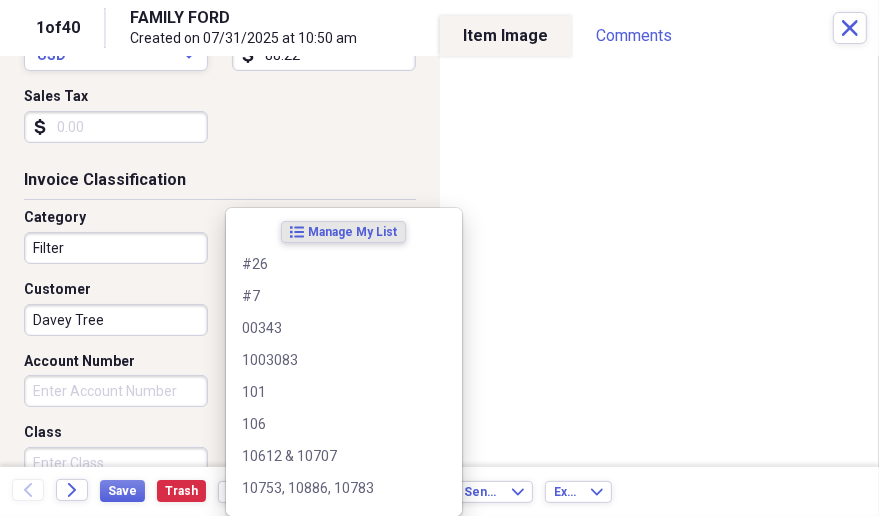 click on "Folder Badger SIC Sheets [YEAR]" at bounding box center [439, 258] 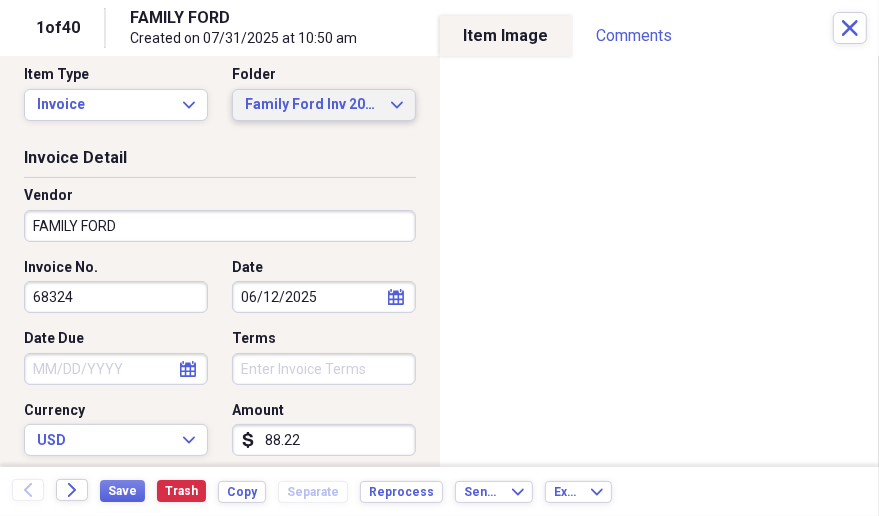 scroll, scrollTop: 0, scrollLeft: 0, axis: both 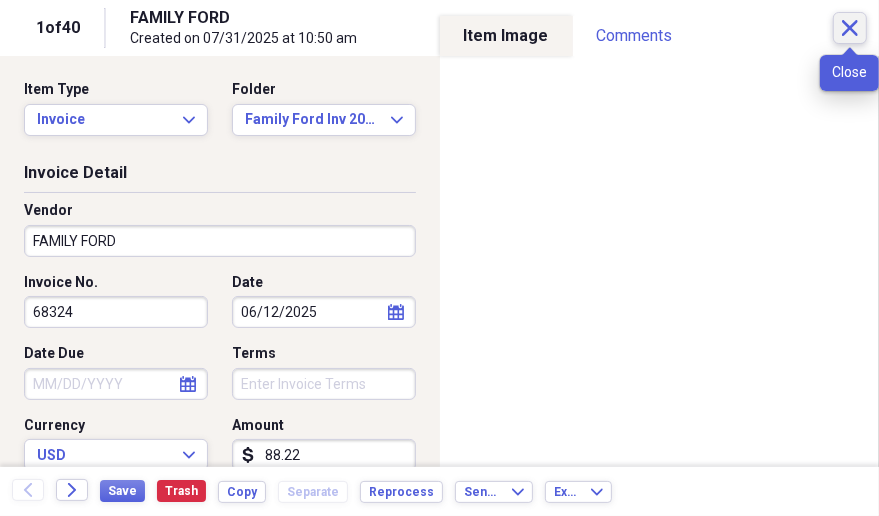 type on "3003126A" 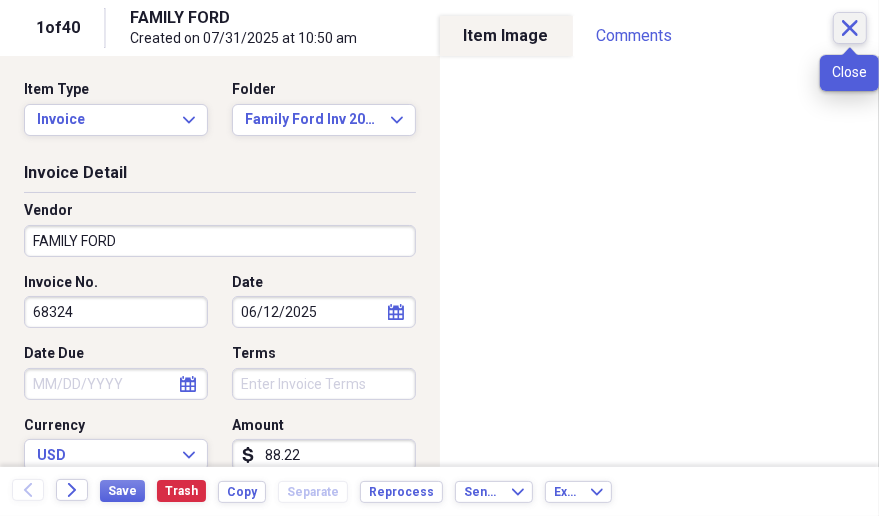 click 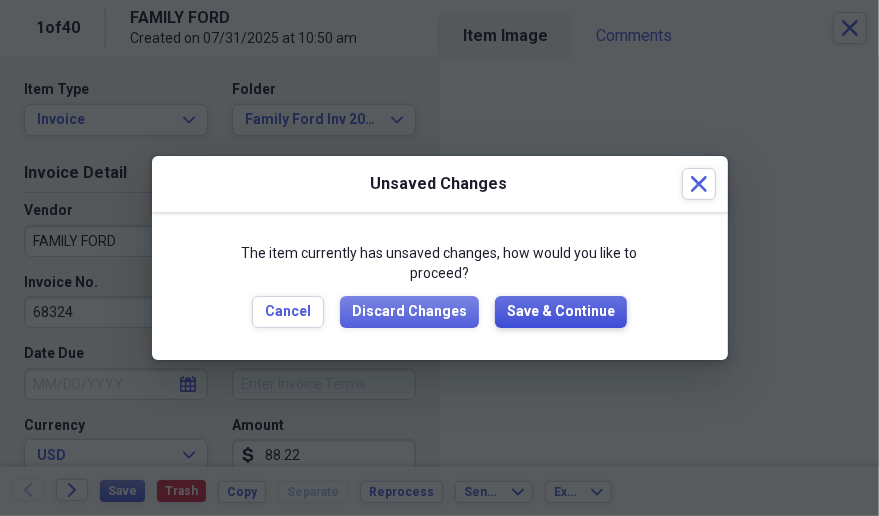 click on "Save & Continue" at bounding box center (561, 312) 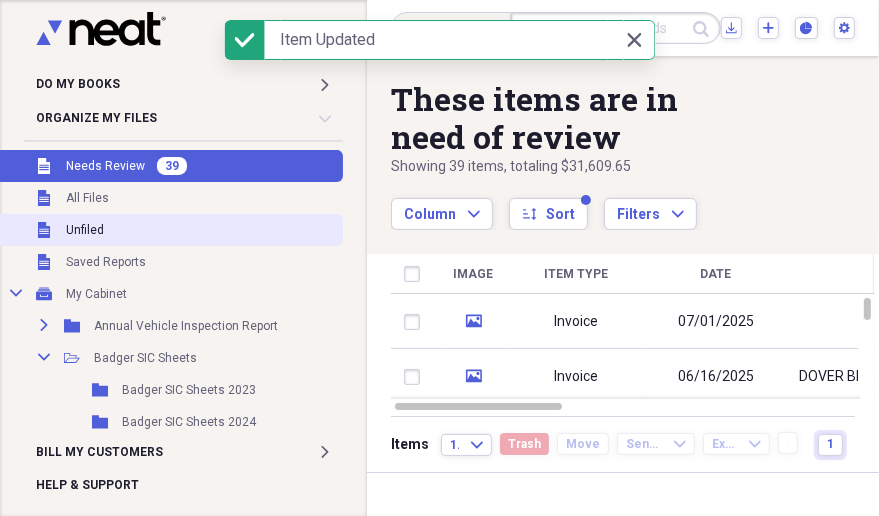 click on "Unfiled Unfiled" at bounding box center [169, 230] 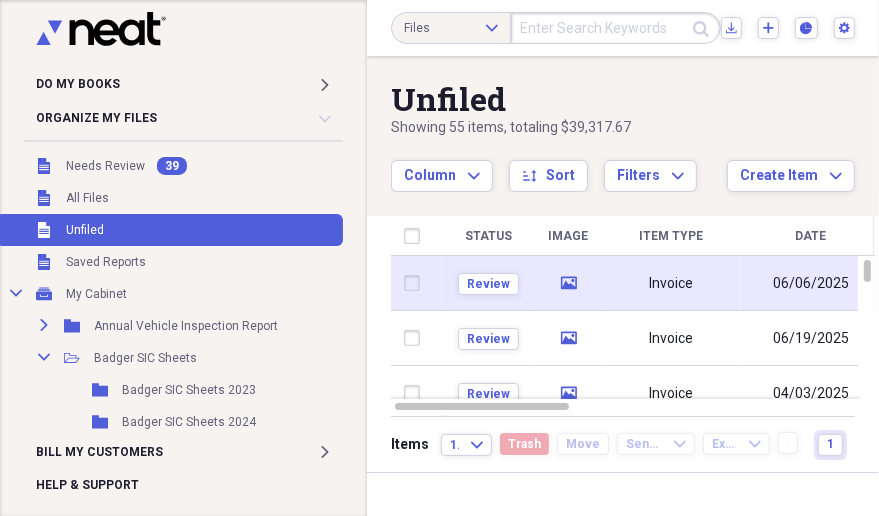 click on "Invoice" at bounding box center (671, 283) 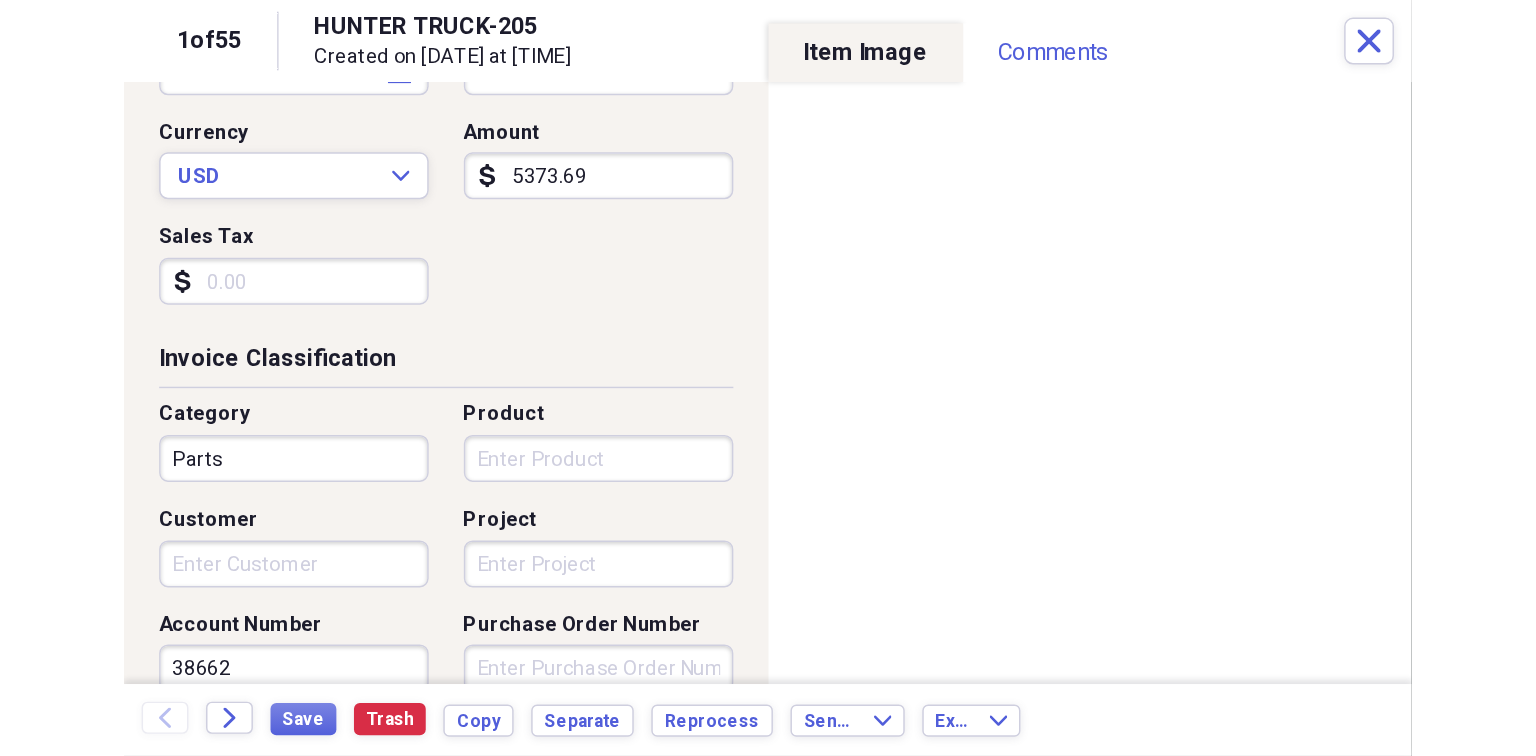 scroll, scrollTop: 133, scrollLeft: 0, axis: vertical 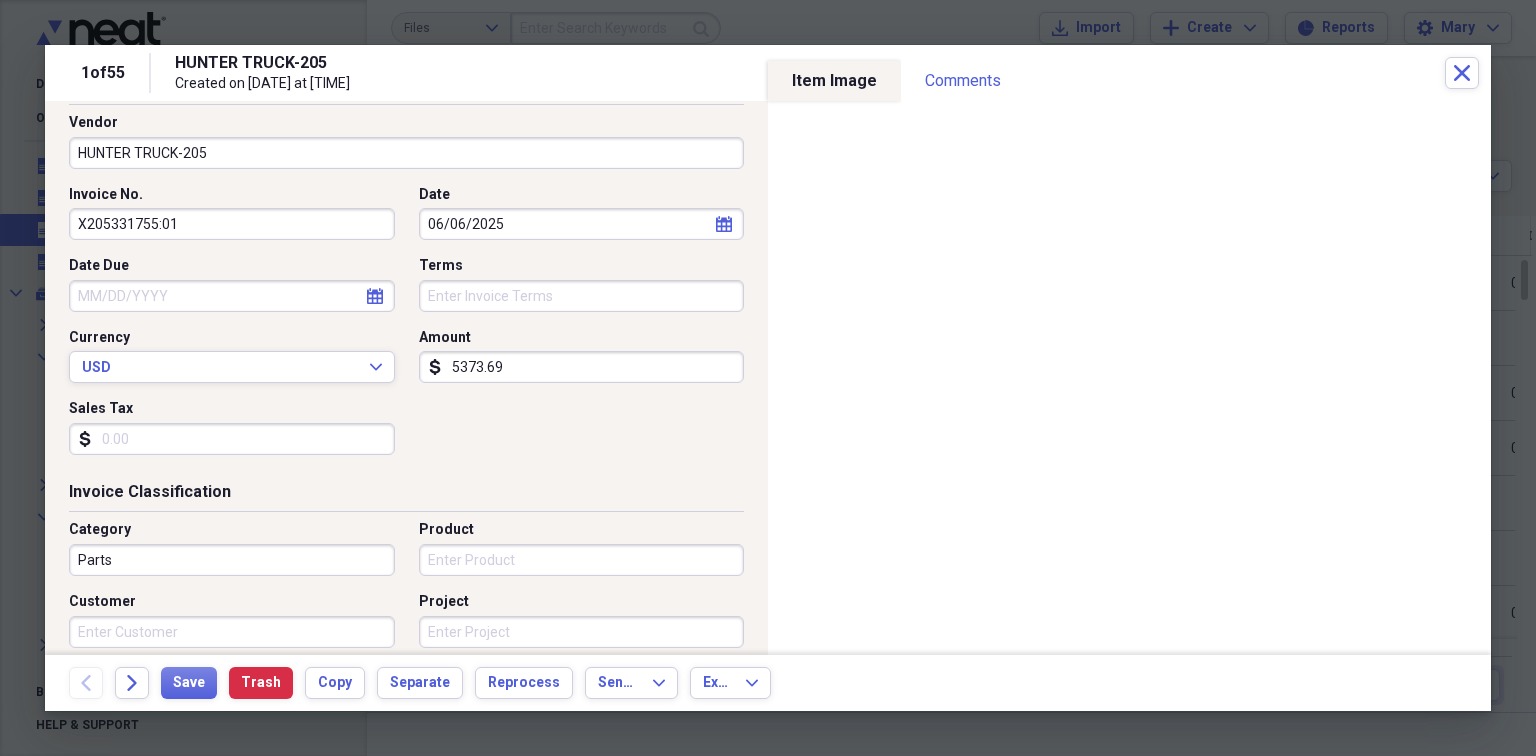 click on "Product" at bounding box center (582, 560) 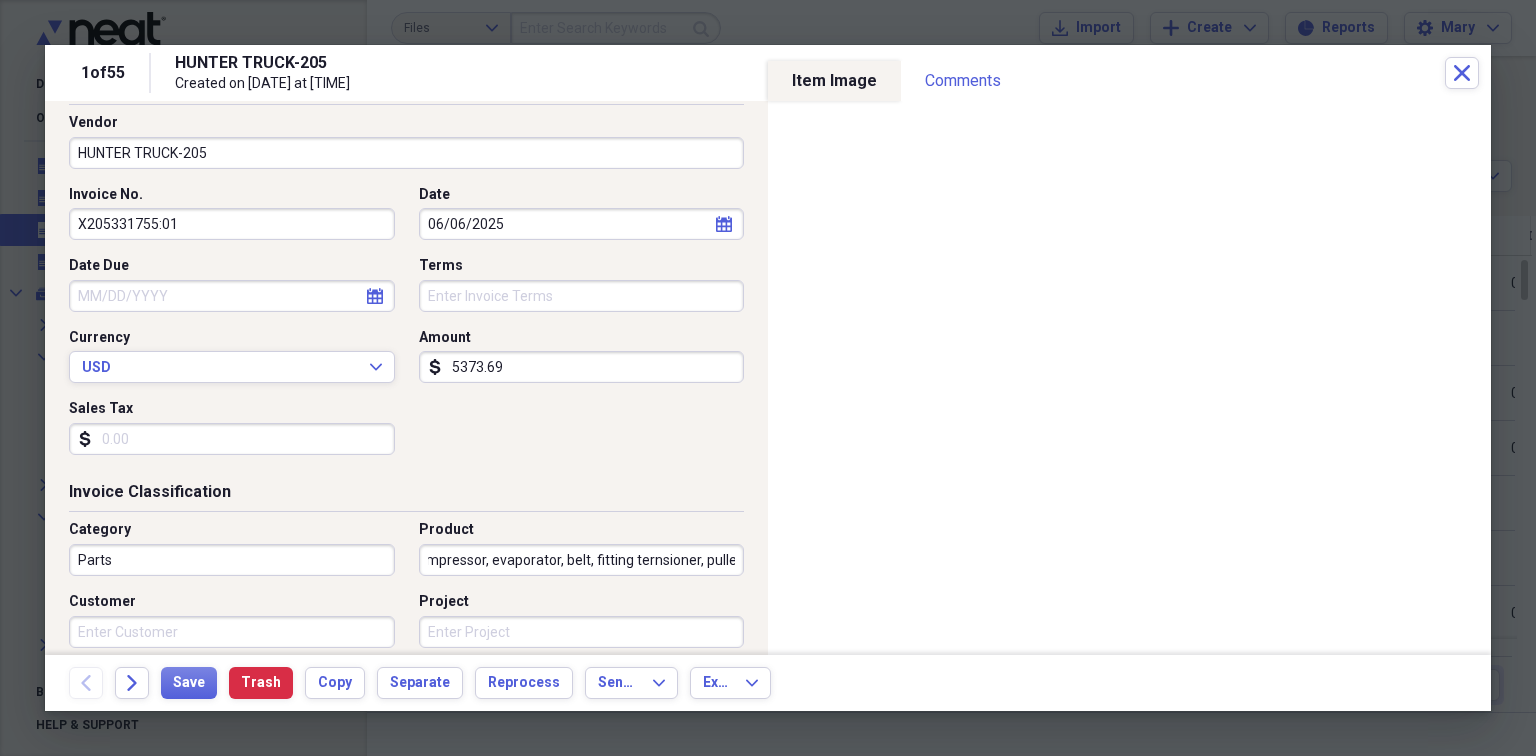 scroll, scrollTop: 0, scrollLeft: 25, axis: horizontal 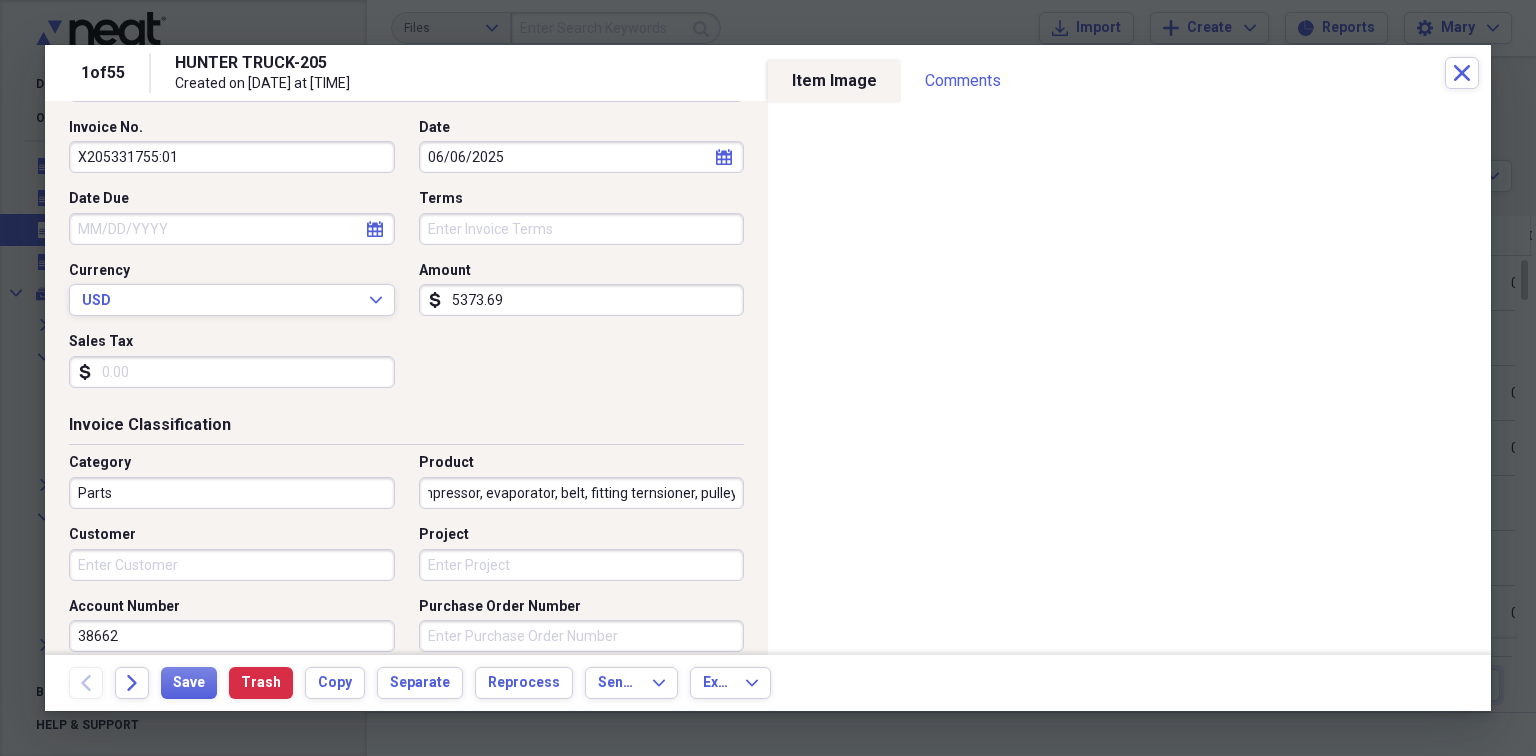 type on "Compressor, evaporator, belt, fitting ternsioner, pulley" 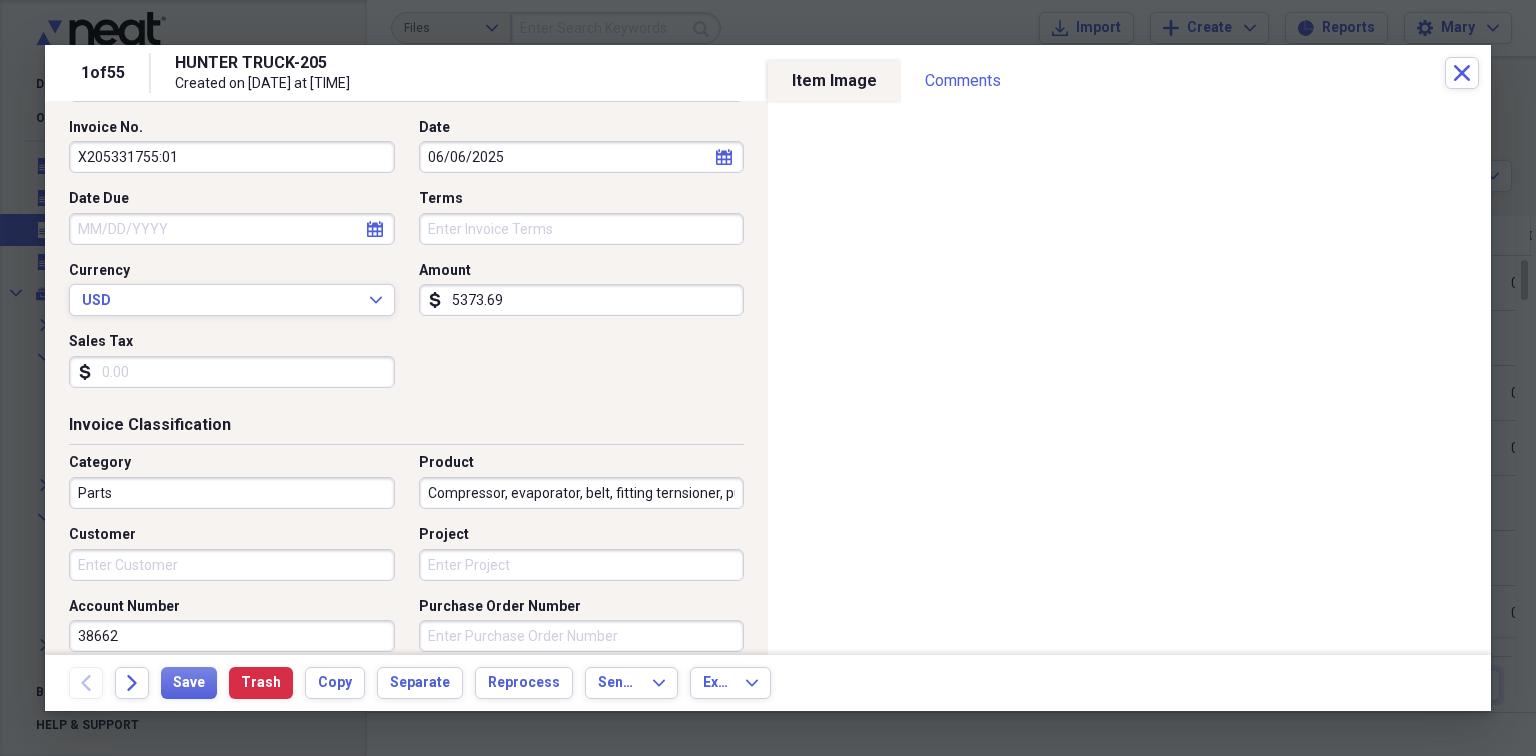 click on "Customer" at bounding box center (232, 565) 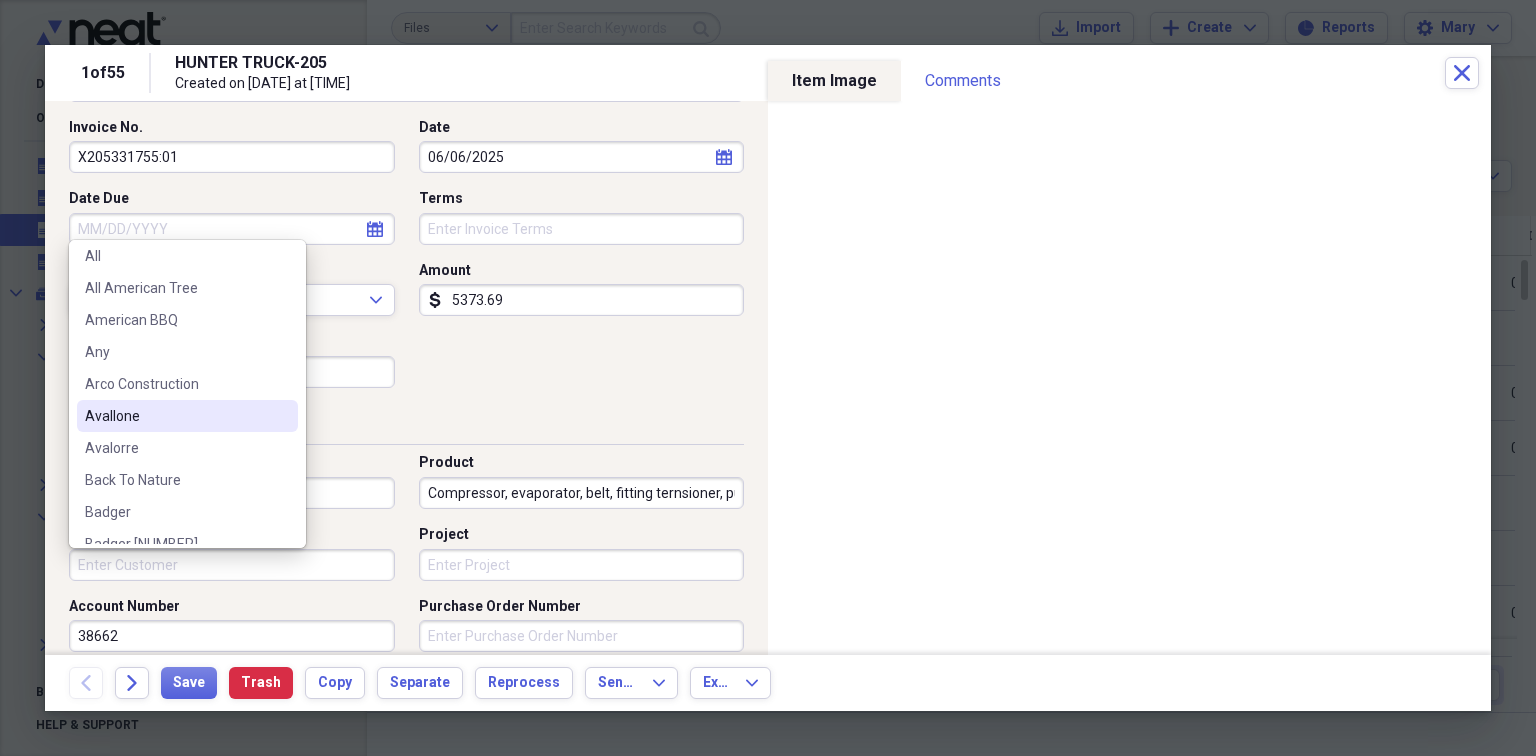 scroll, scrollTop: 333, scrollLeft: 0, axis: vertical 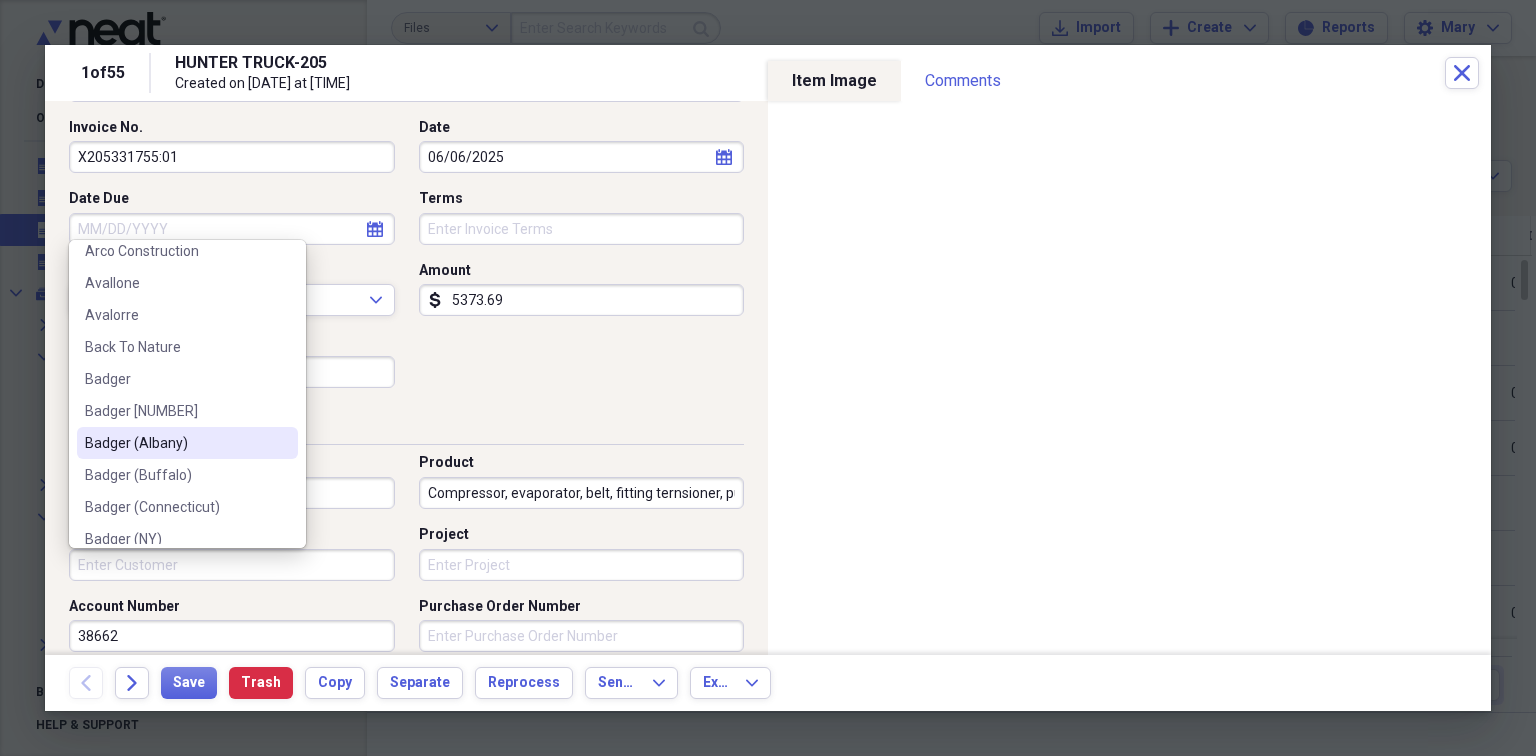 click on "Badger (Albany)" at bounding box center [175, 443] 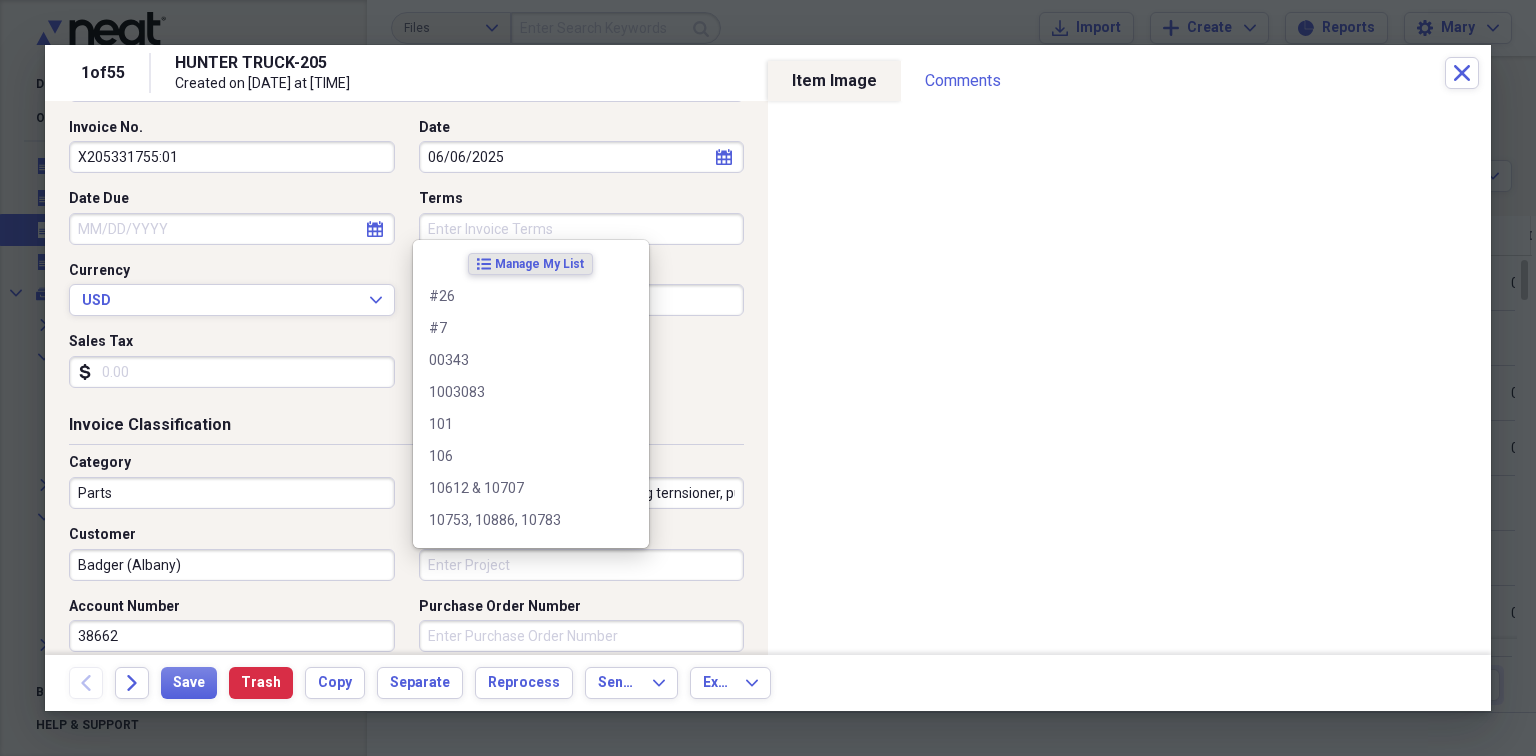 click on "Project" at bounding box center [582, 565] 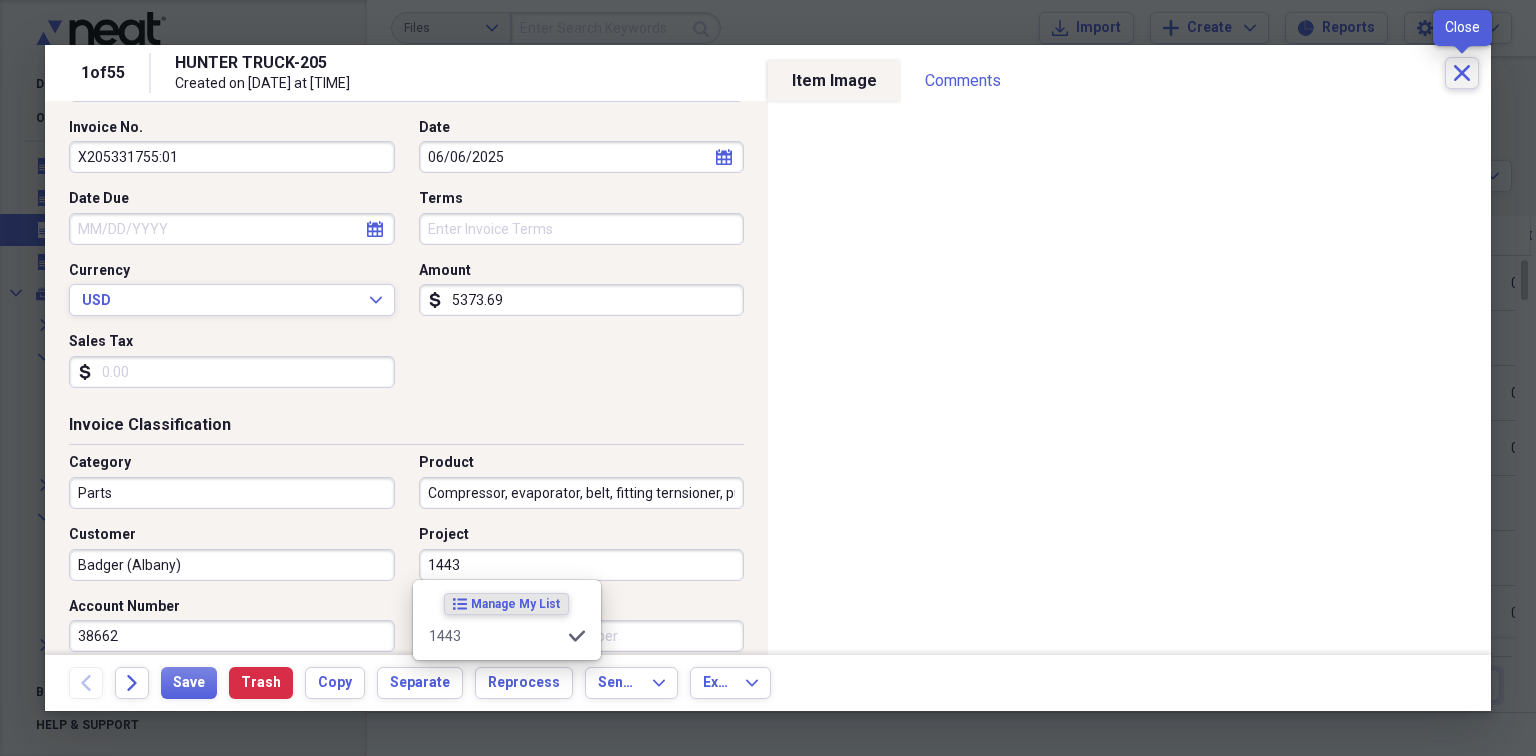type on "1443" 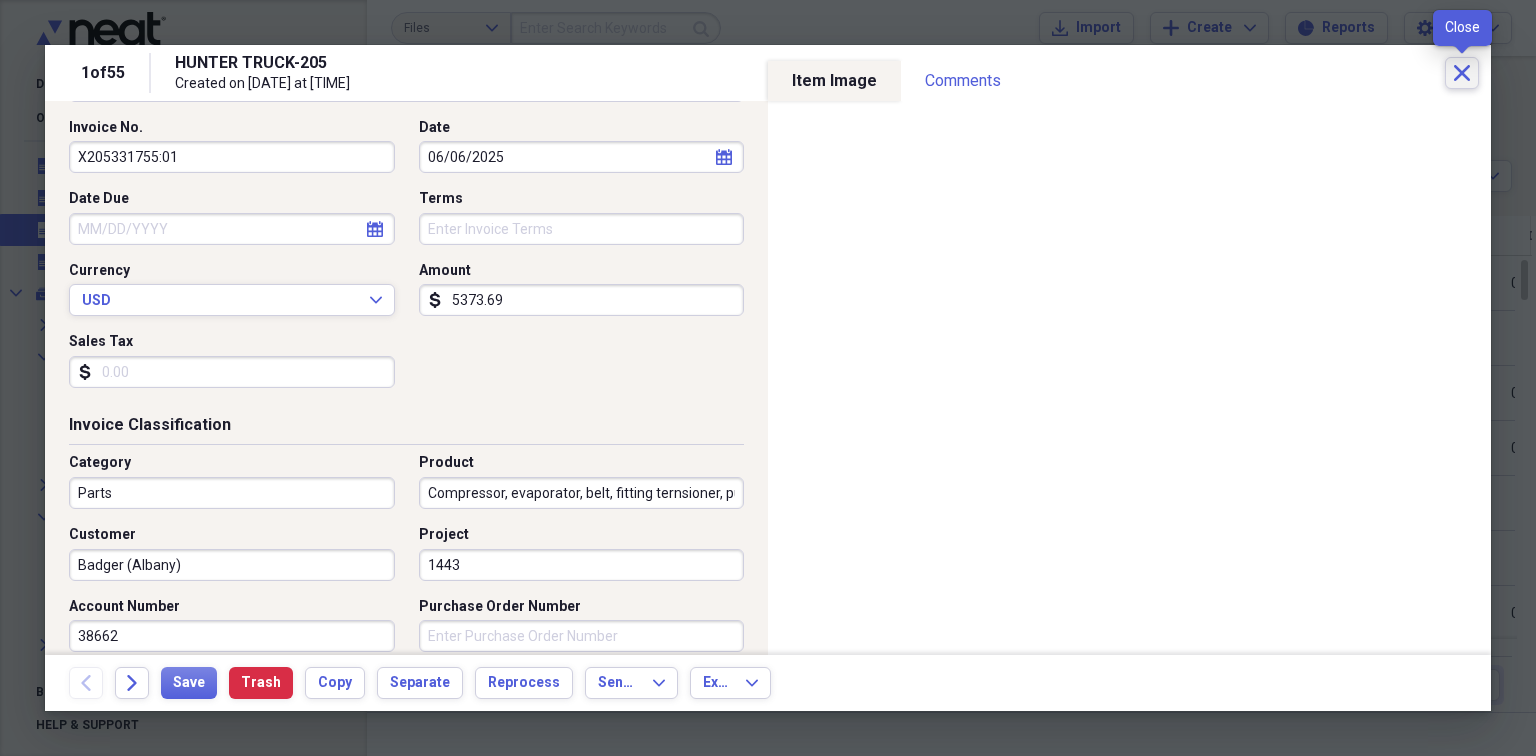 click on "Close" 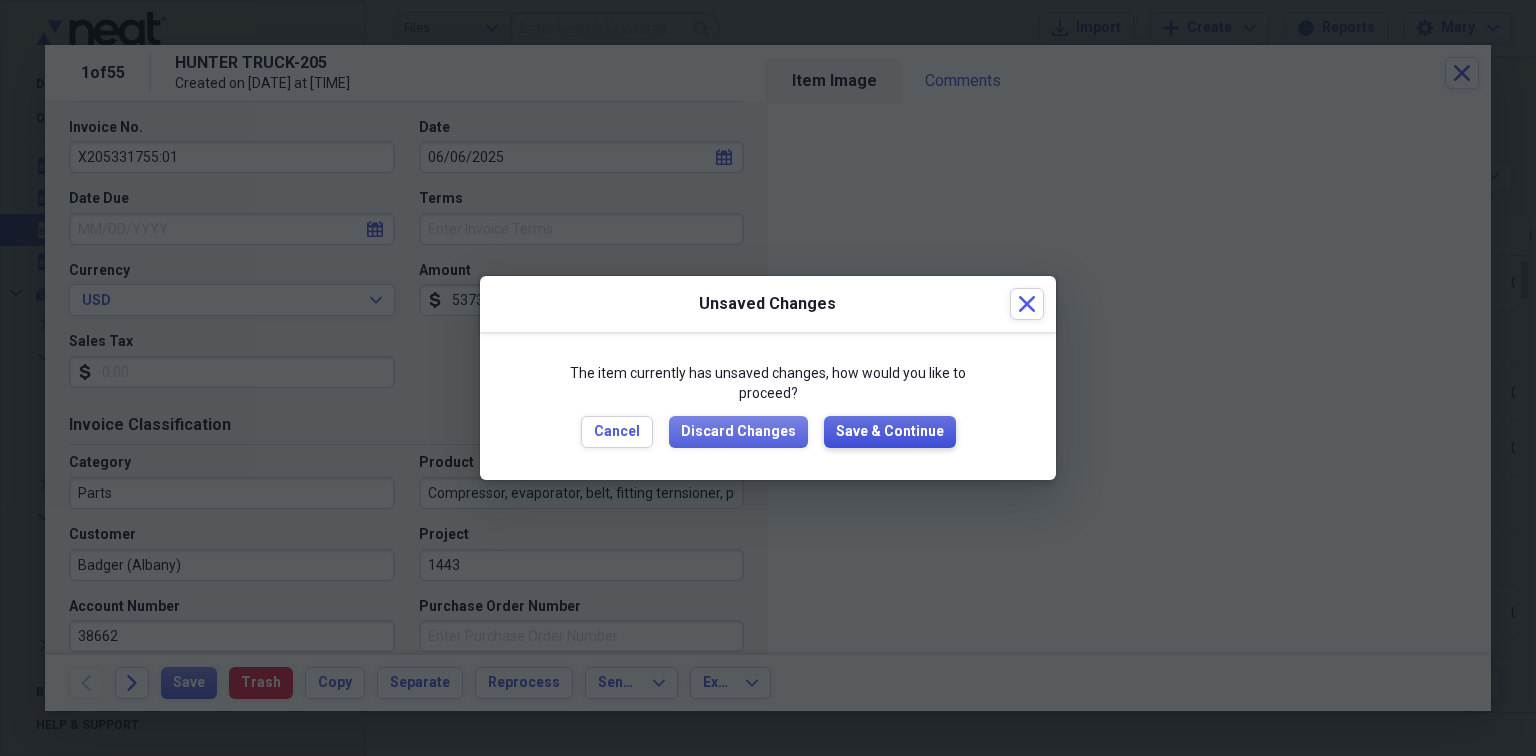 click on "Save & Continue" at bounding box center (890, 432) 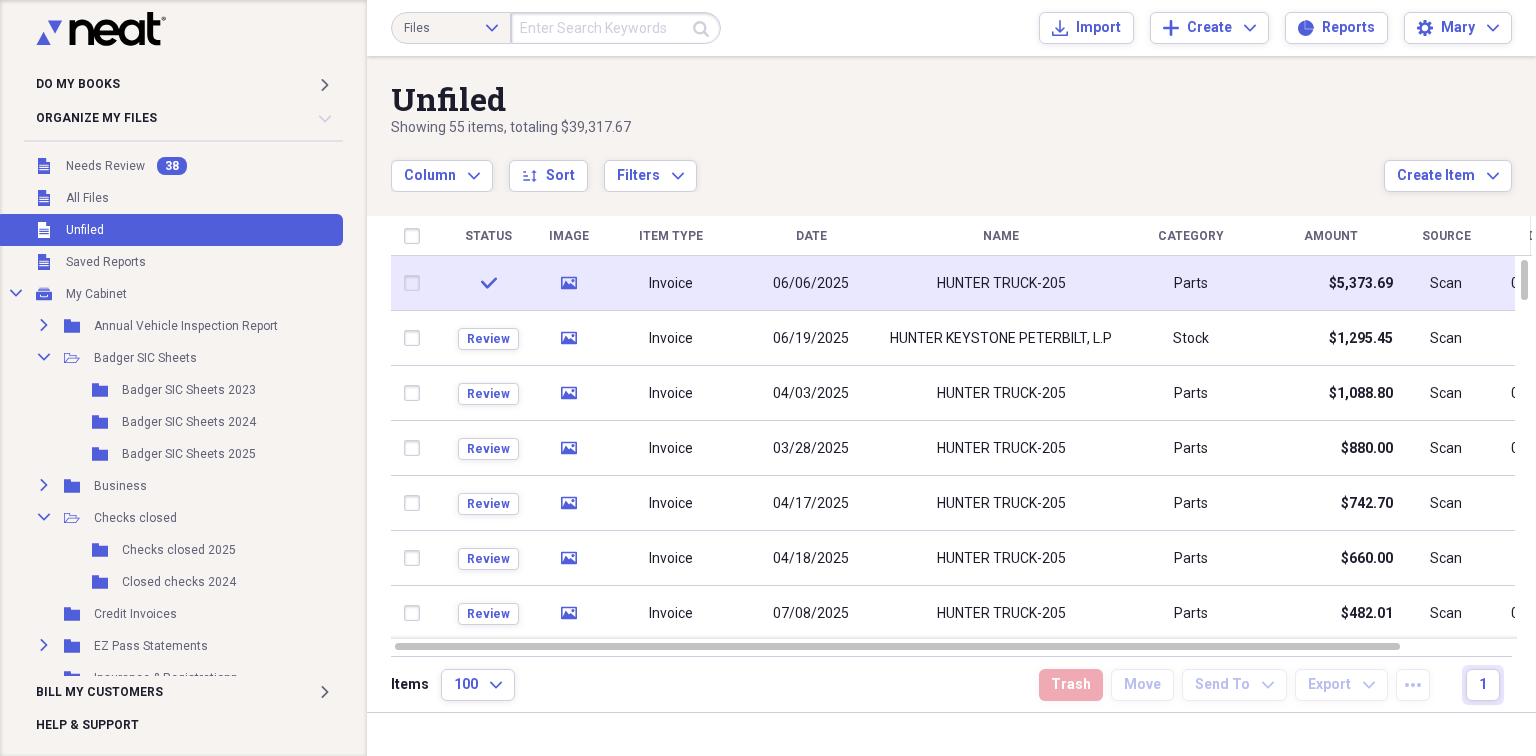 click on "HUNTER TRUCK-205" at bounding box center [1001, 284] 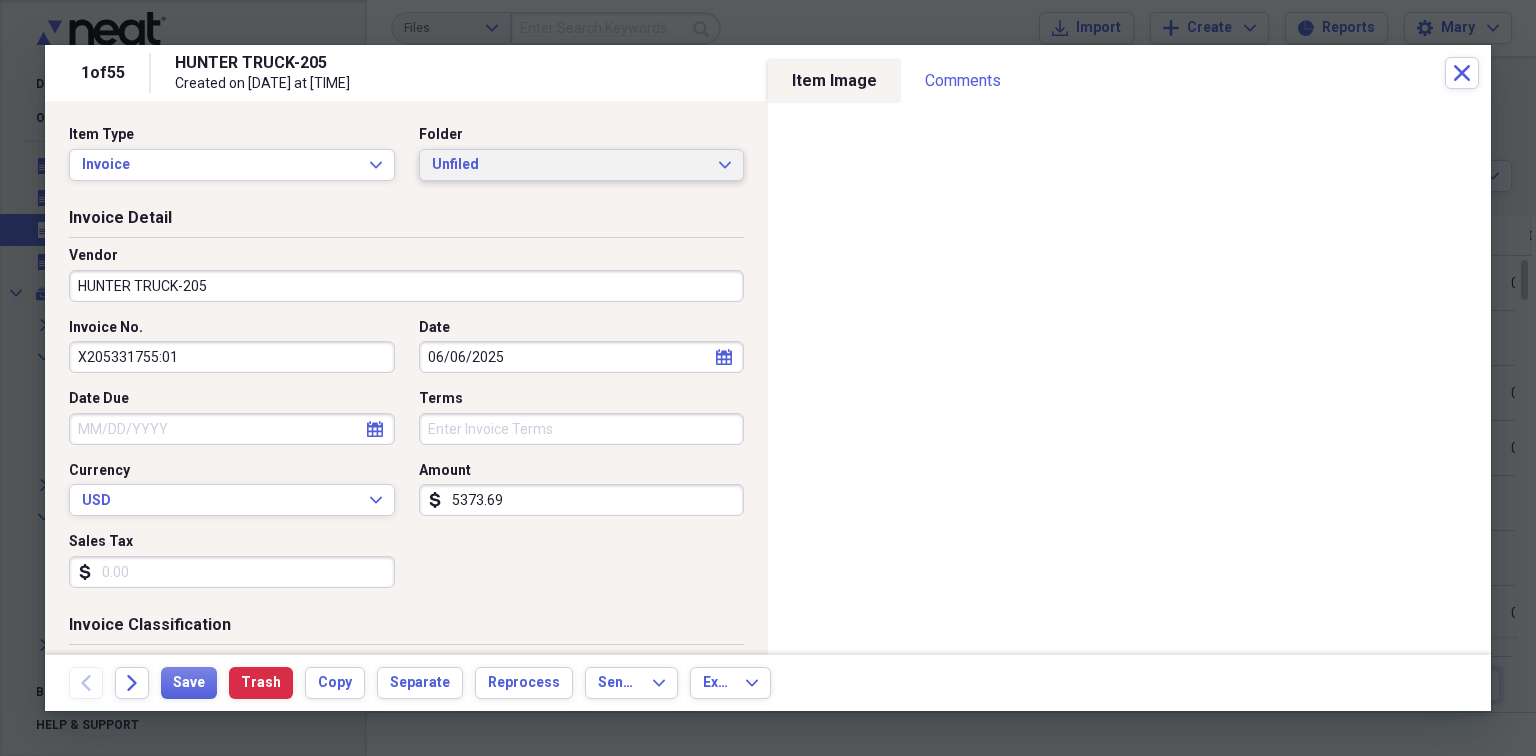 click on "Unfiled" at bounding box center [570, 165] 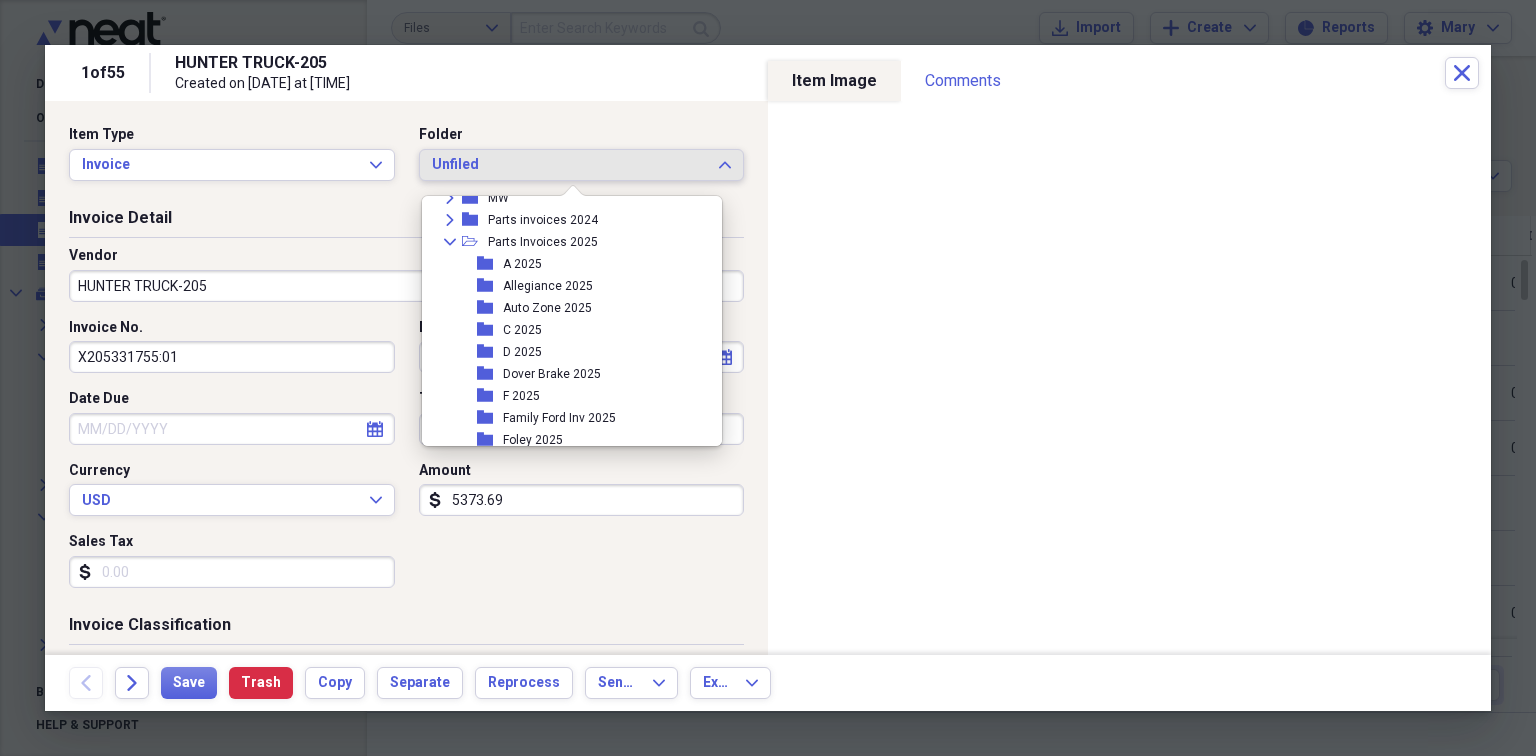 scroll, scrollTop: 400, scrollLeft: 0, axis: vertical 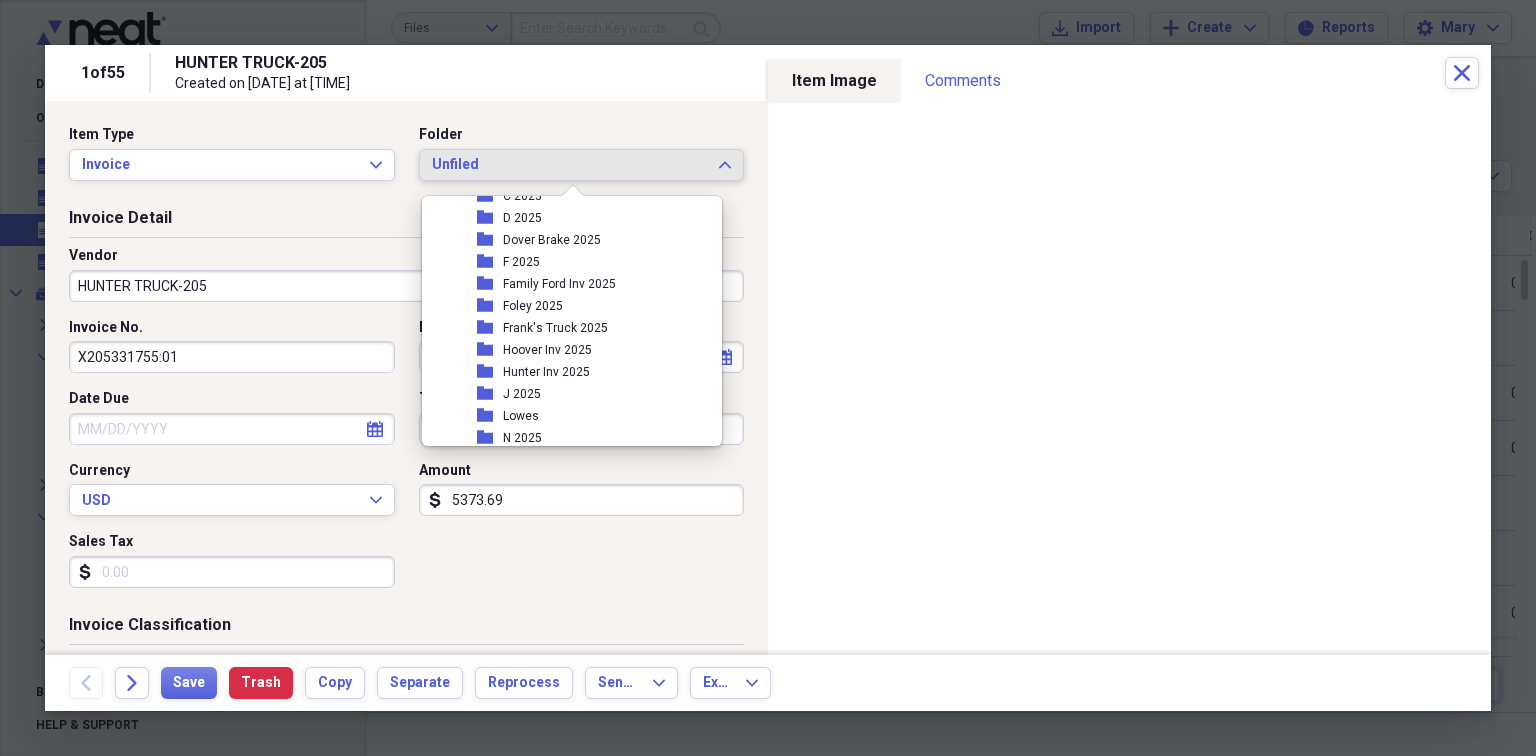 click on "Hunter Inv 2025" at bounding box center (546, 372) 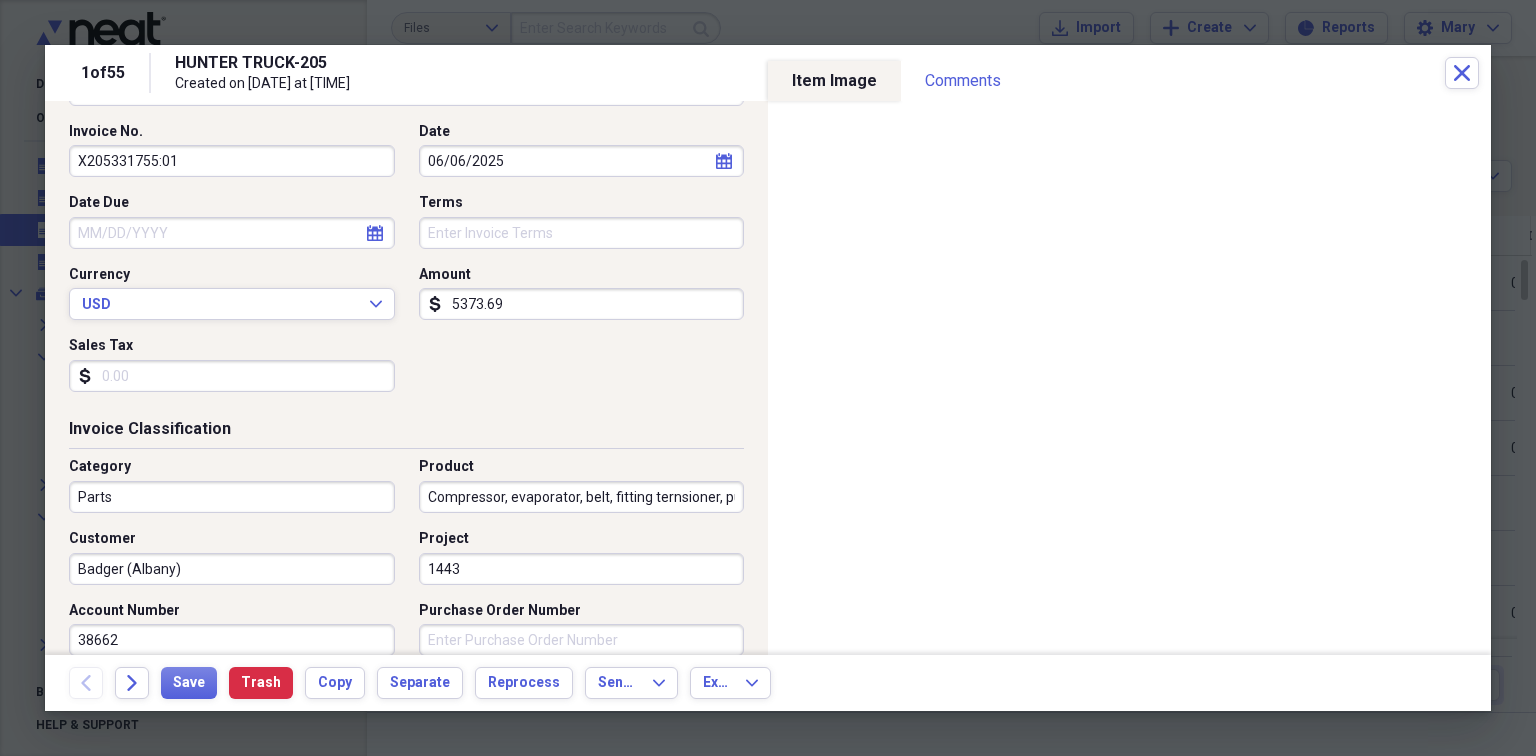scroll, scrollTop: 200, scrollLeft: 0, axis: vertical 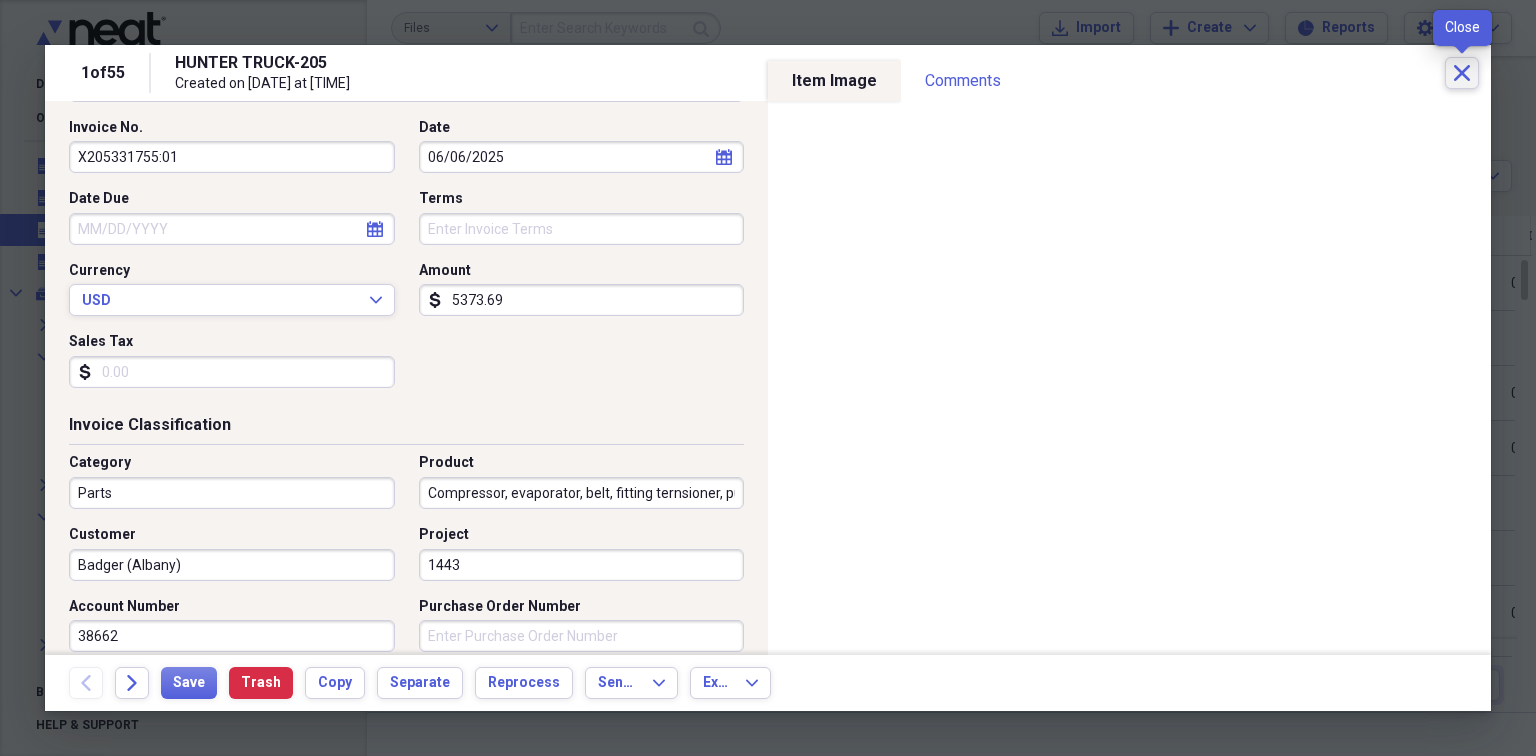 click on "Close" at bounding box center (1462, 73) 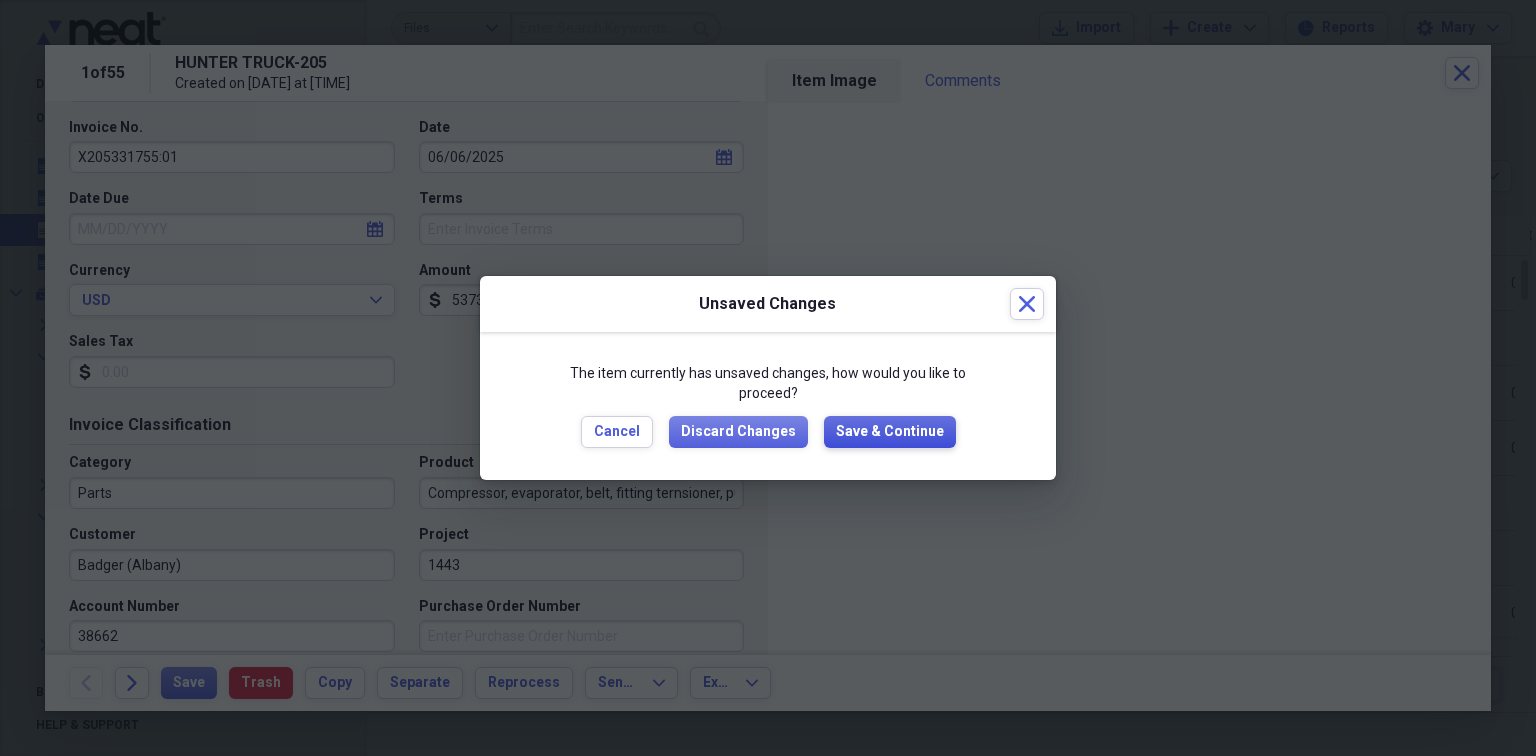 click on "Save & Continue" at bounding box center [890, 432] 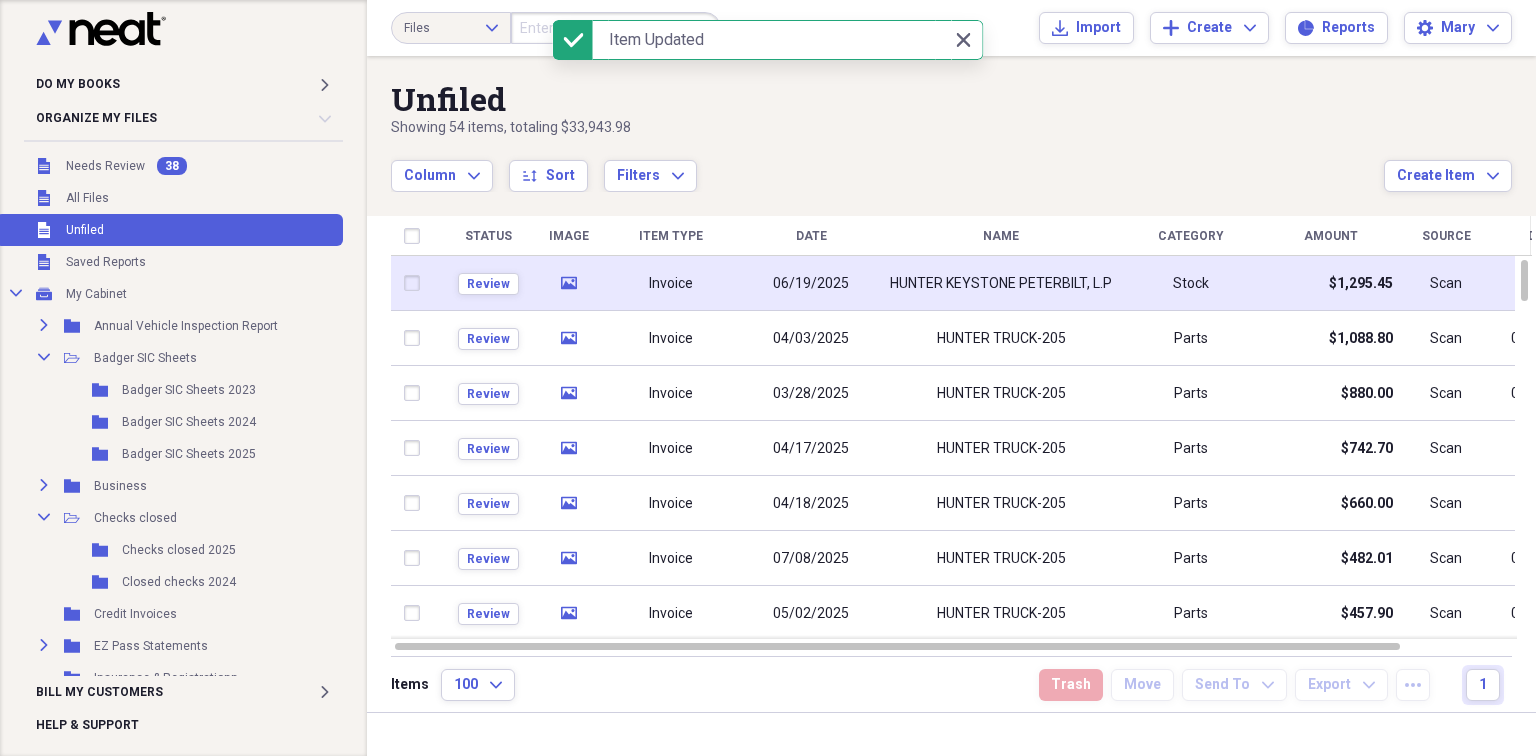 click on "HUNTER KEYSTONE PETERBILT, L.P" at bounding box center (1001, 284) 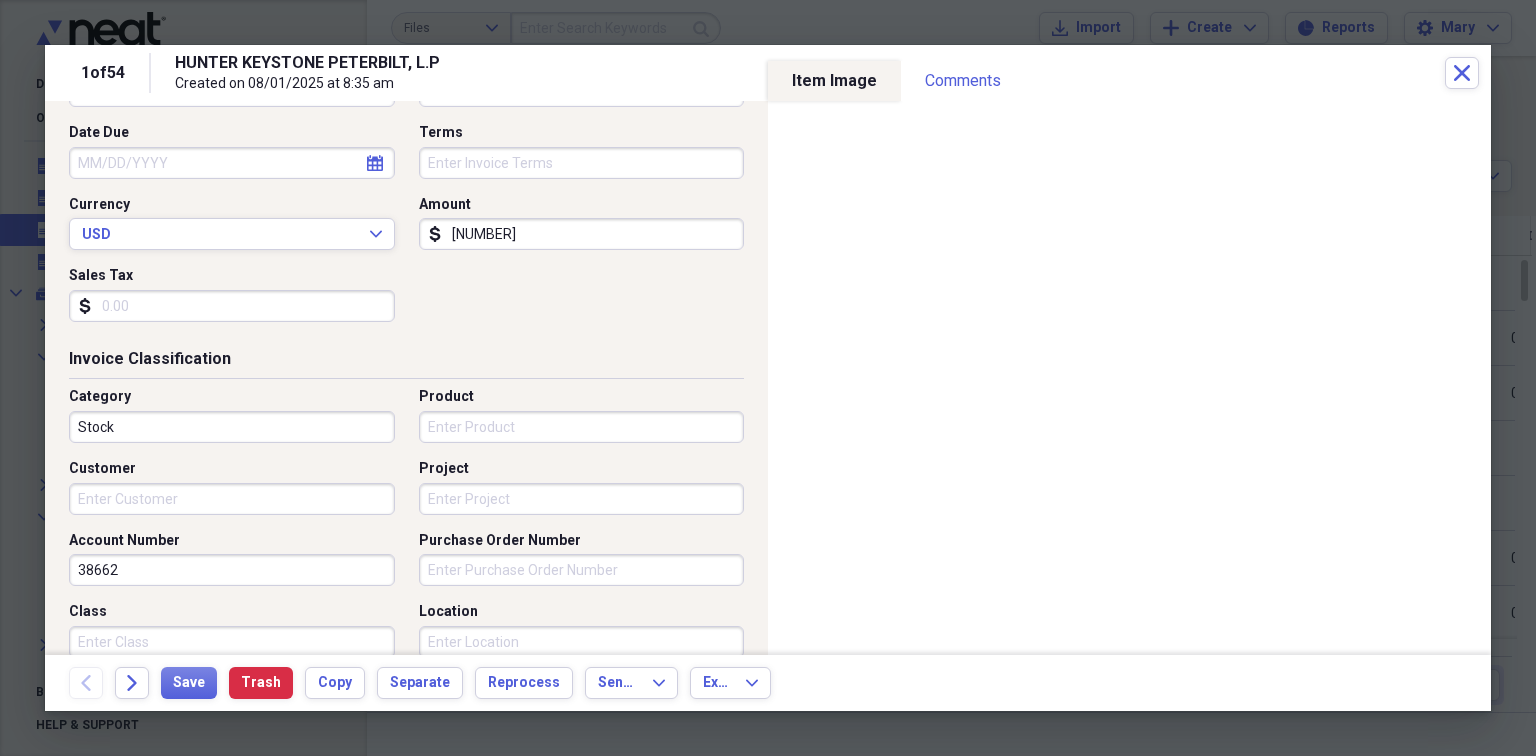 scroll, scrollTop: 333, scrollLeft: 0, axis: vertical 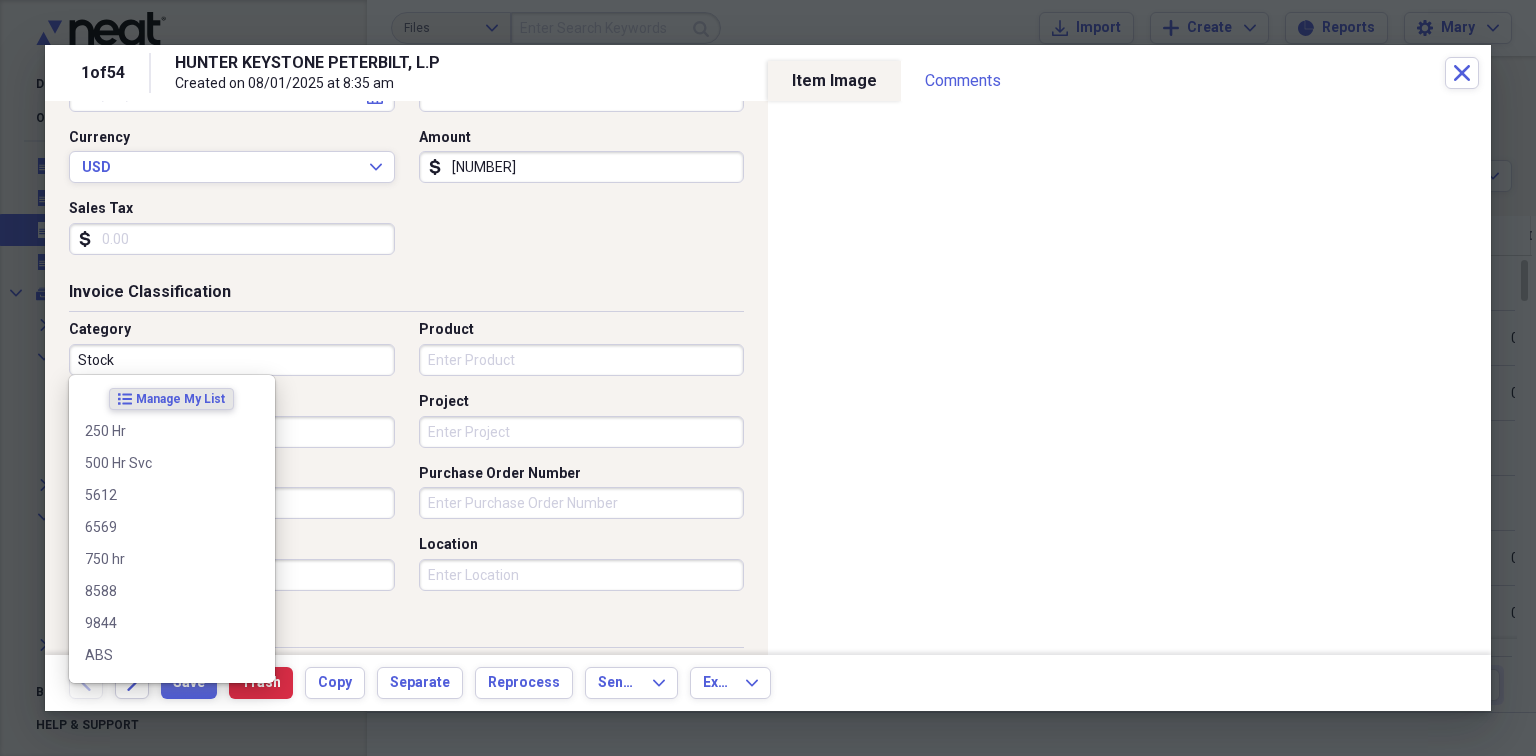 click on "Stock" at bounding box center [232, 360] 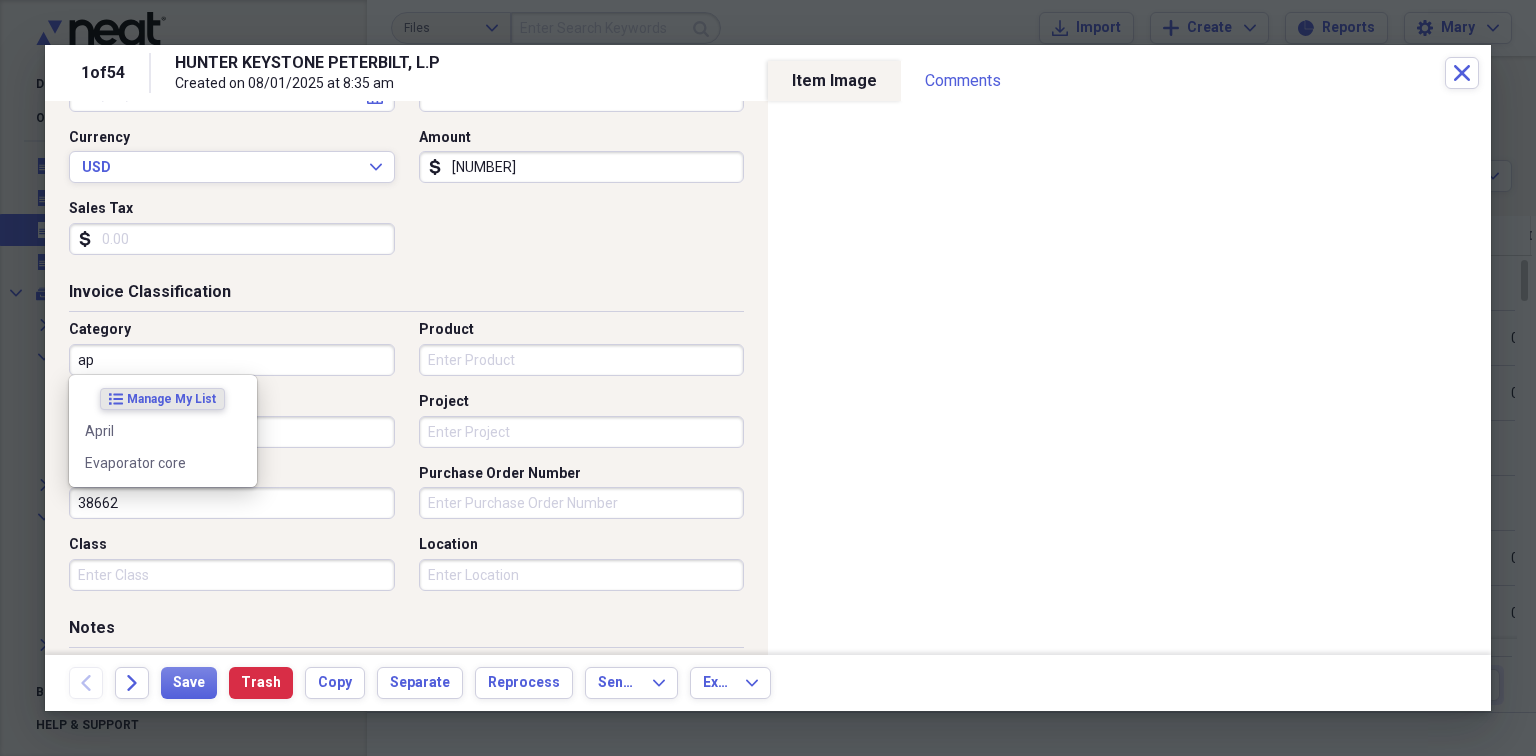 type on "a" 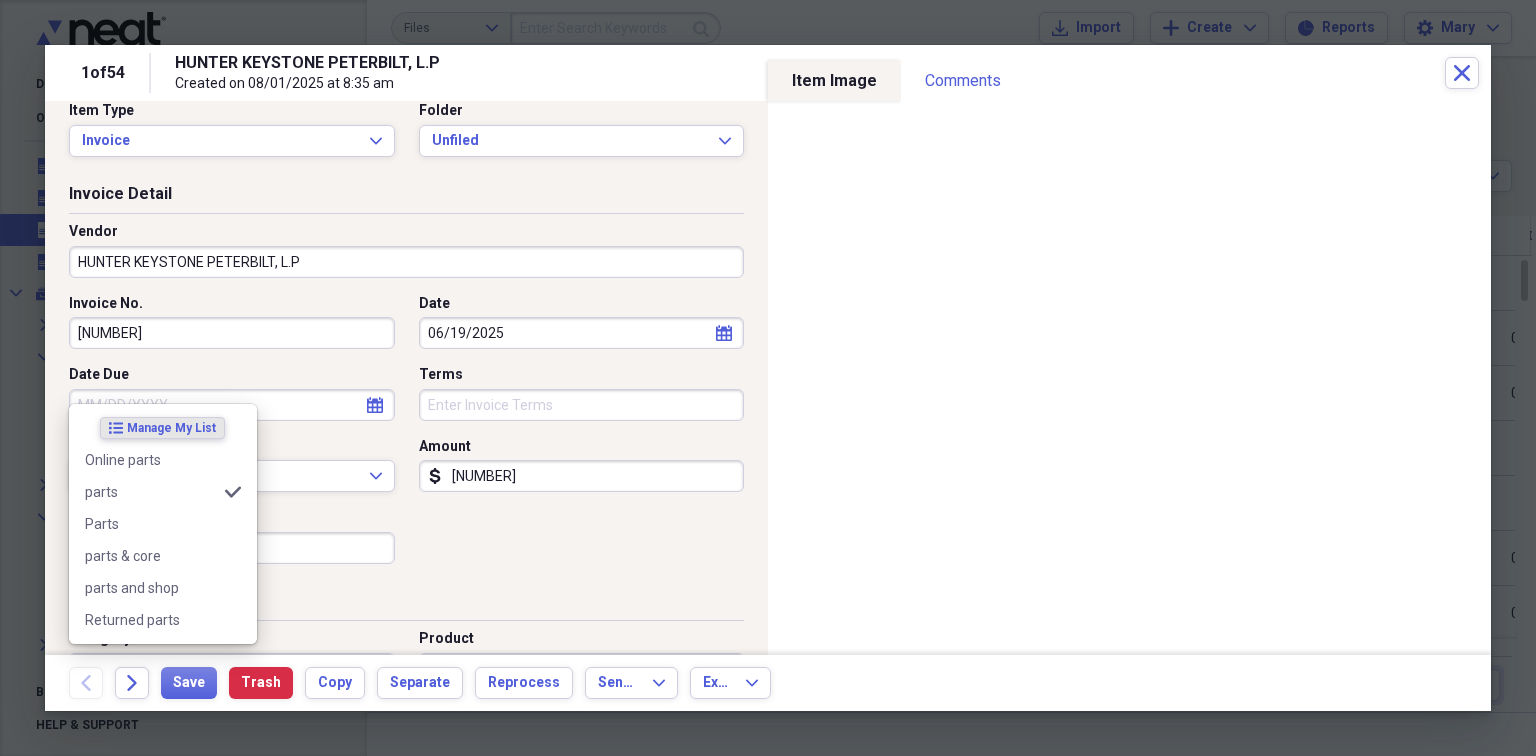 scroll, scrollTop: 0, scrollLeft: 0, axis: both 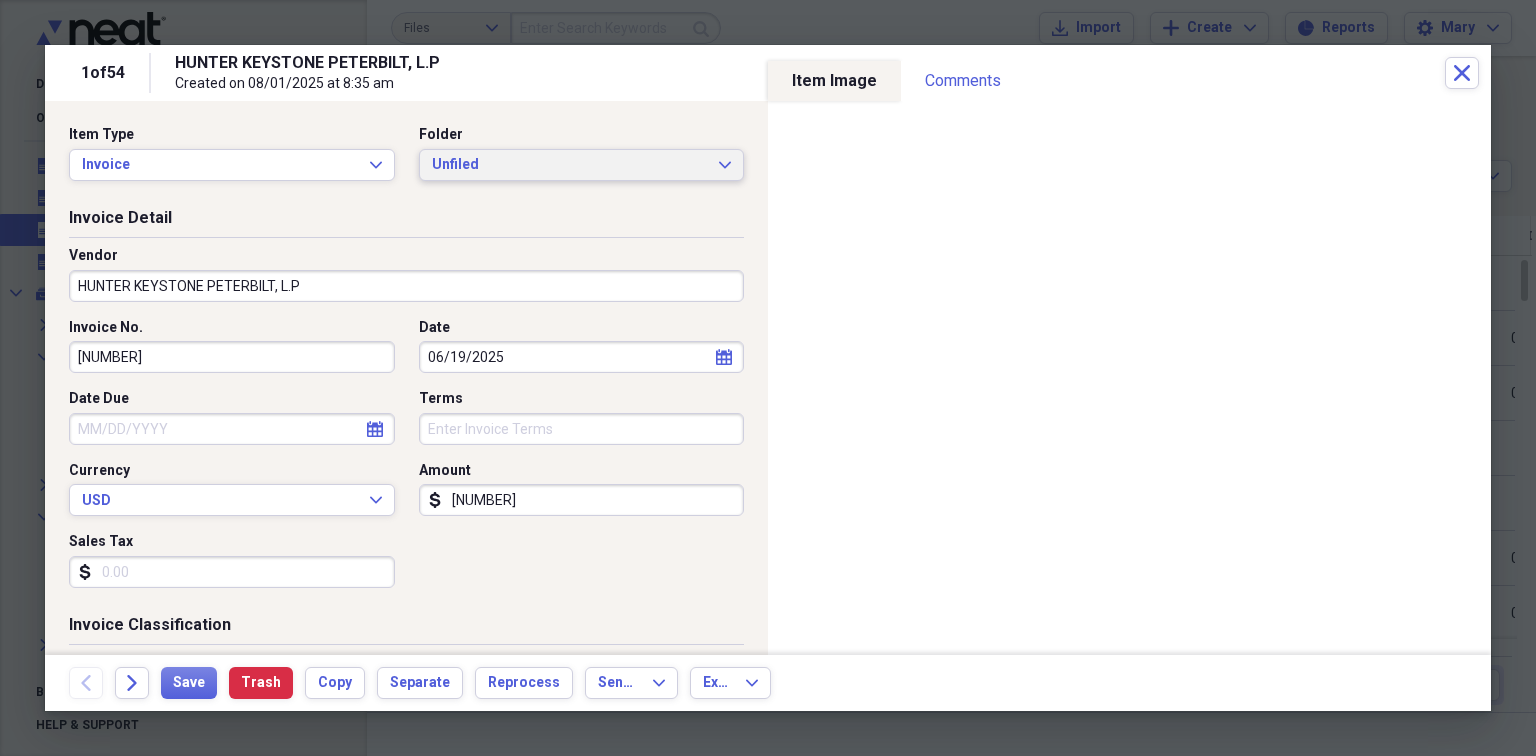 type on "parts" 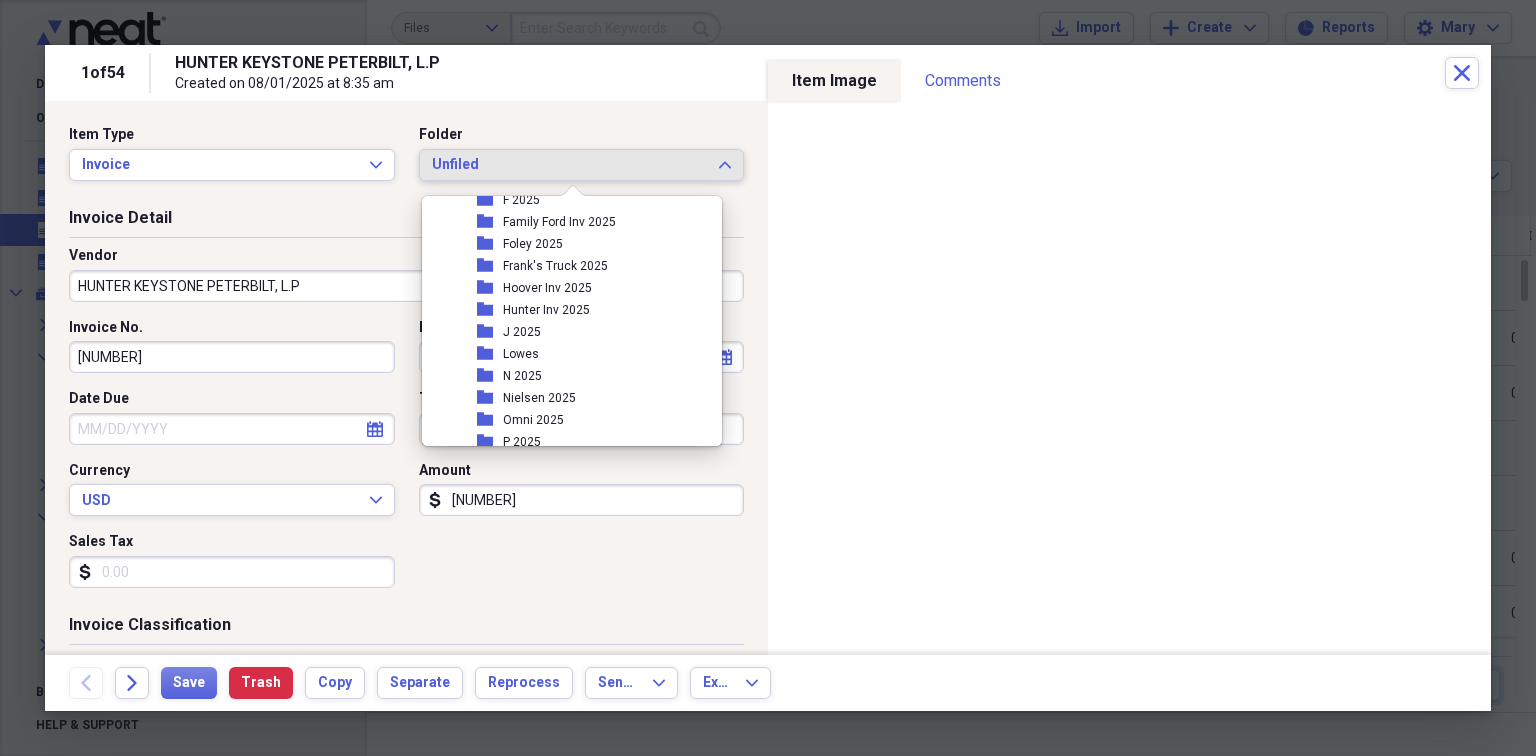 scroll, scrollTop: 466, scrollLeft: 0, axis: vertical 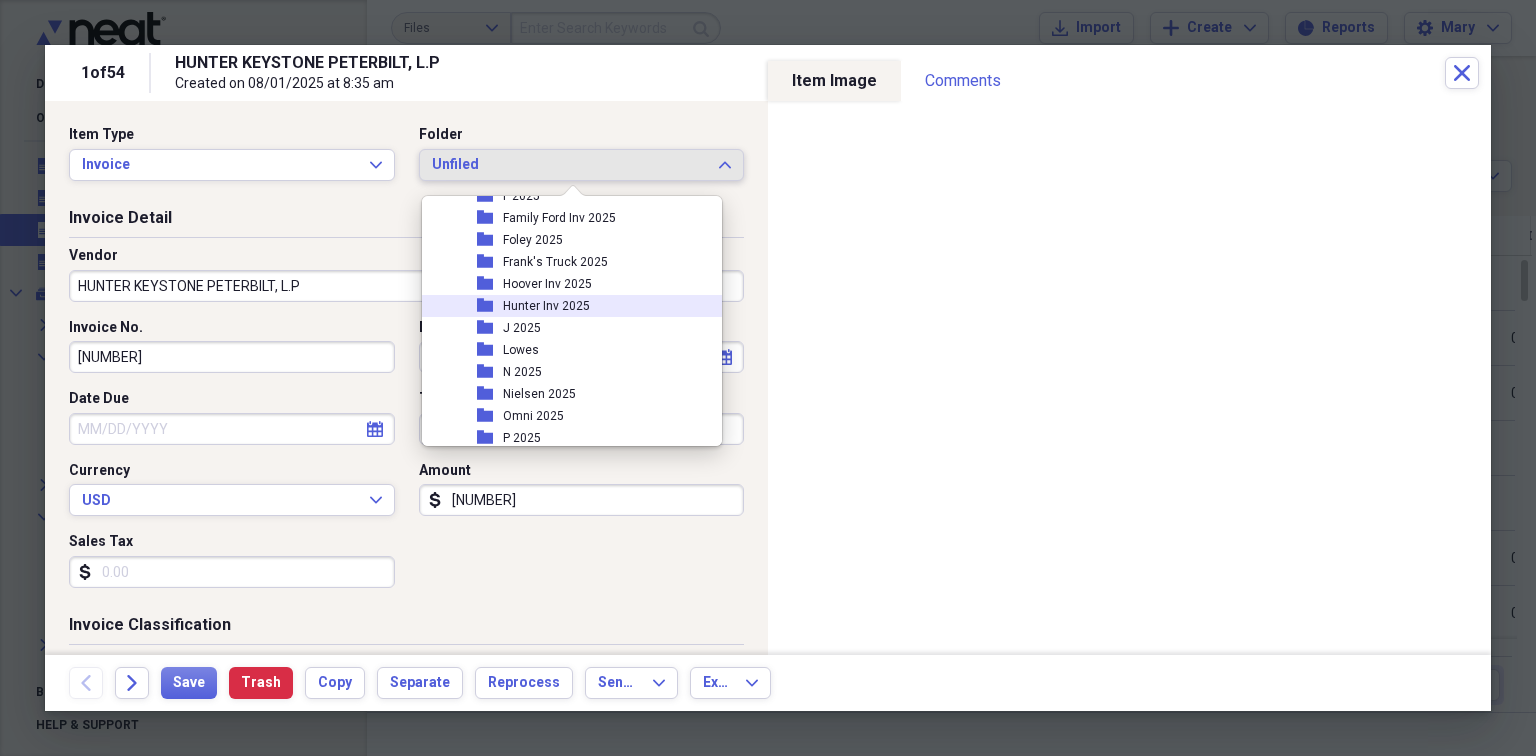 click on "Hunter Inv 2025" at bounding box center (546, 306) 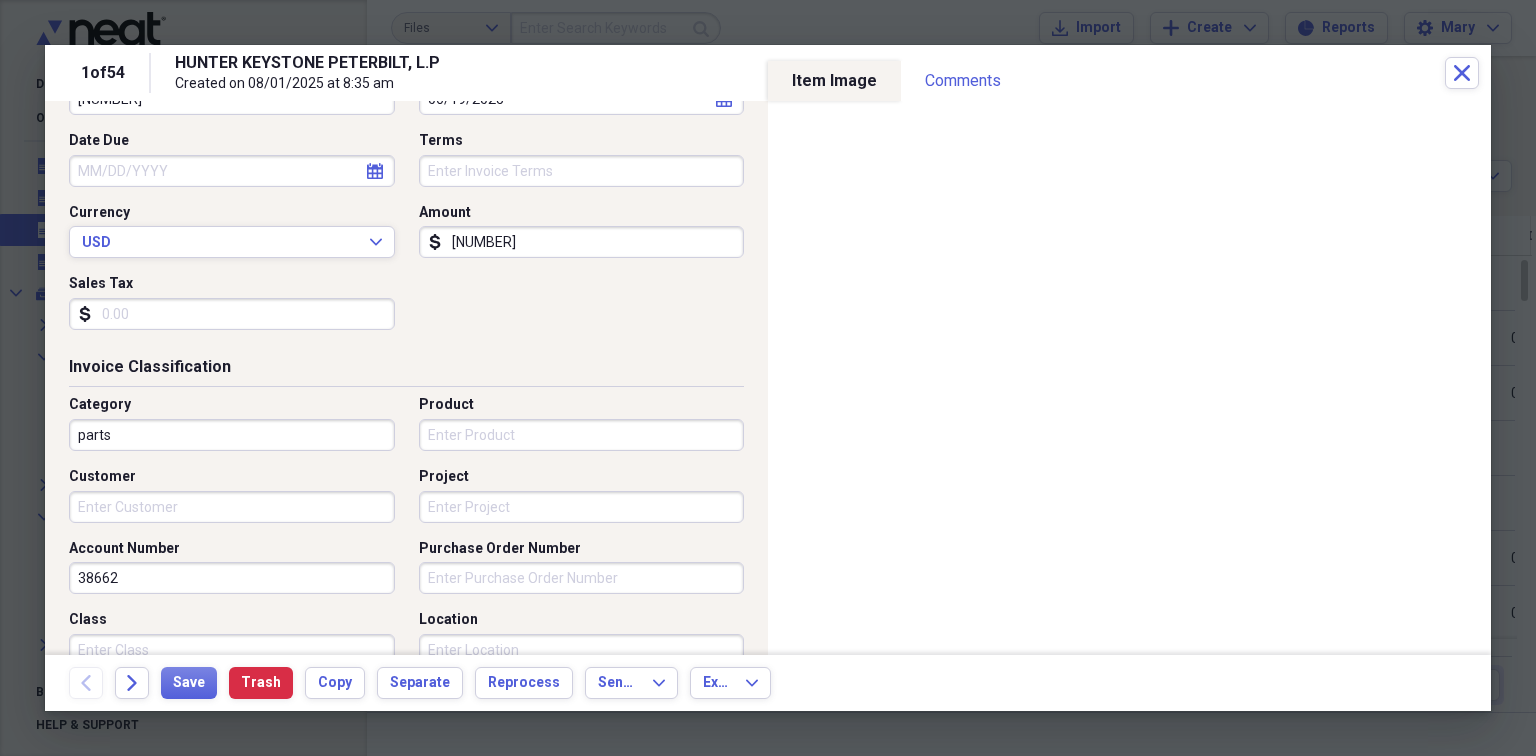 scroll, scrollTop: 266, scrollLeft: 0, axis: vertical 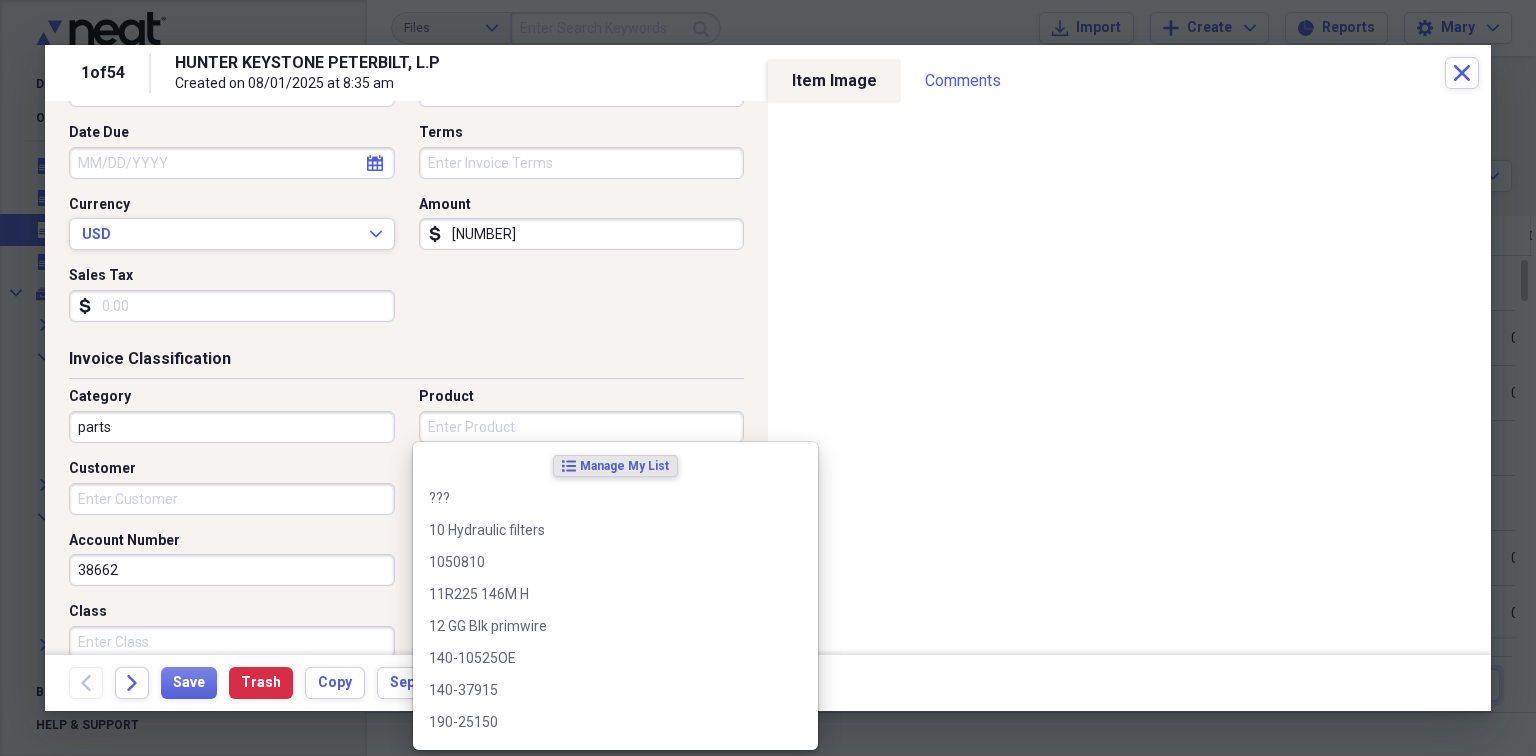 click on "Product" at bounding box center (582, 427) 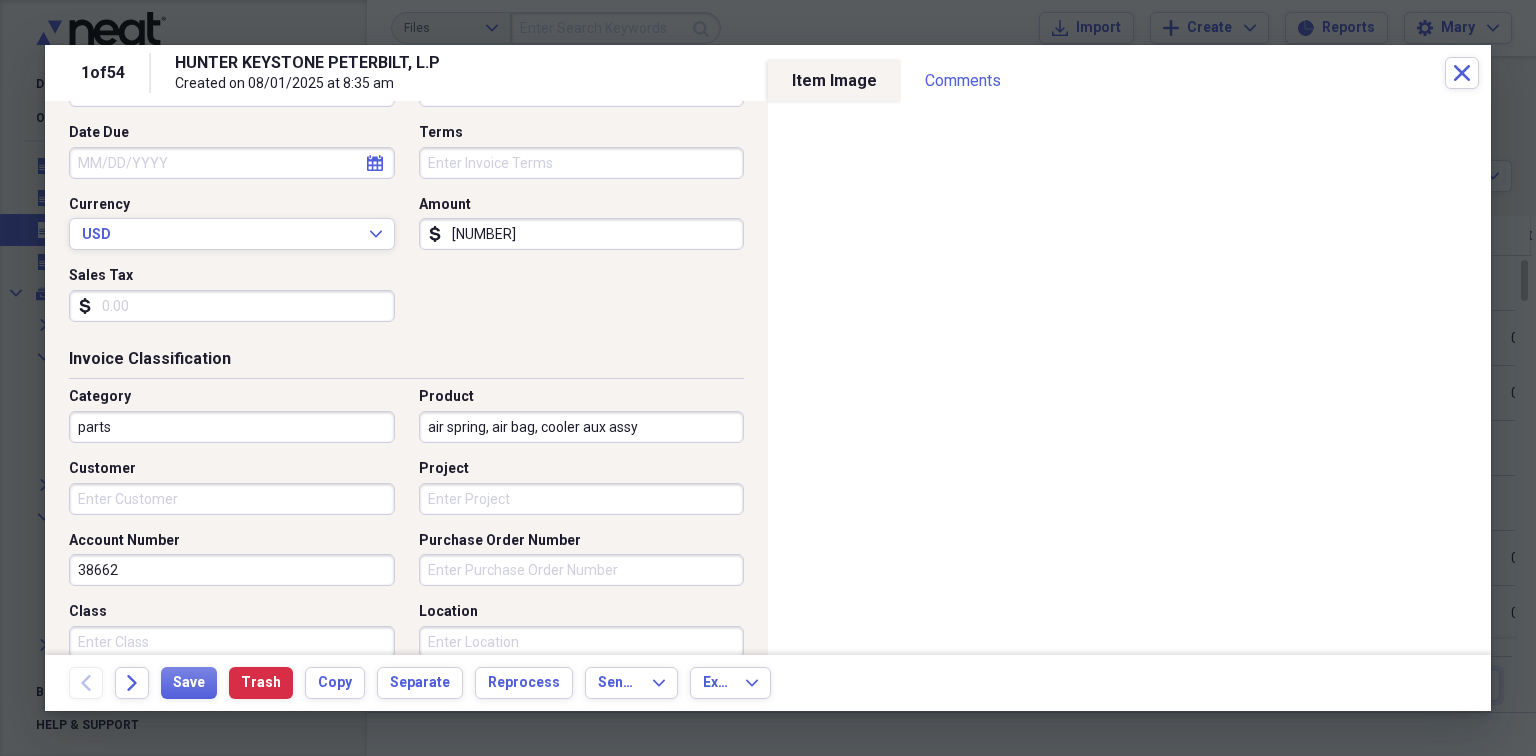 type on "air spring, air bag, cooler aux assy" 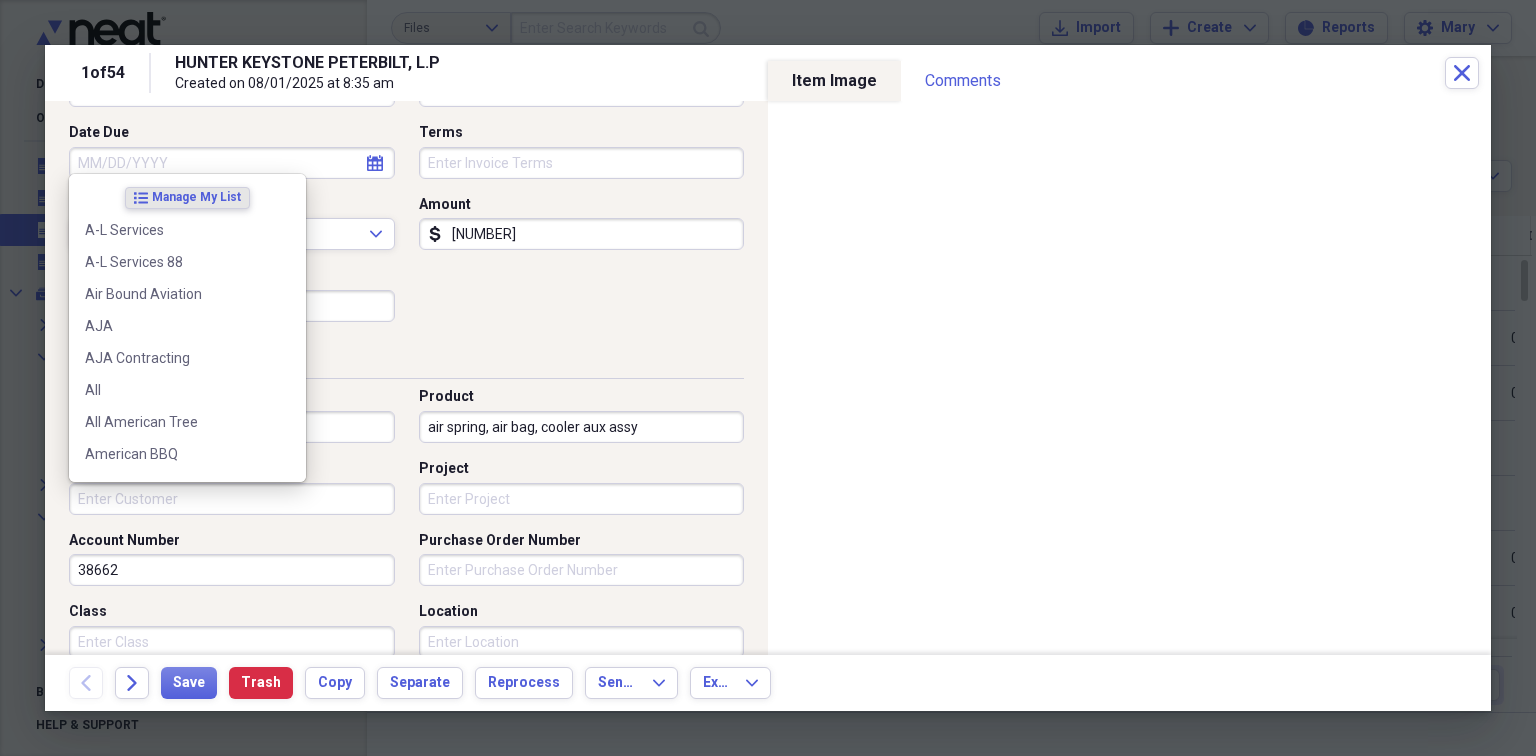 click on "Customer" at bounding box center (232, 499) 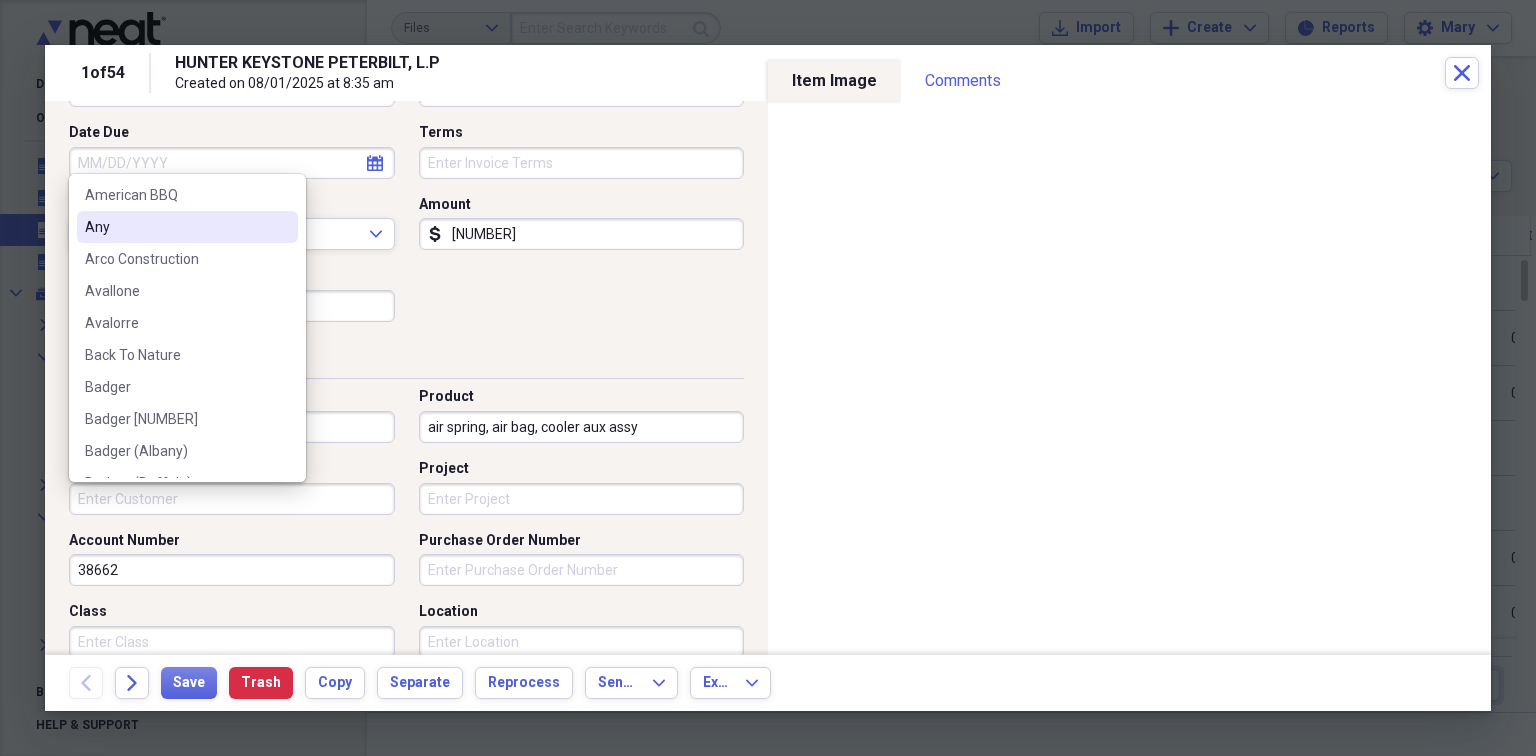 scroll, scrollTop: 266, scrollLeft: 0, axis: vertical 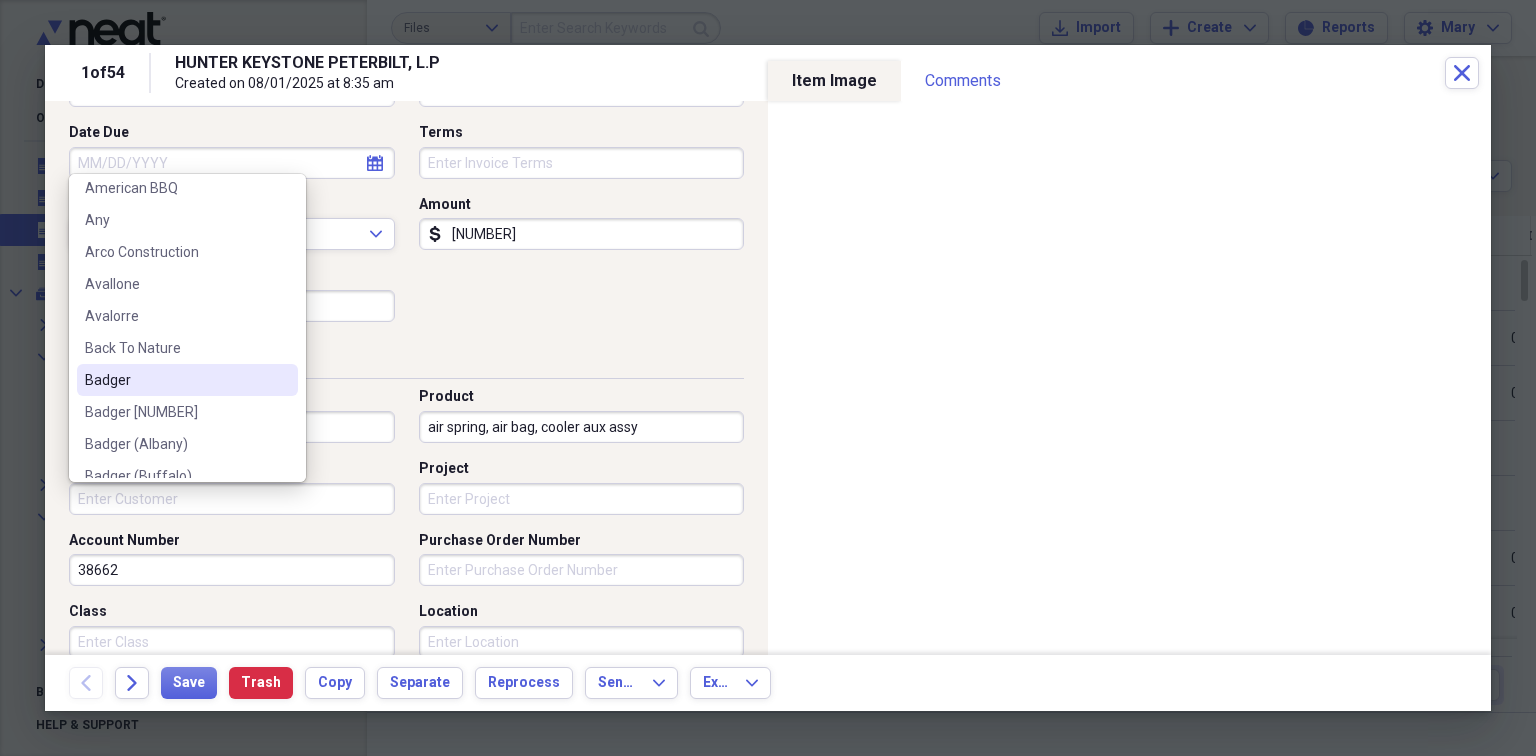 click on "Badger" at bounding box center (175, 380) 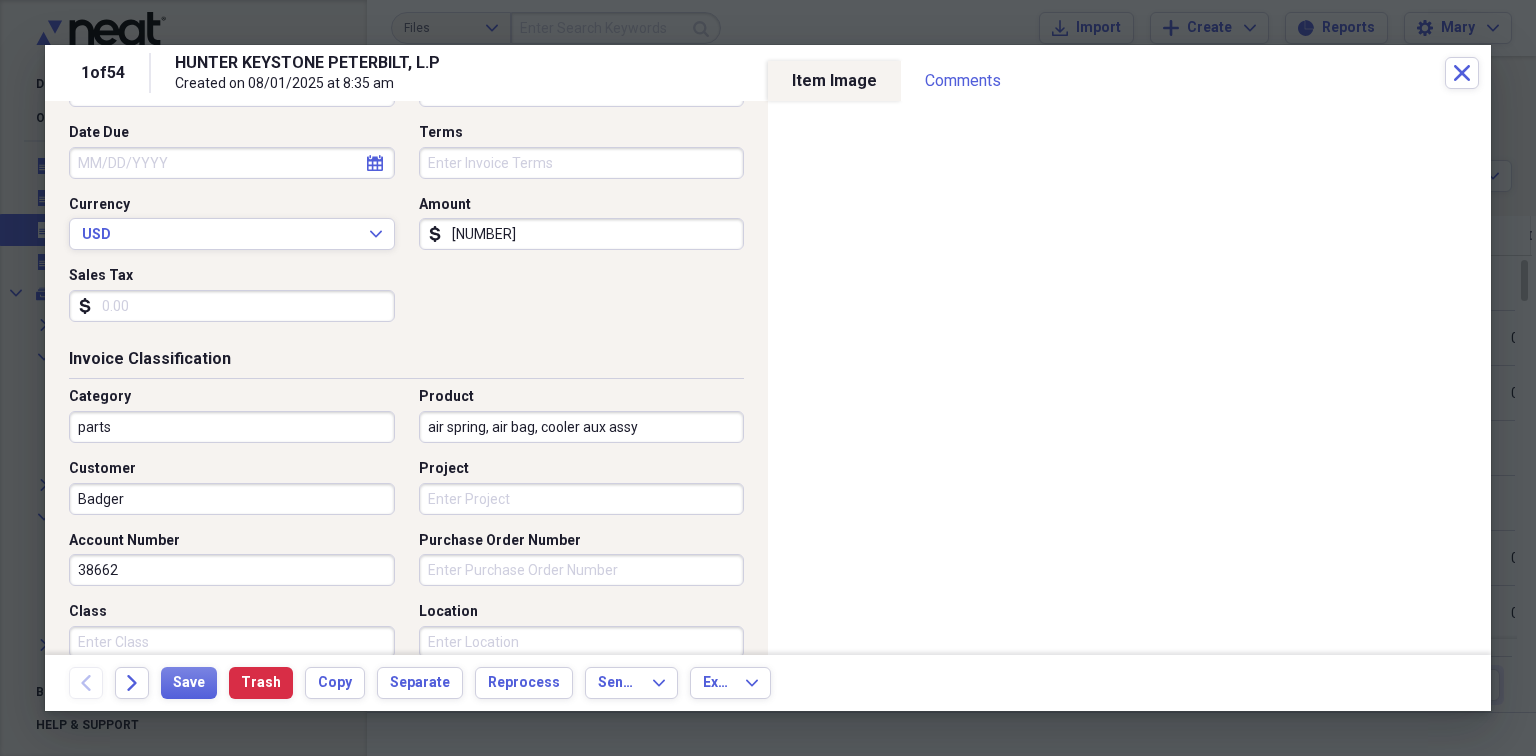 click on "Project" at bounding box center [582, 499] 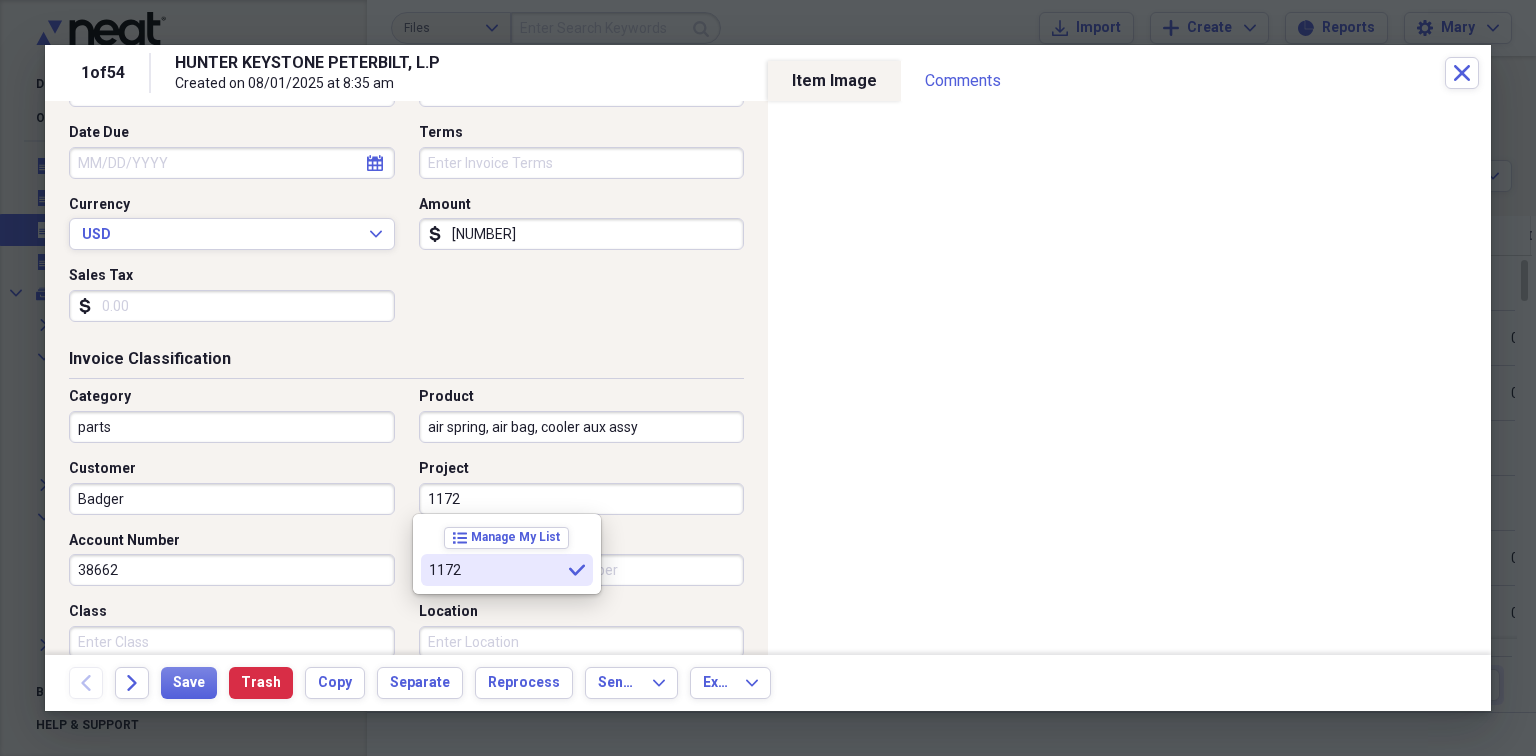 type on "1172" 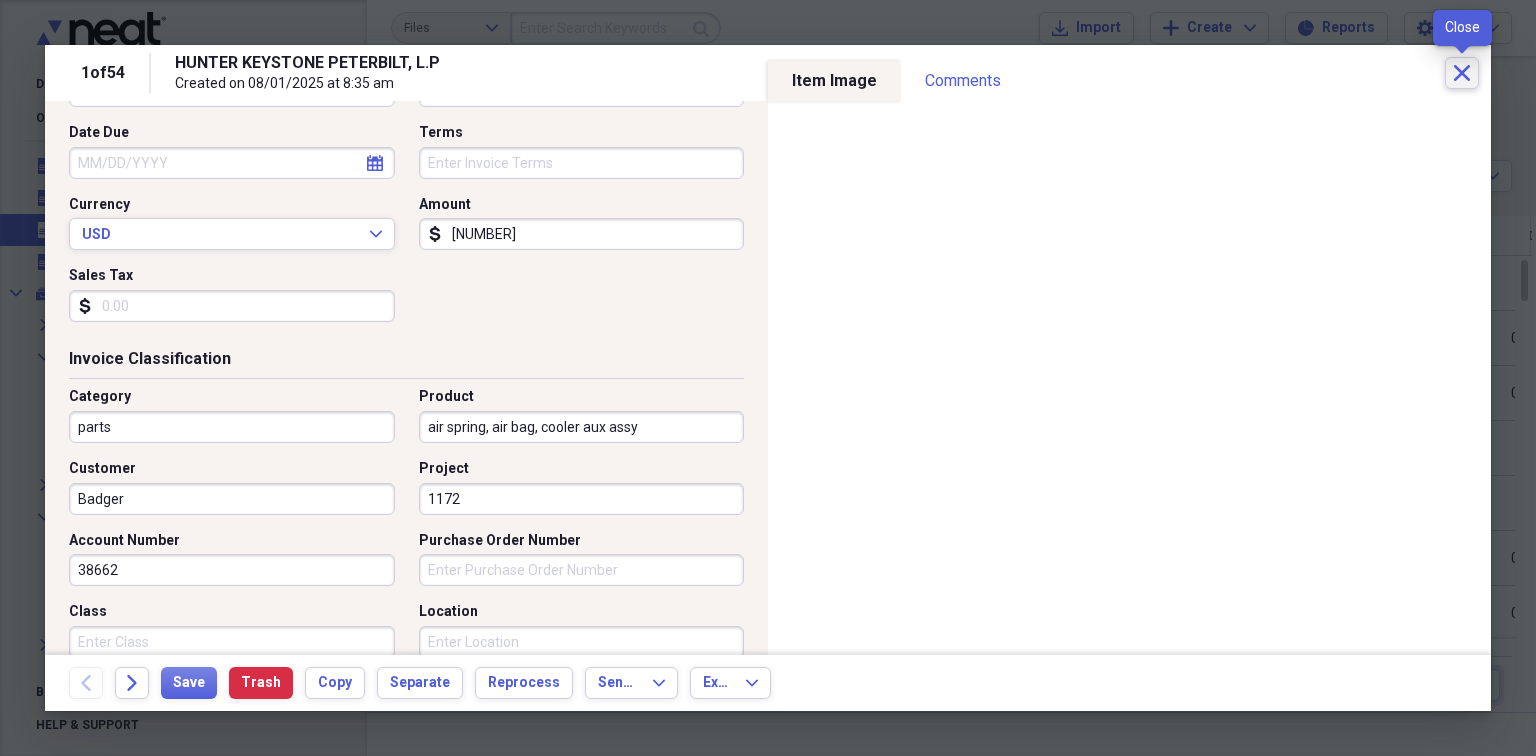 click on "Close" 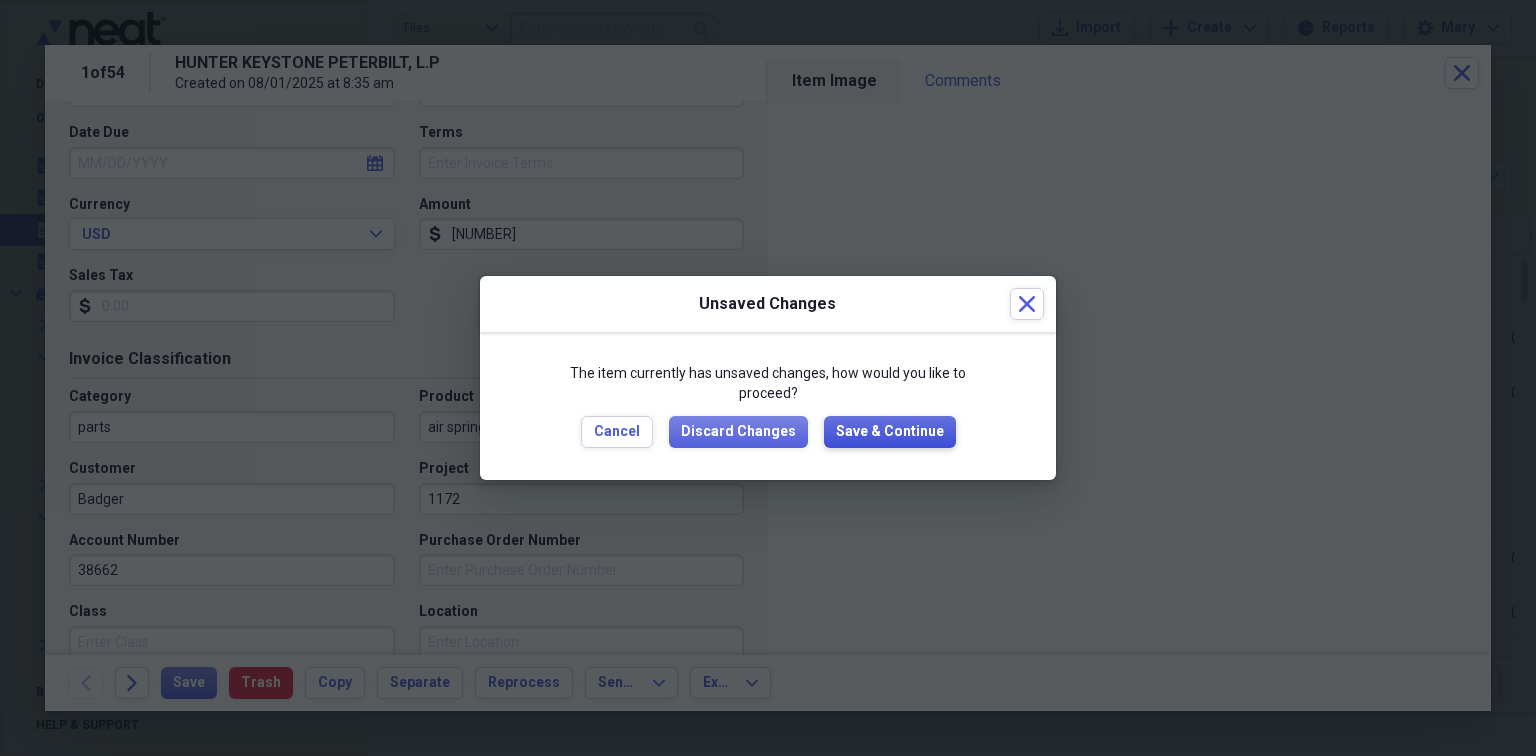 click on "Save & Continue" at bounding box center [890, 432] 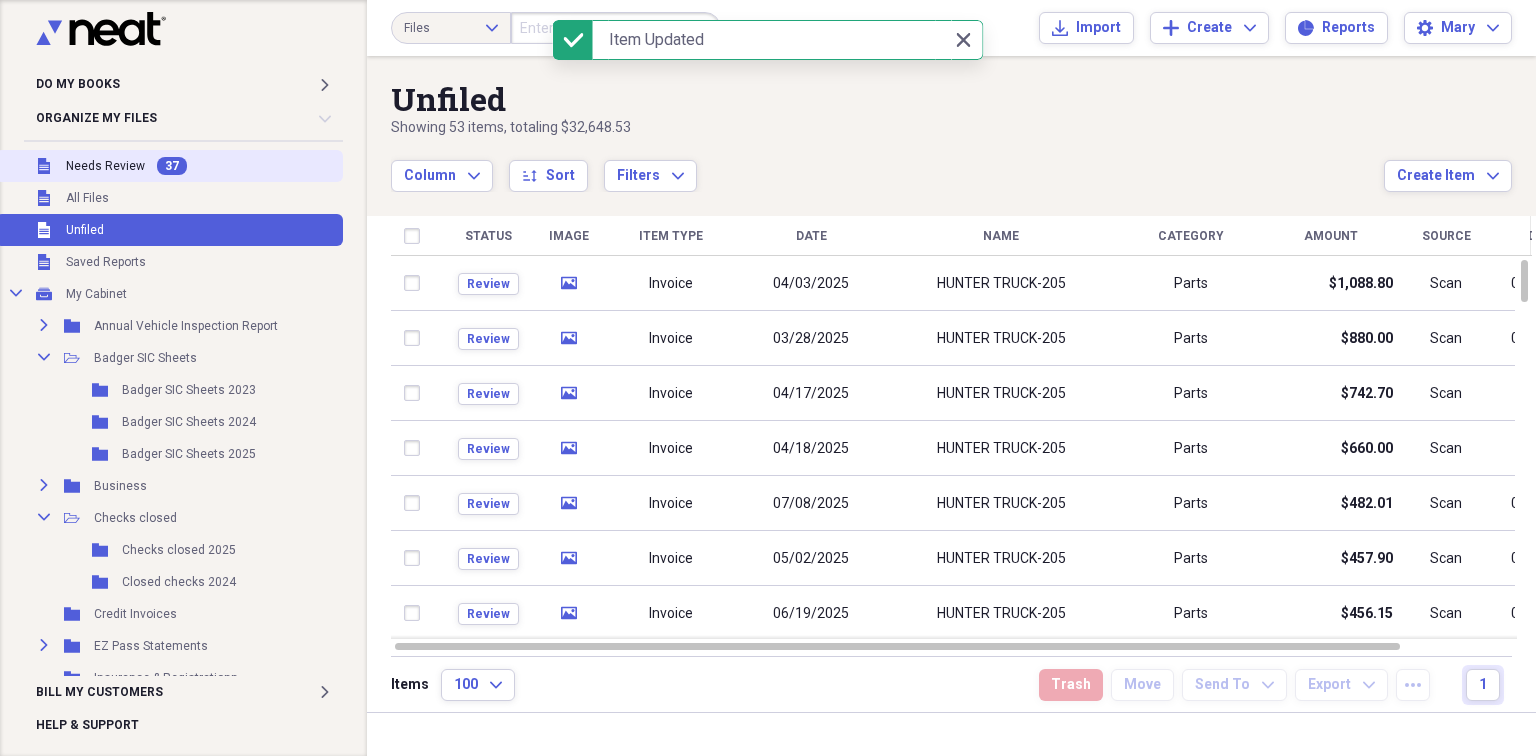 click on "Needs Review" at bounding box center [105, 166] 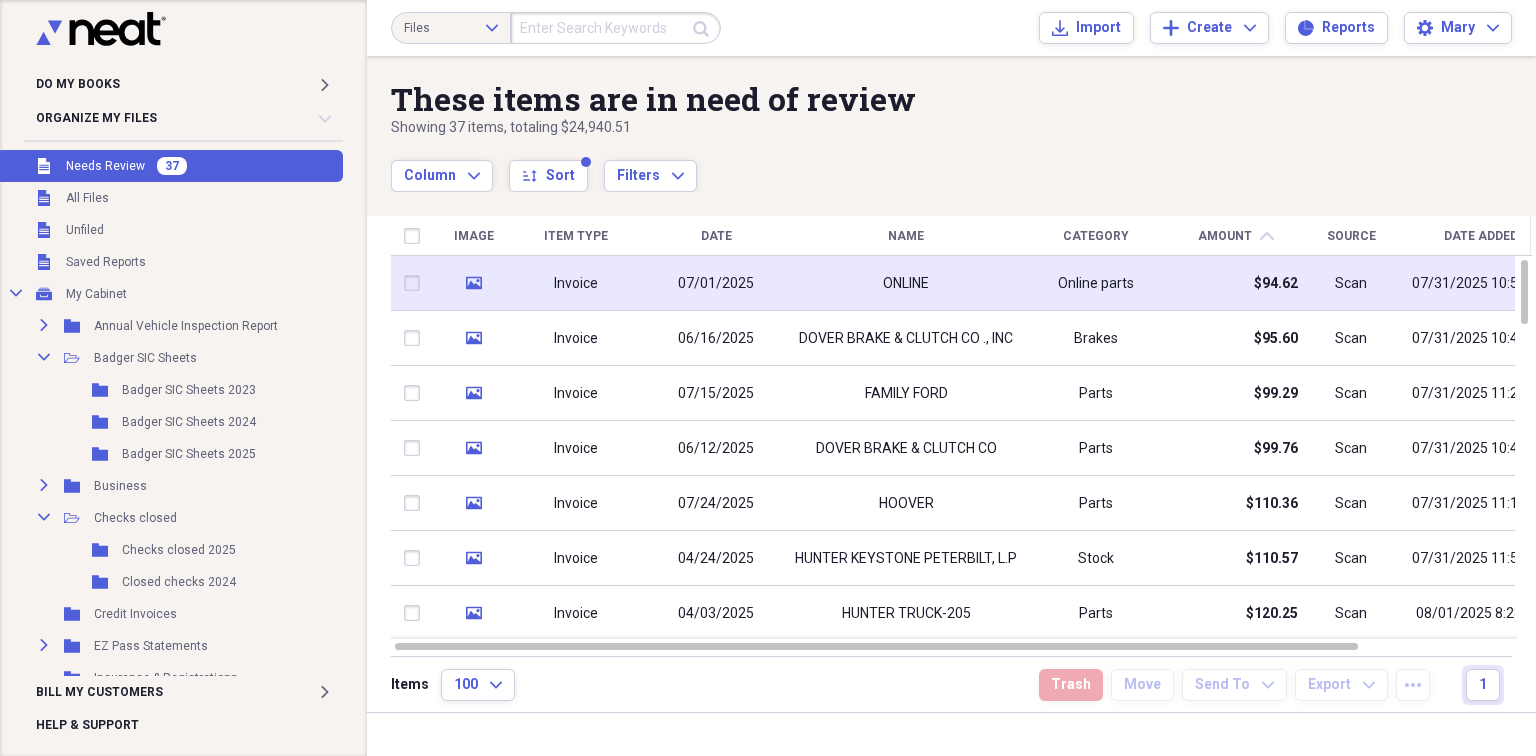 click on "ONLINE" at bounding box center (906, 283) 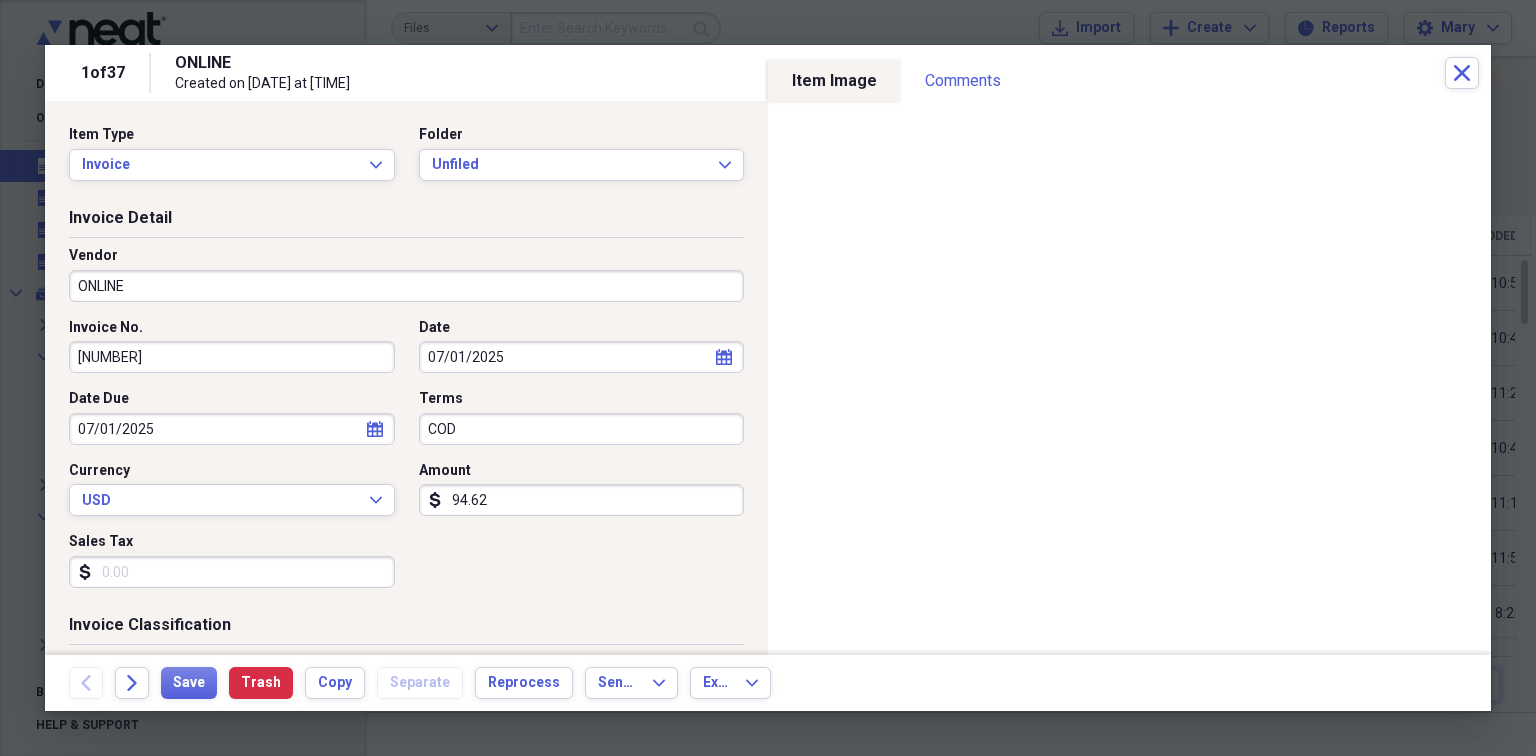 click on "ONLINE" at bounding box center [406, 286] 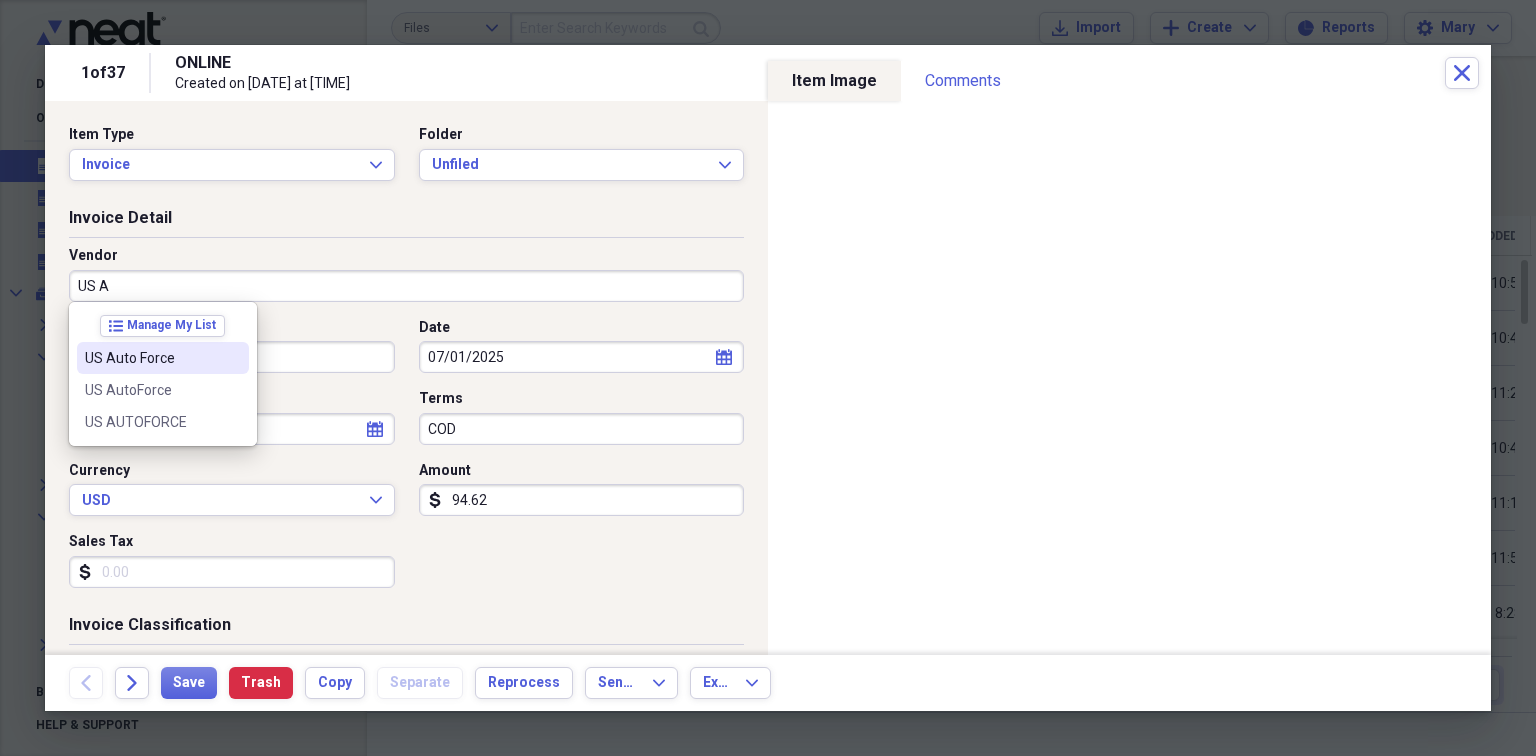 click on "US Auto Force" at bounding box center [151, 358] 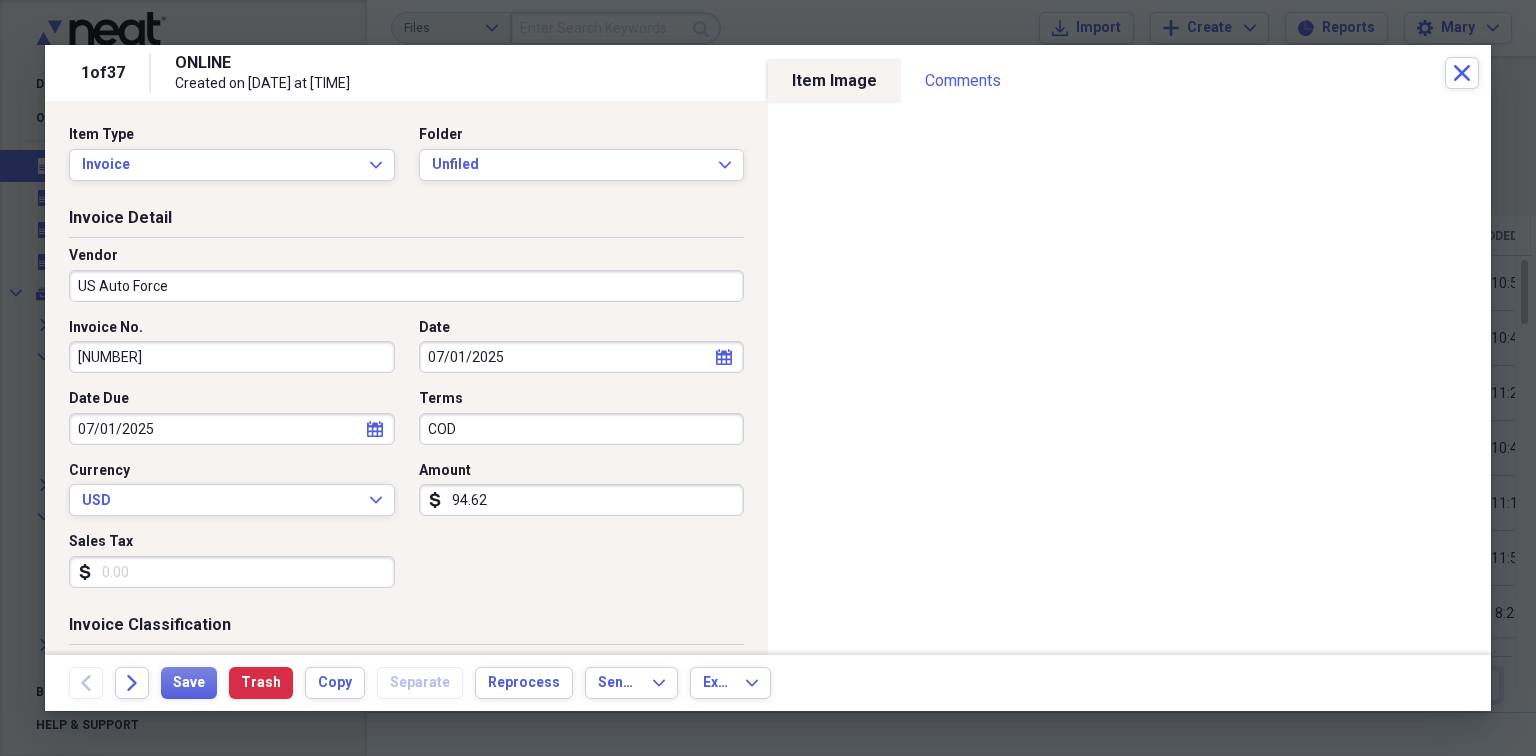 type on "Tires" 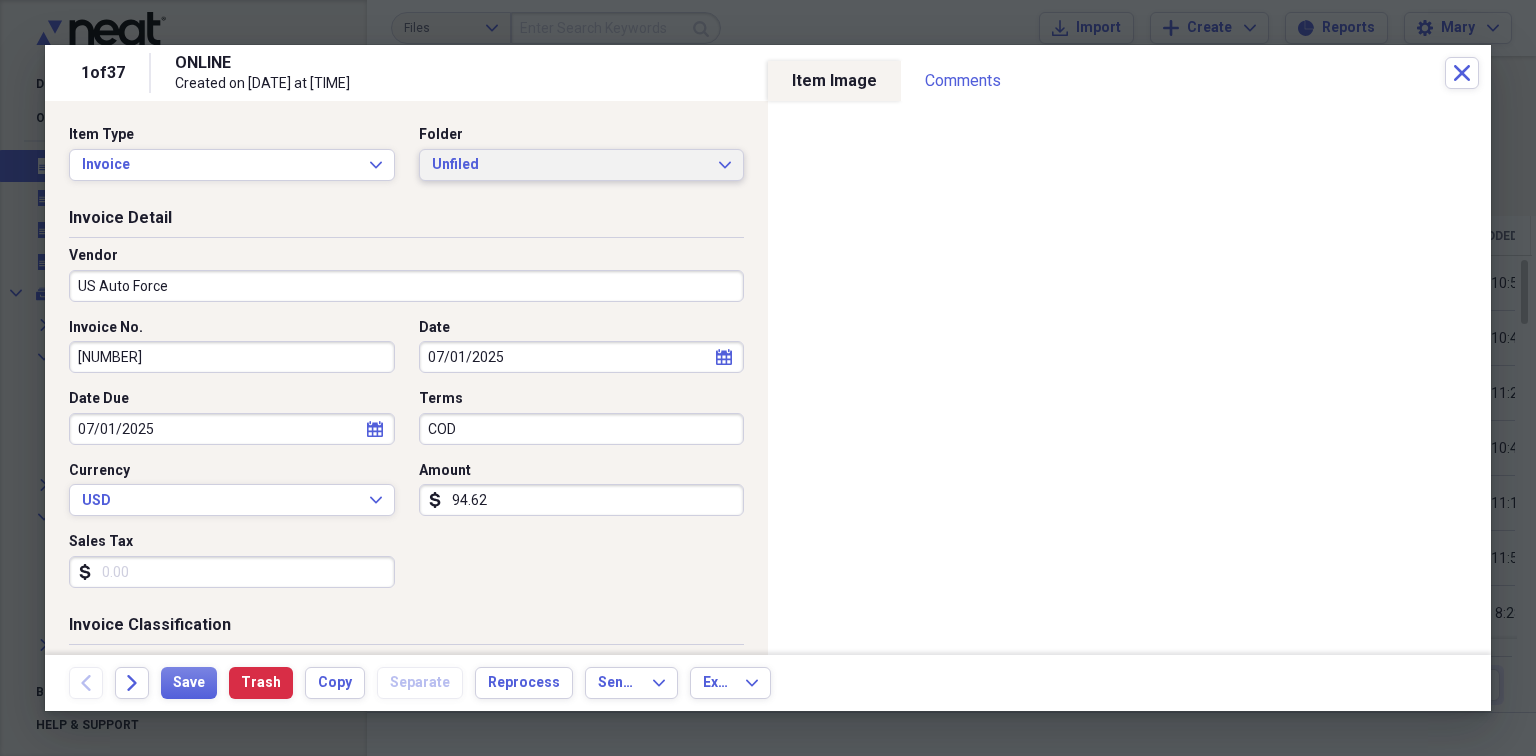 click on "Unfiled" at bounding box center (570, 165) 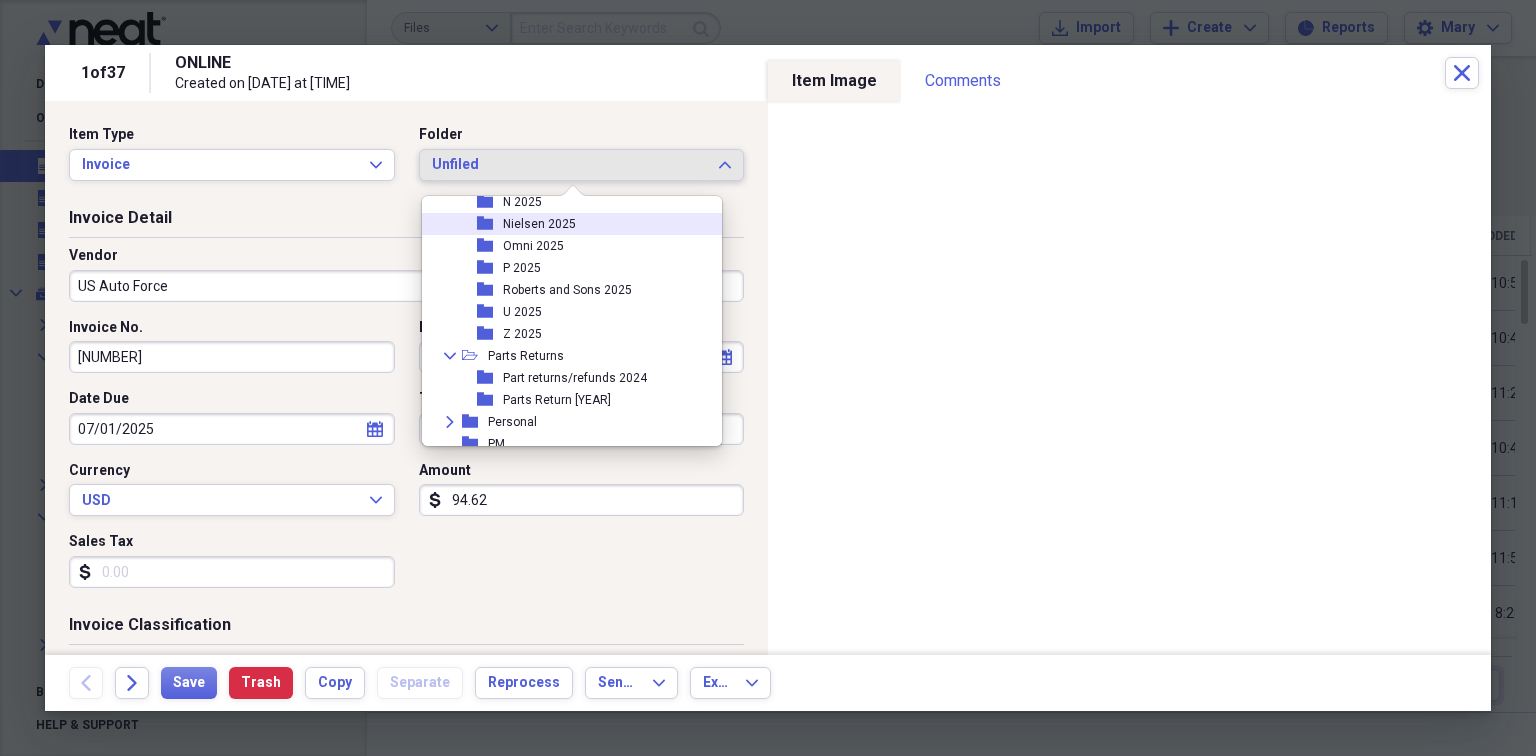 scroll, scrollTop: 666, scrollLeft: 0, axis: vertical 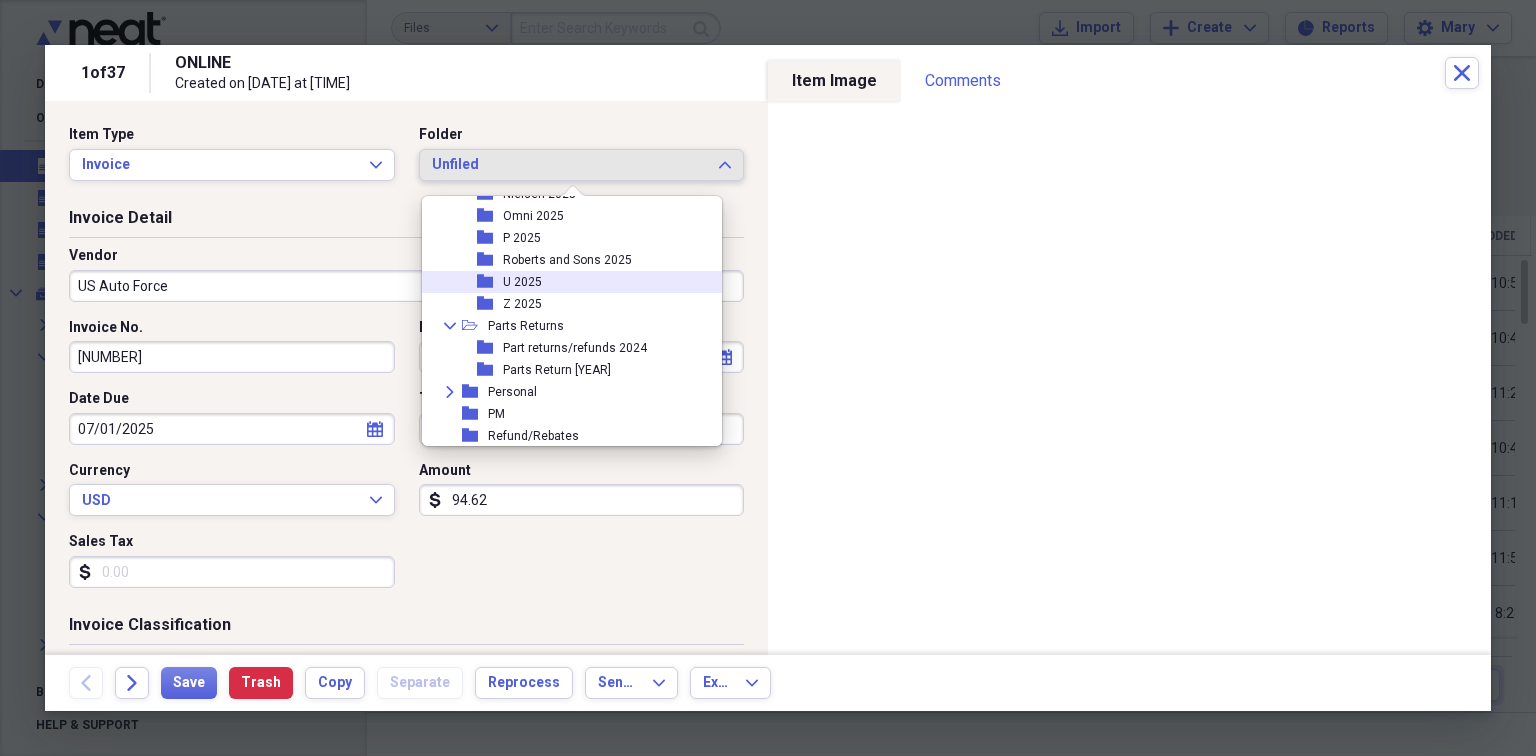 click on "U 2025" at bounding box center (522, 282) 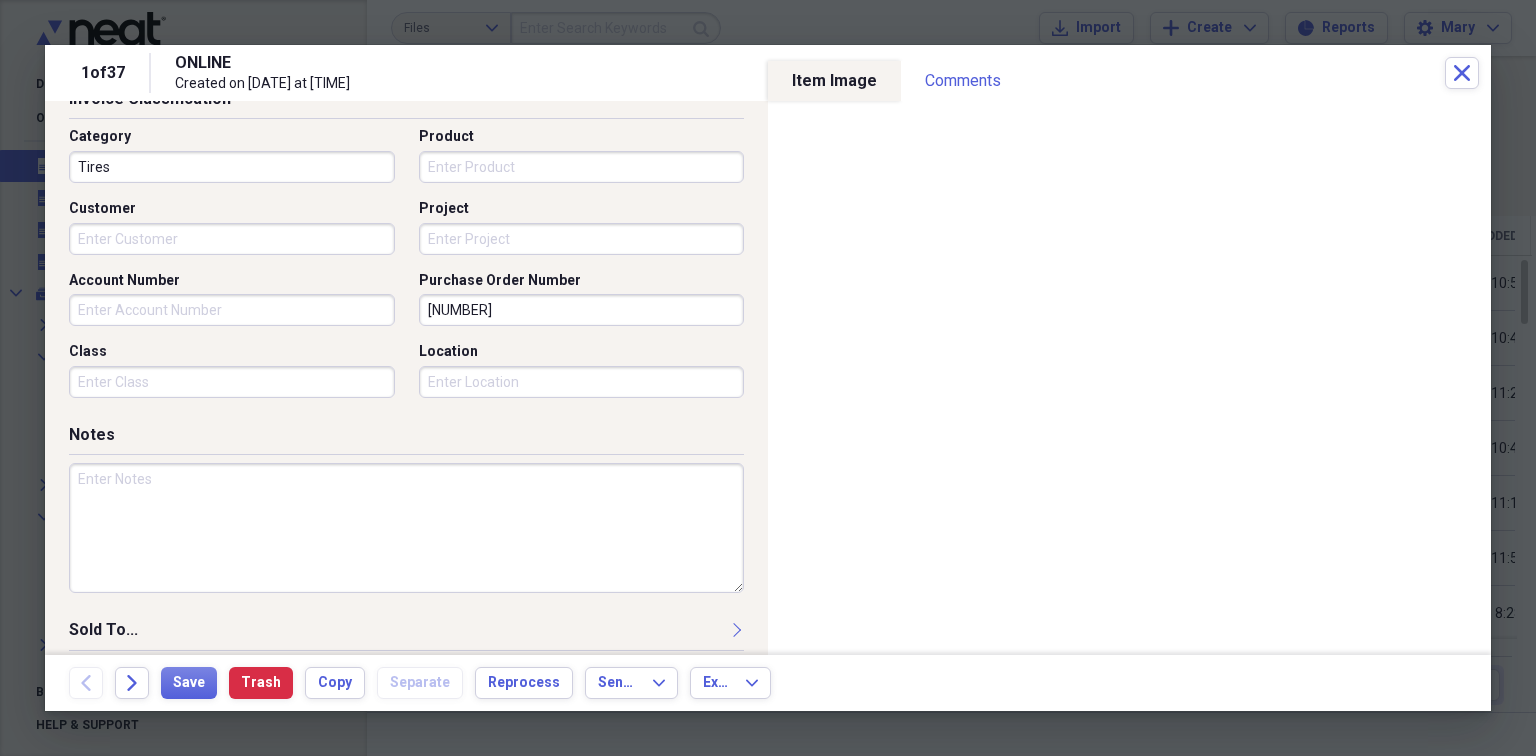 scroll, scrollTop: 533, scrollLeft: 0, axis: vertical 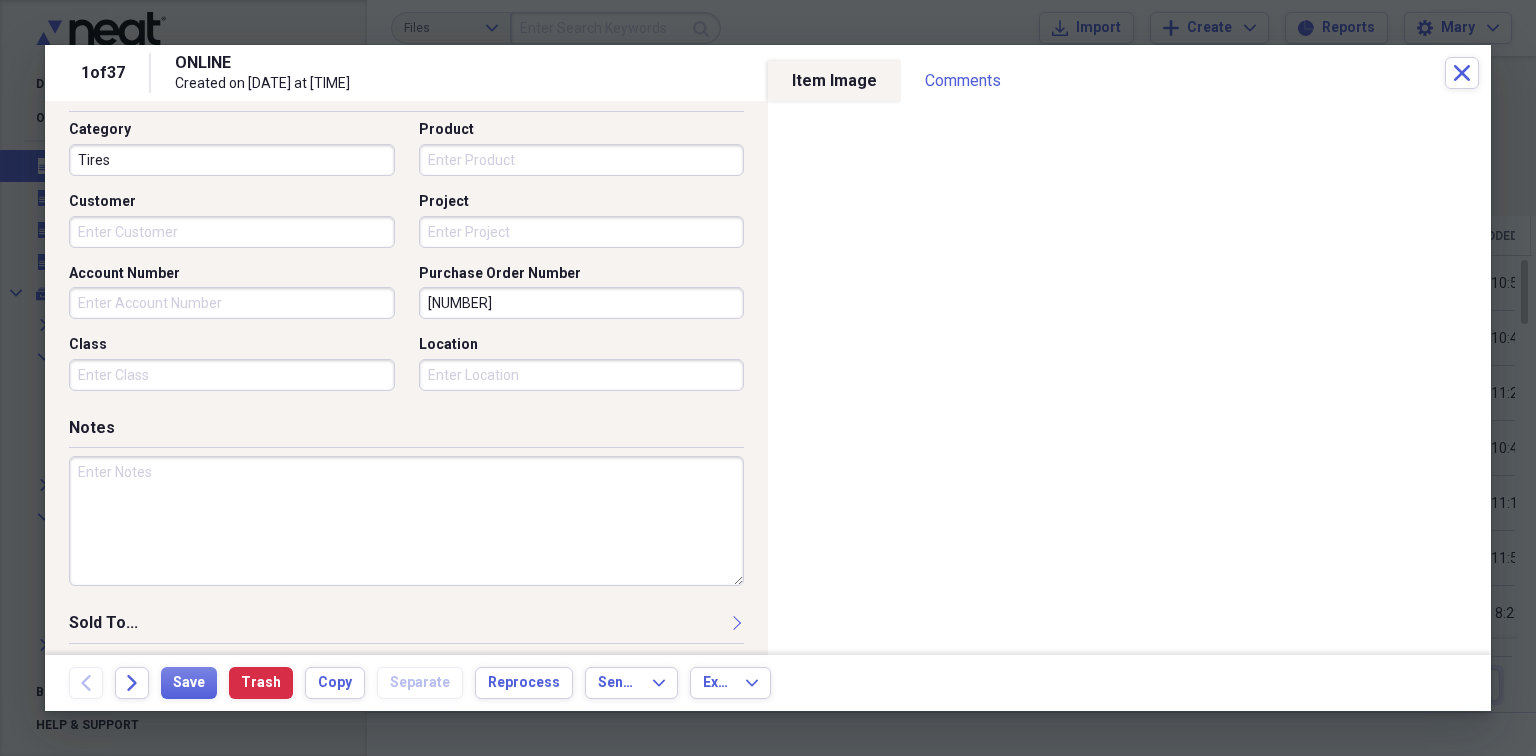 click at bounding box center (406, 521) 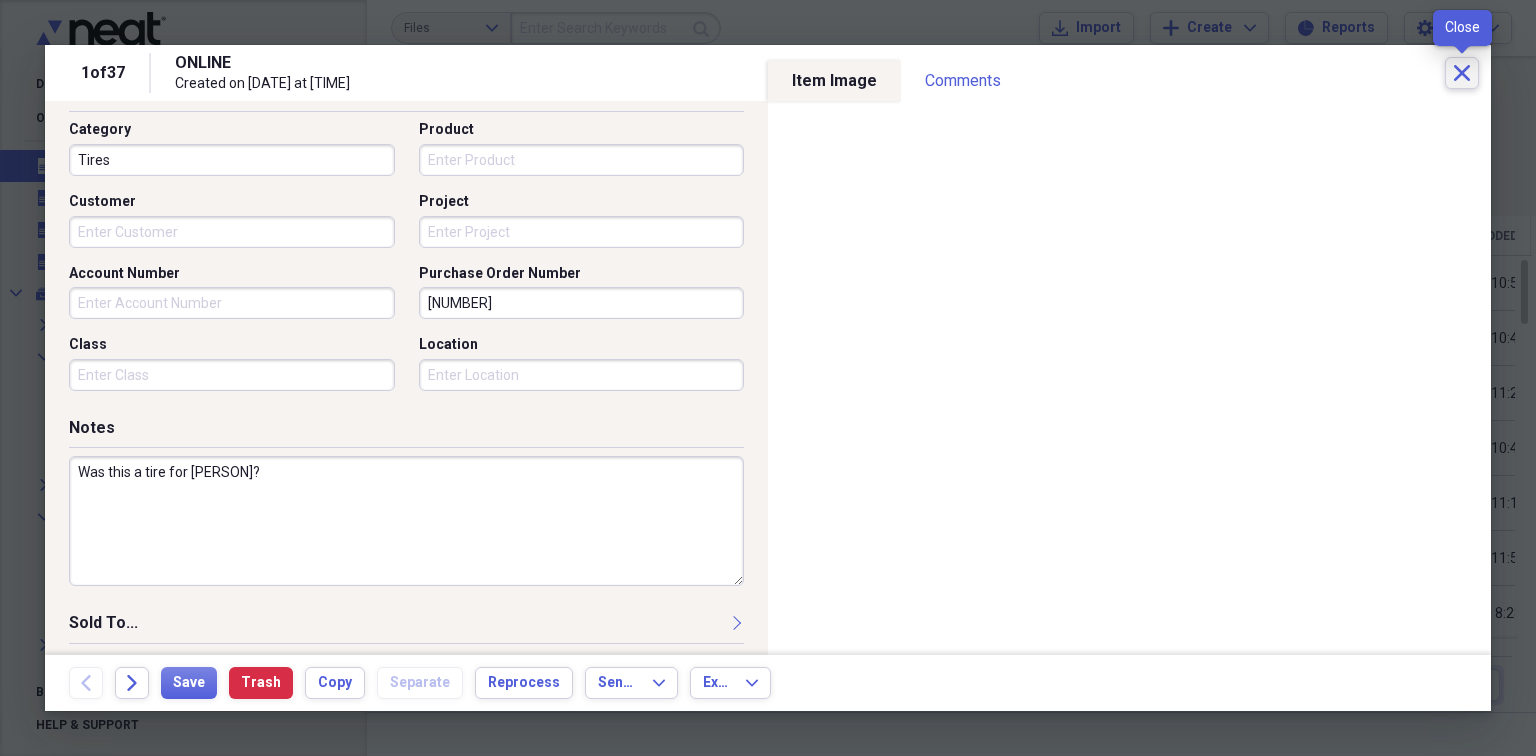 click on "Close" at bounding box center [1462, 73] 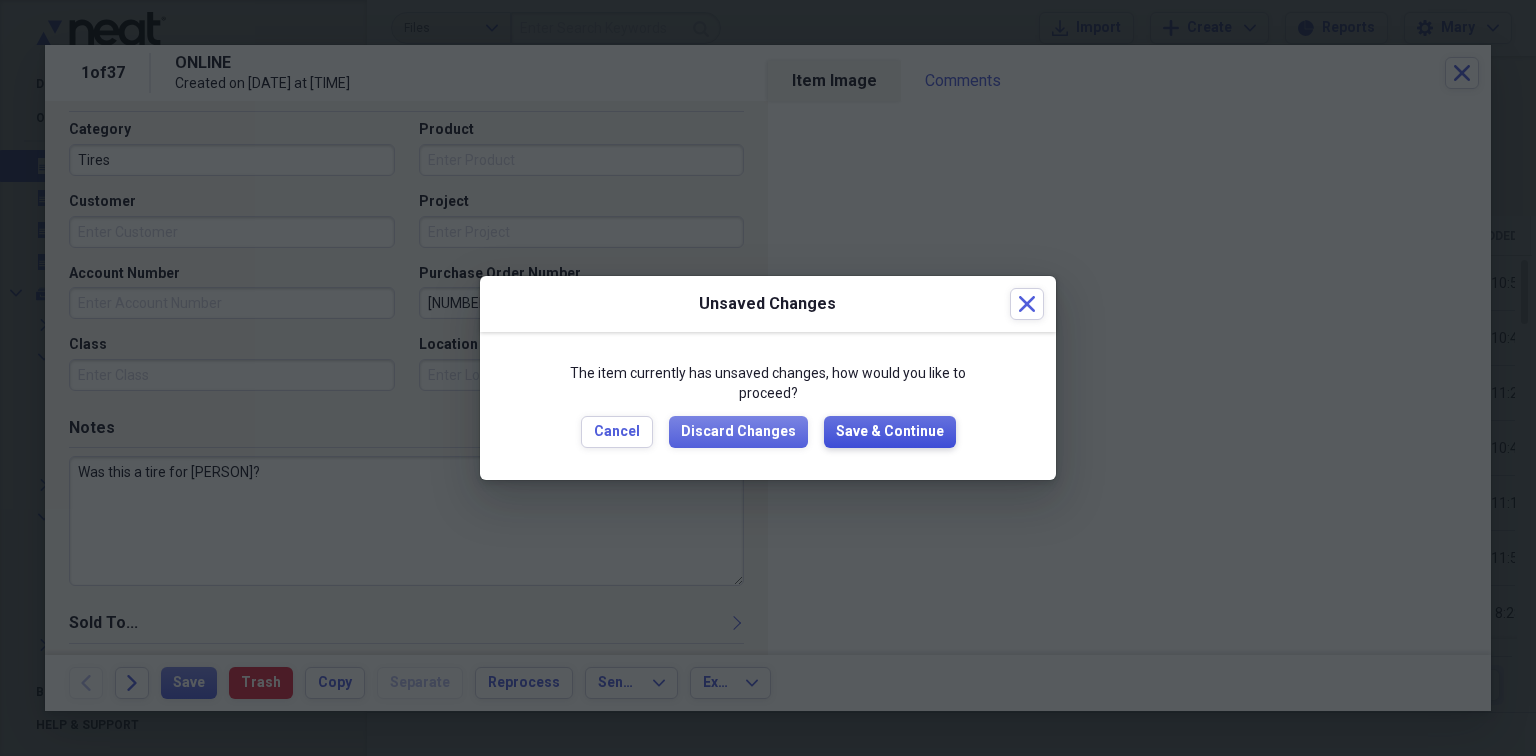 click on "Save & Continue" at bounding box center (890, 432) 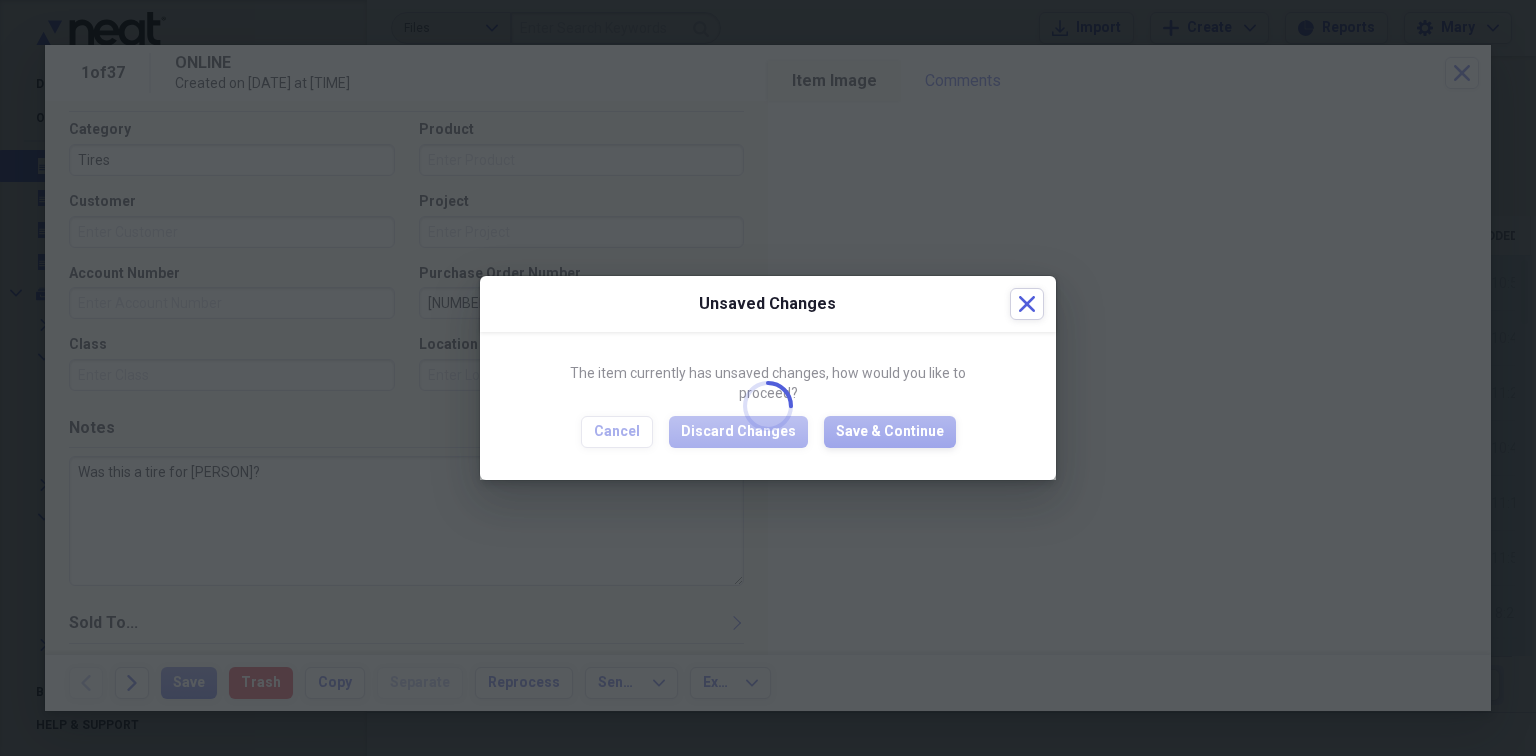 type on "Was this a tire for [PERSON]?" 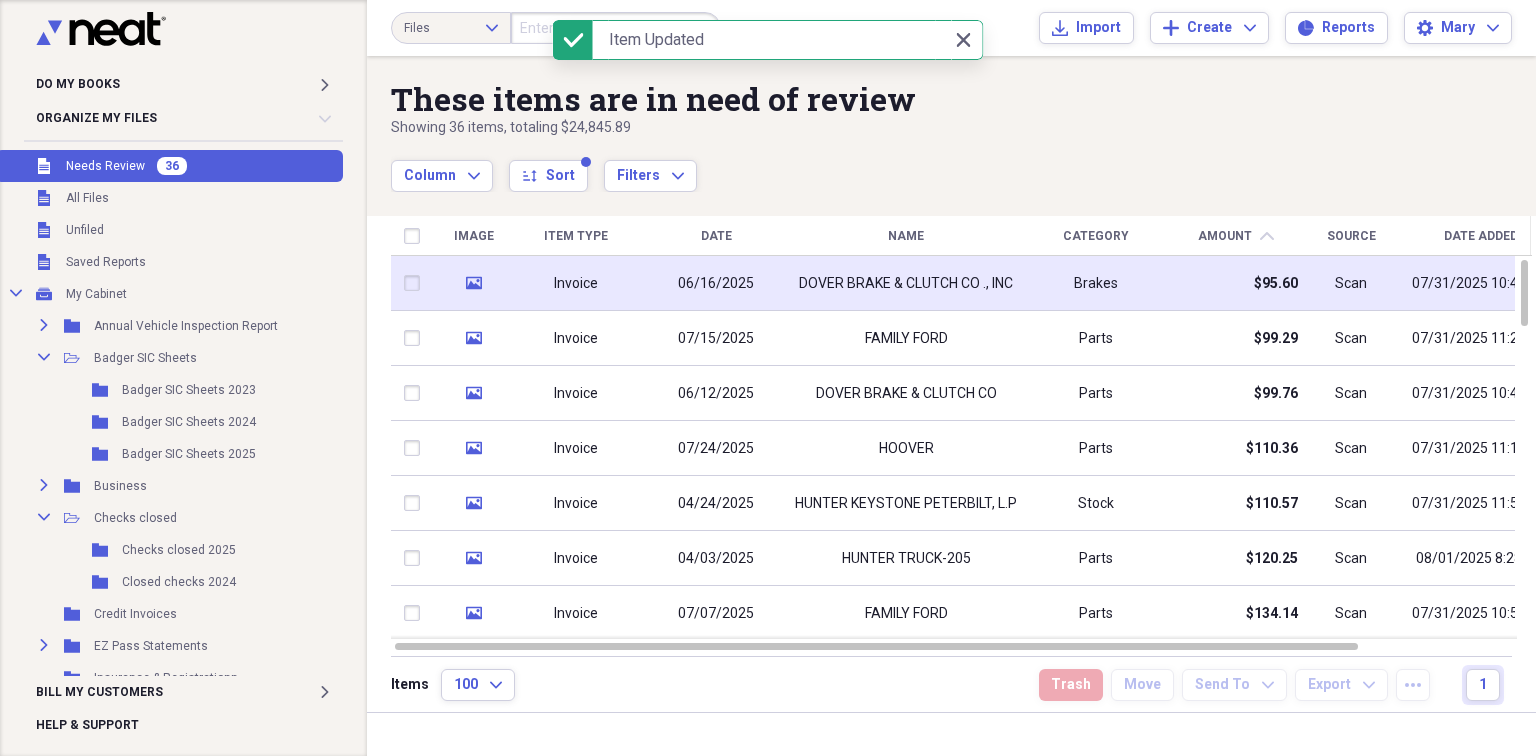 click on "DOVER BRAKE & CLUTCH CO ., INC" at bounding box center (906, 284) 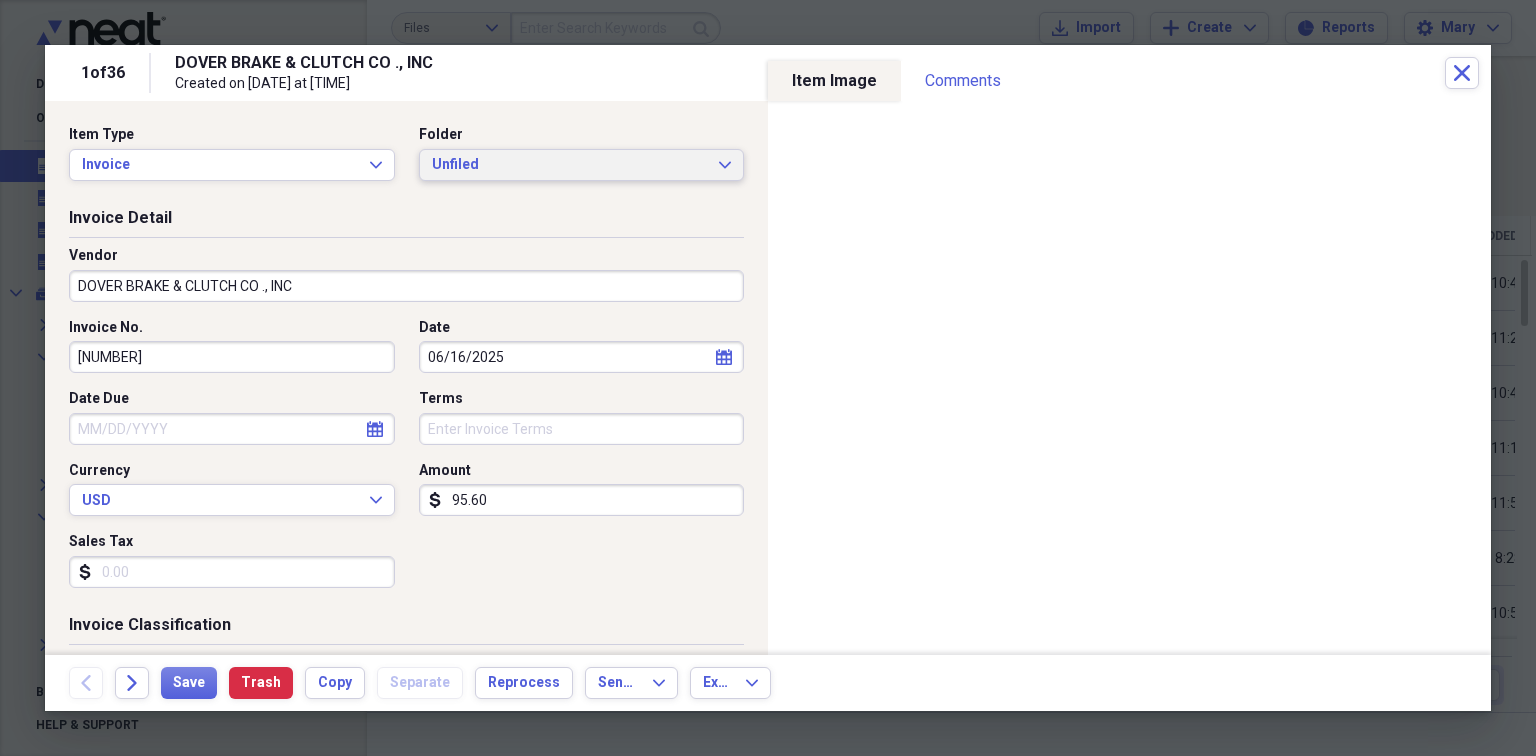click on "Unfiled" at bounding box center [570, 165] 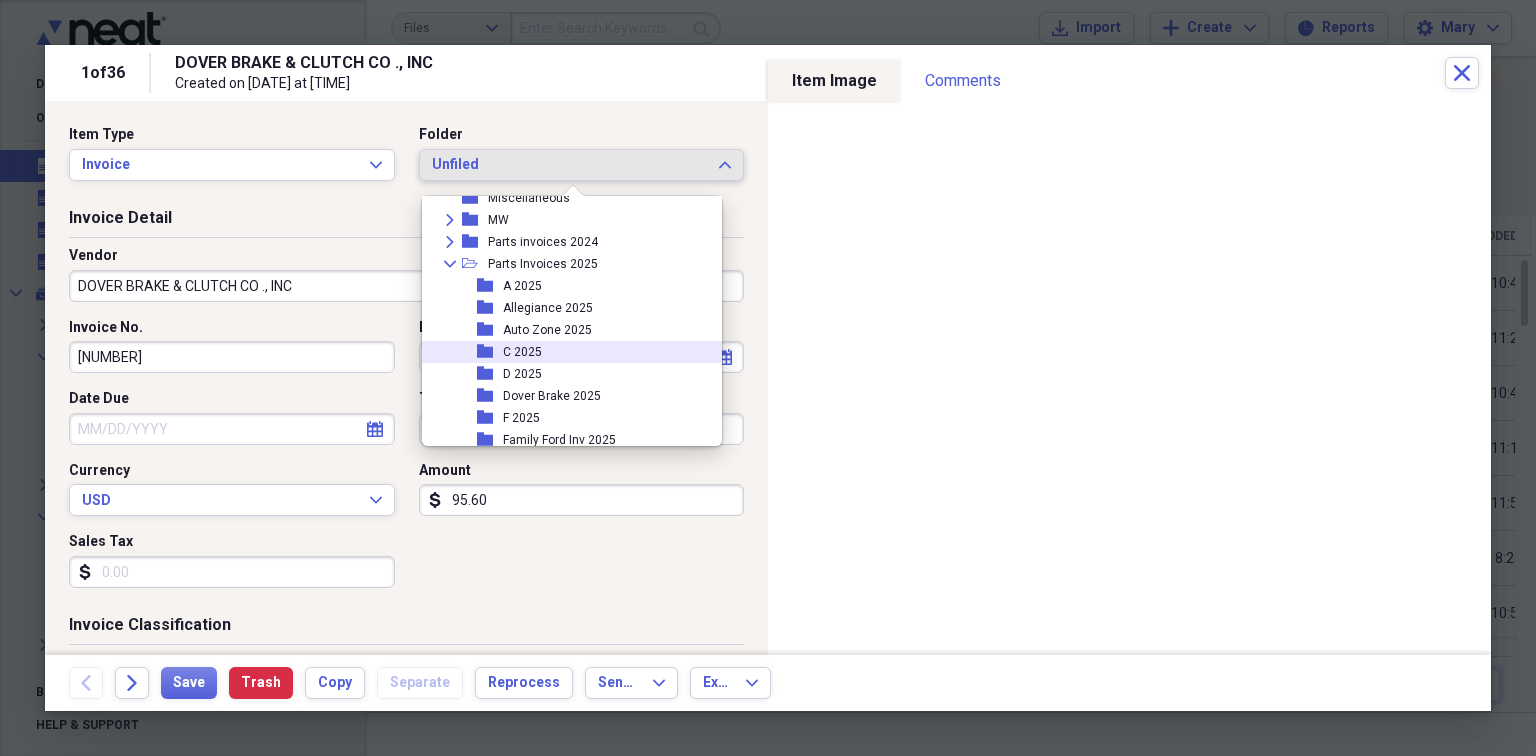 scroll, scrollTop: 266, scrollLeft: 0, axis: vertical 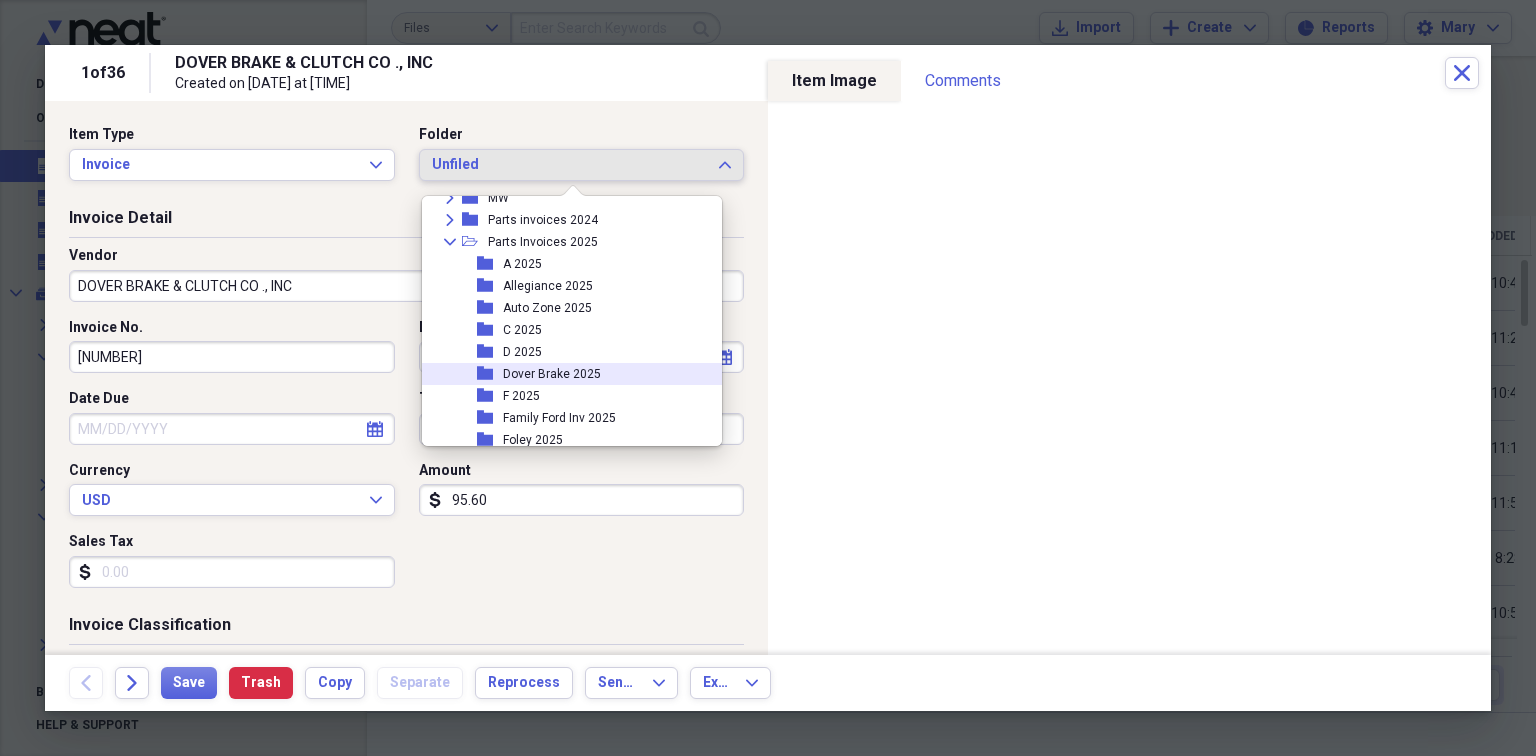click on "Dover Brake 2025" at bounding box center (552, 374) 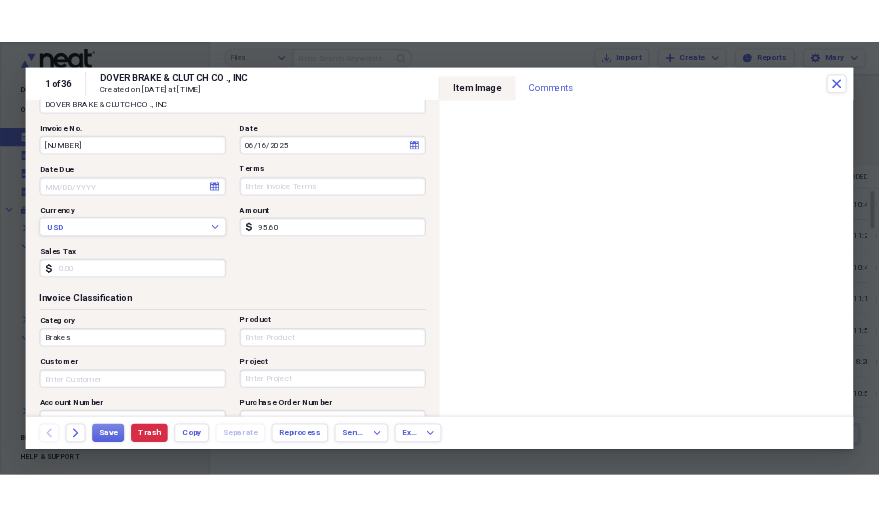 scroll, scrollTop: 200, scrollLeft: 0, axis: vertical 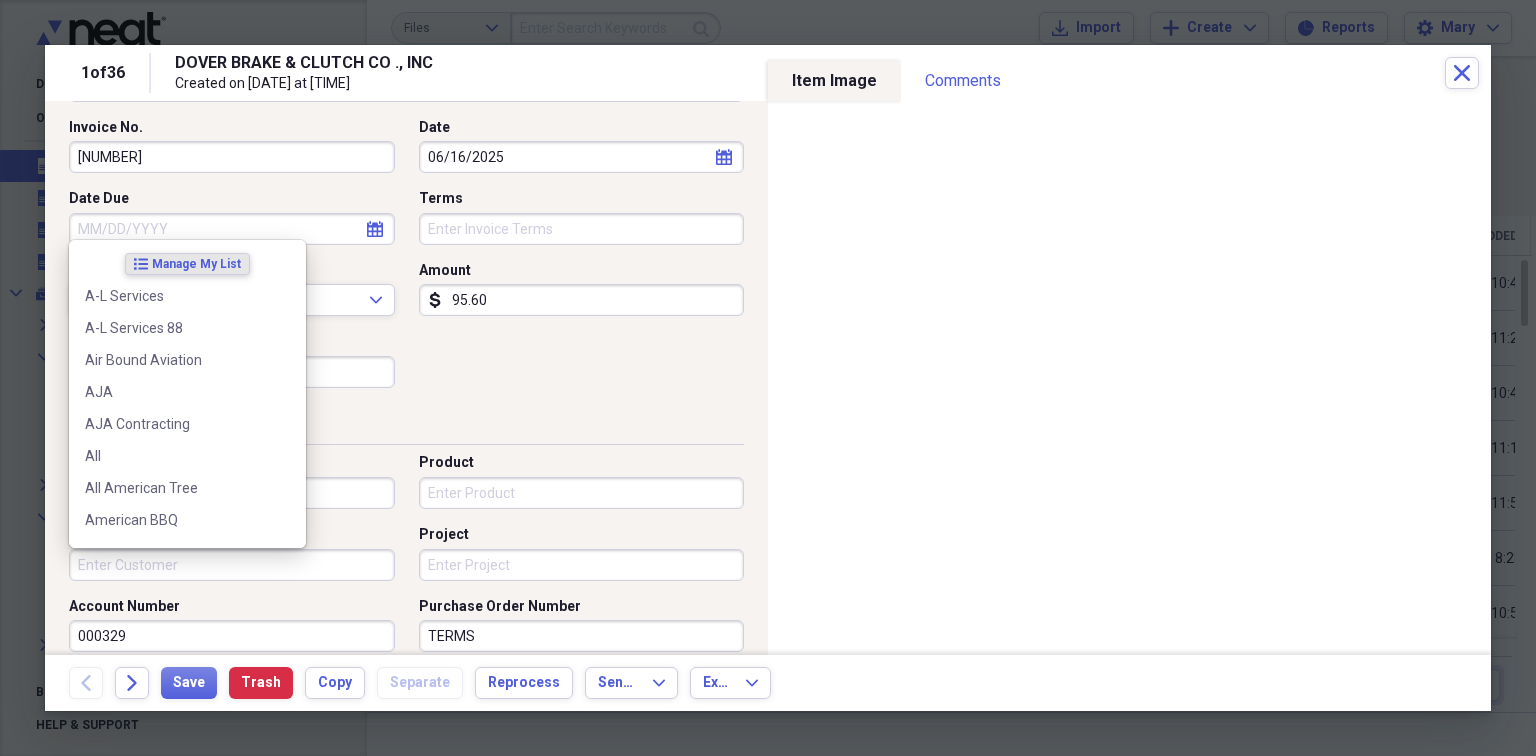 click on "Customer" at bounding box center [232, 565] 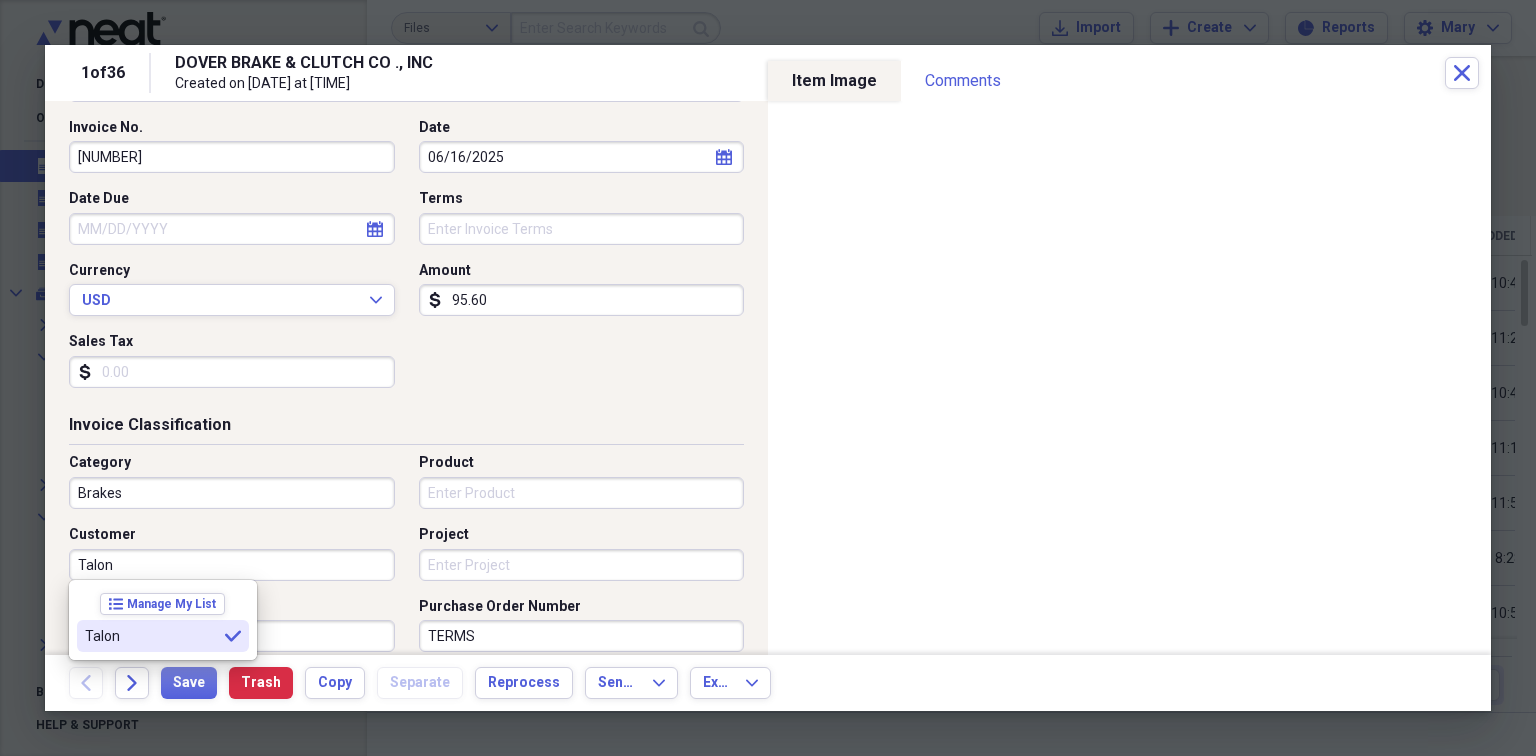 type on "Talon" 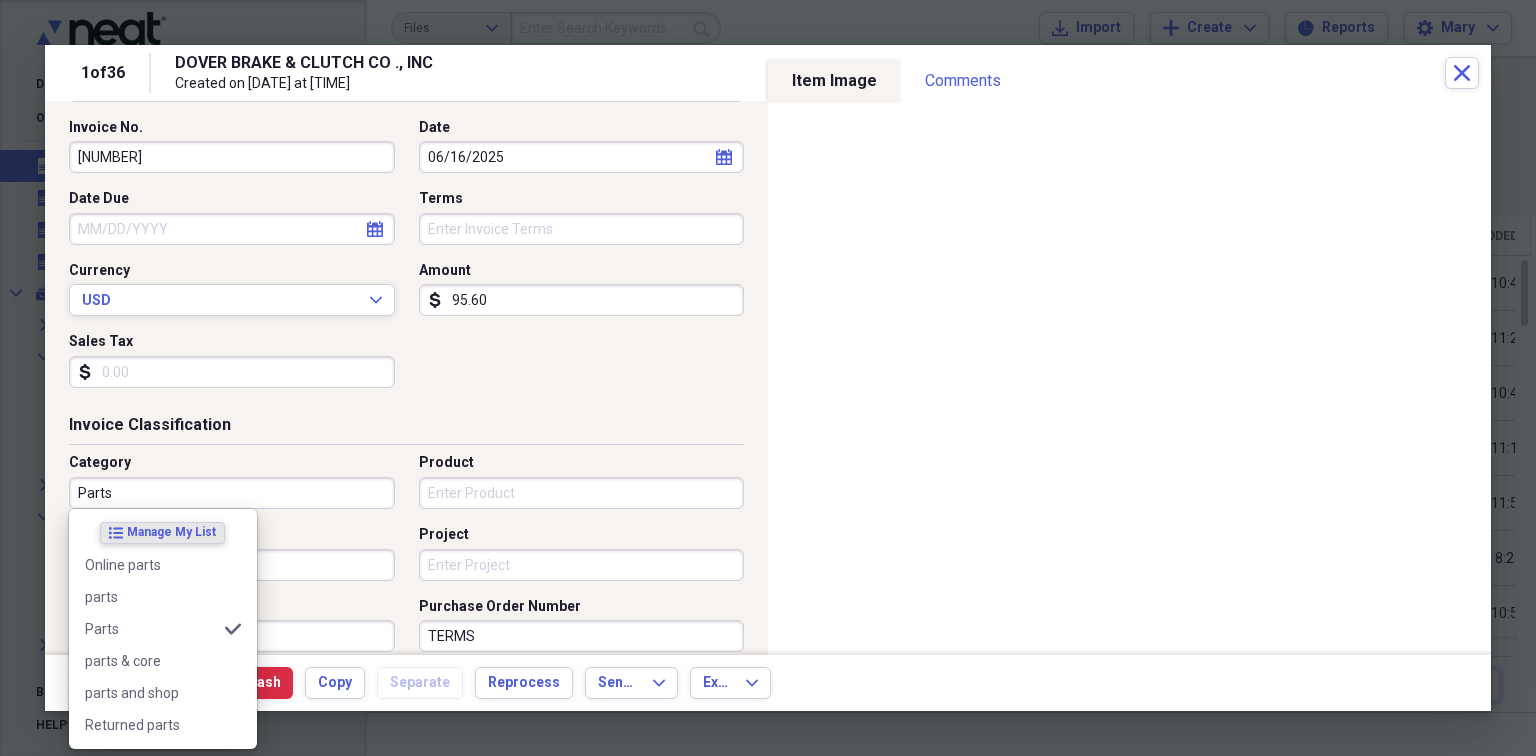 type on "Parts" 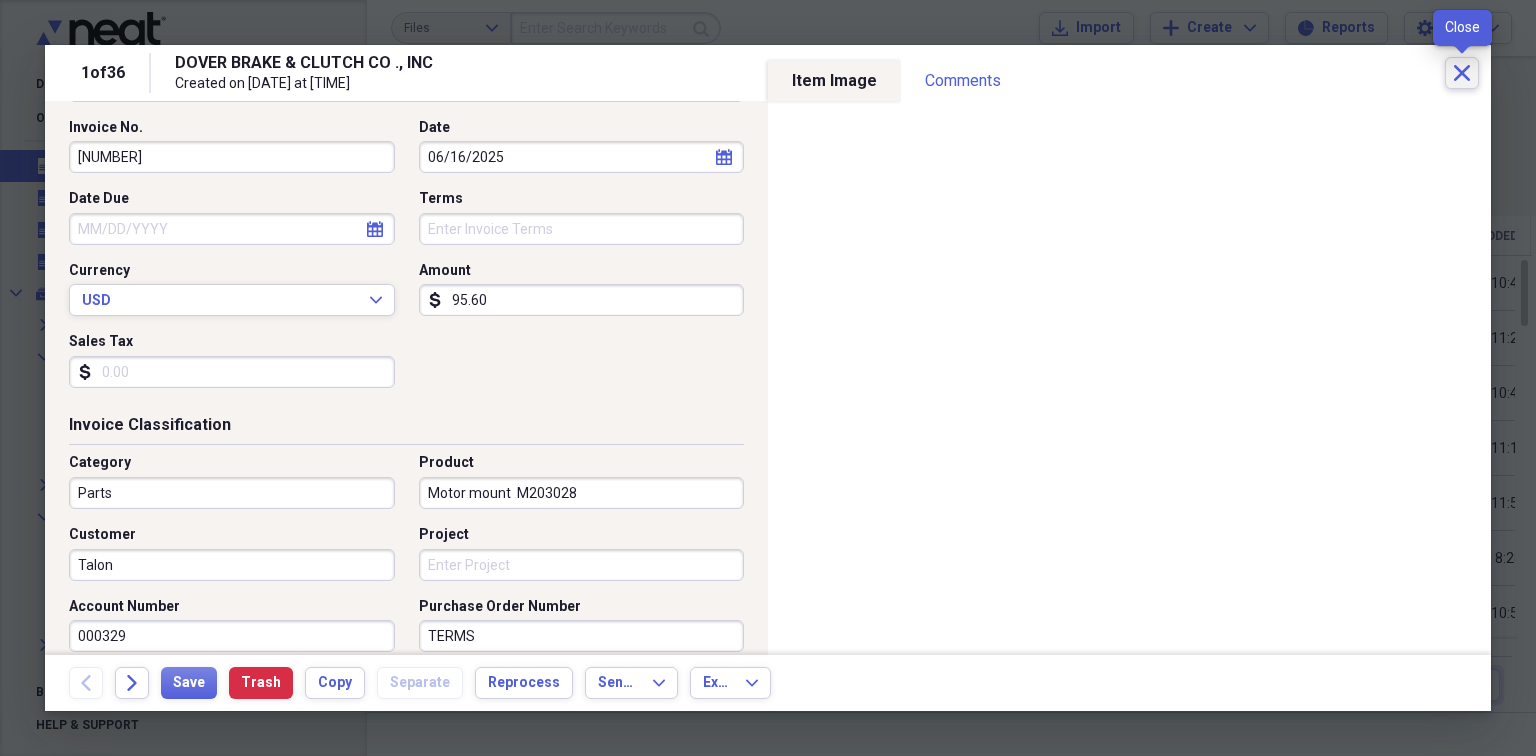 type on "Motor mount  M203028" 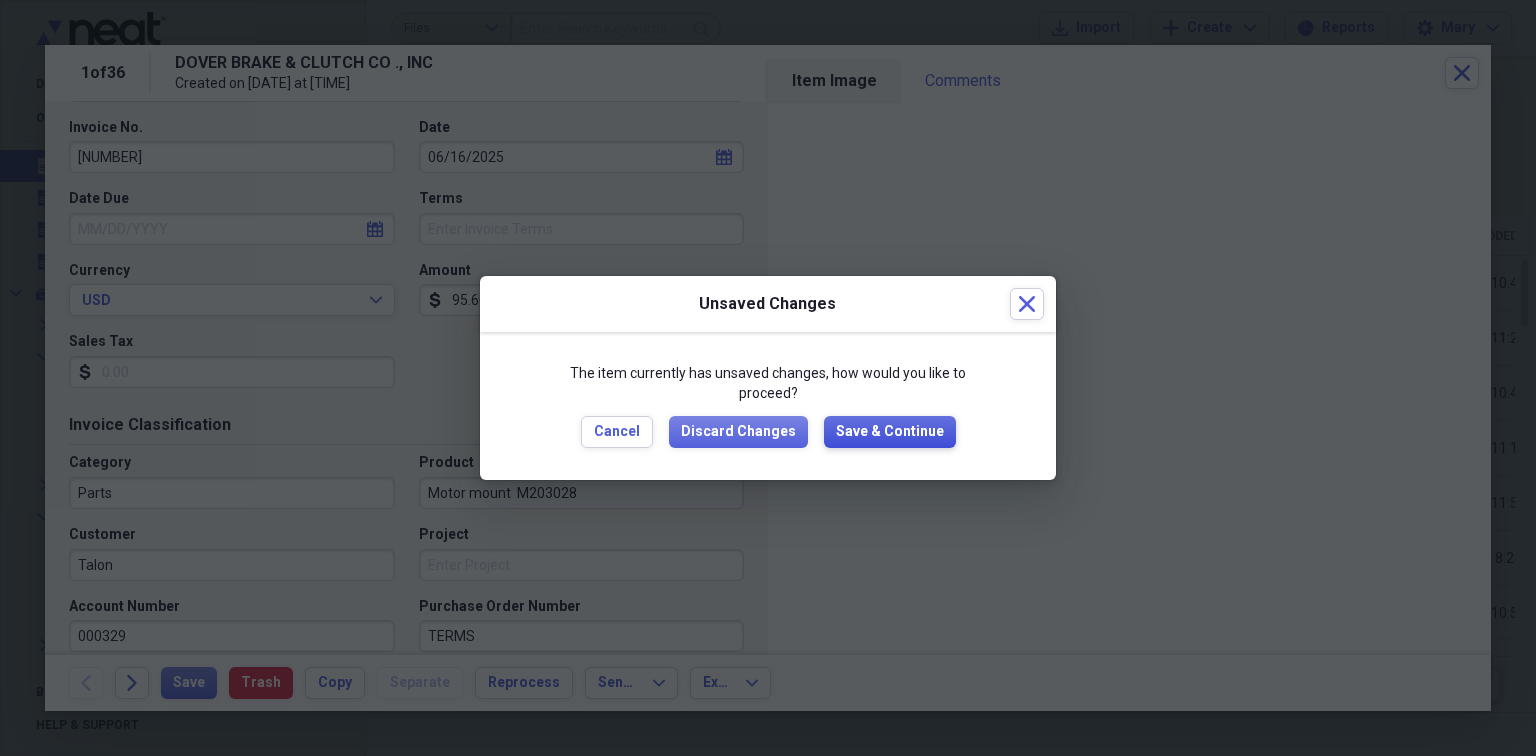click on "Save & Continue" at bounding box center (890, 432) 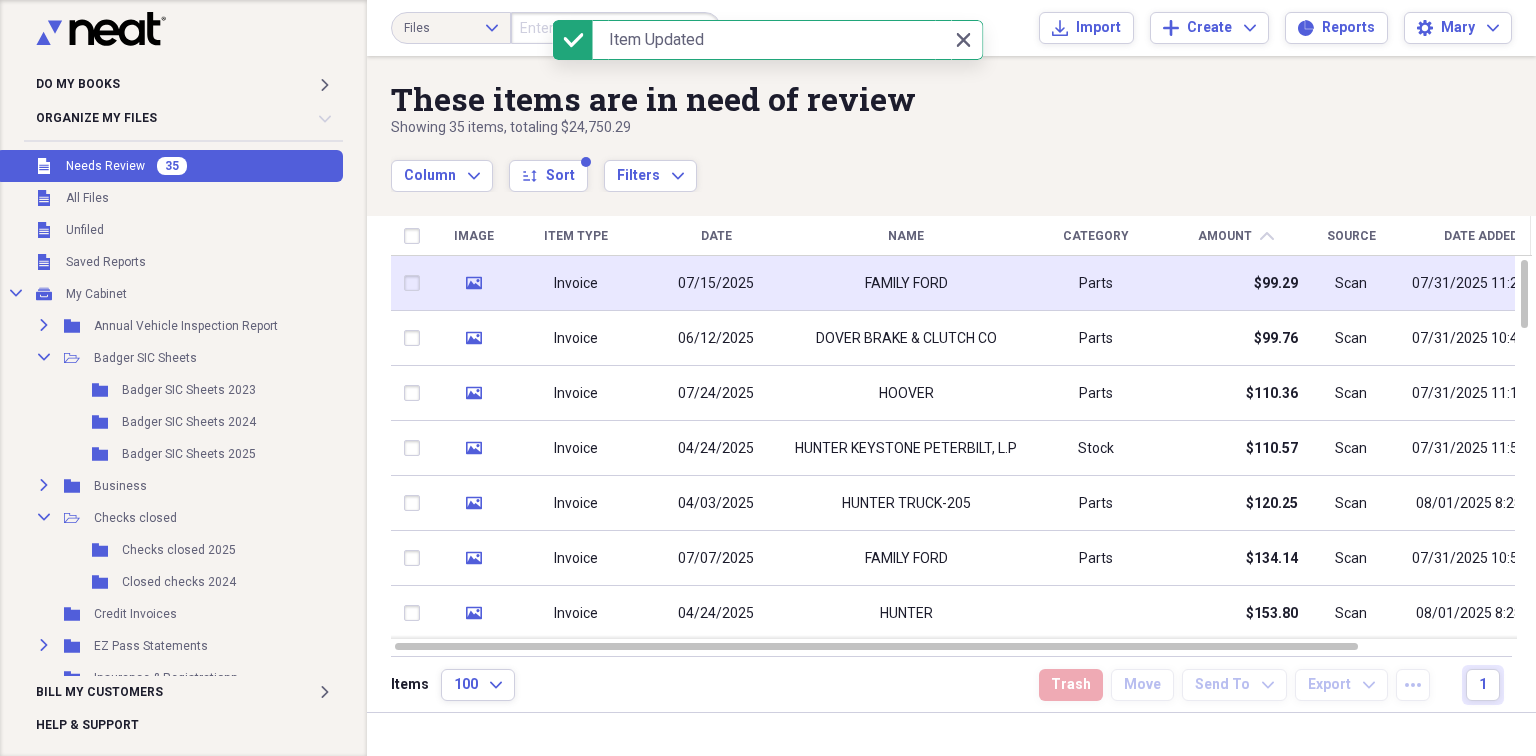 click on "FAMILY FORD" at bounding box center (906, 283) 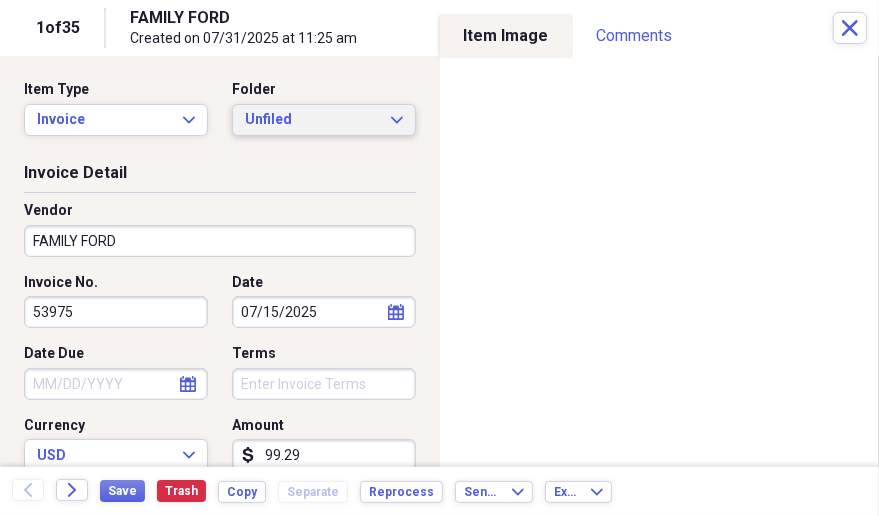 click on "Unfiled" at bounding box center (312, 120) 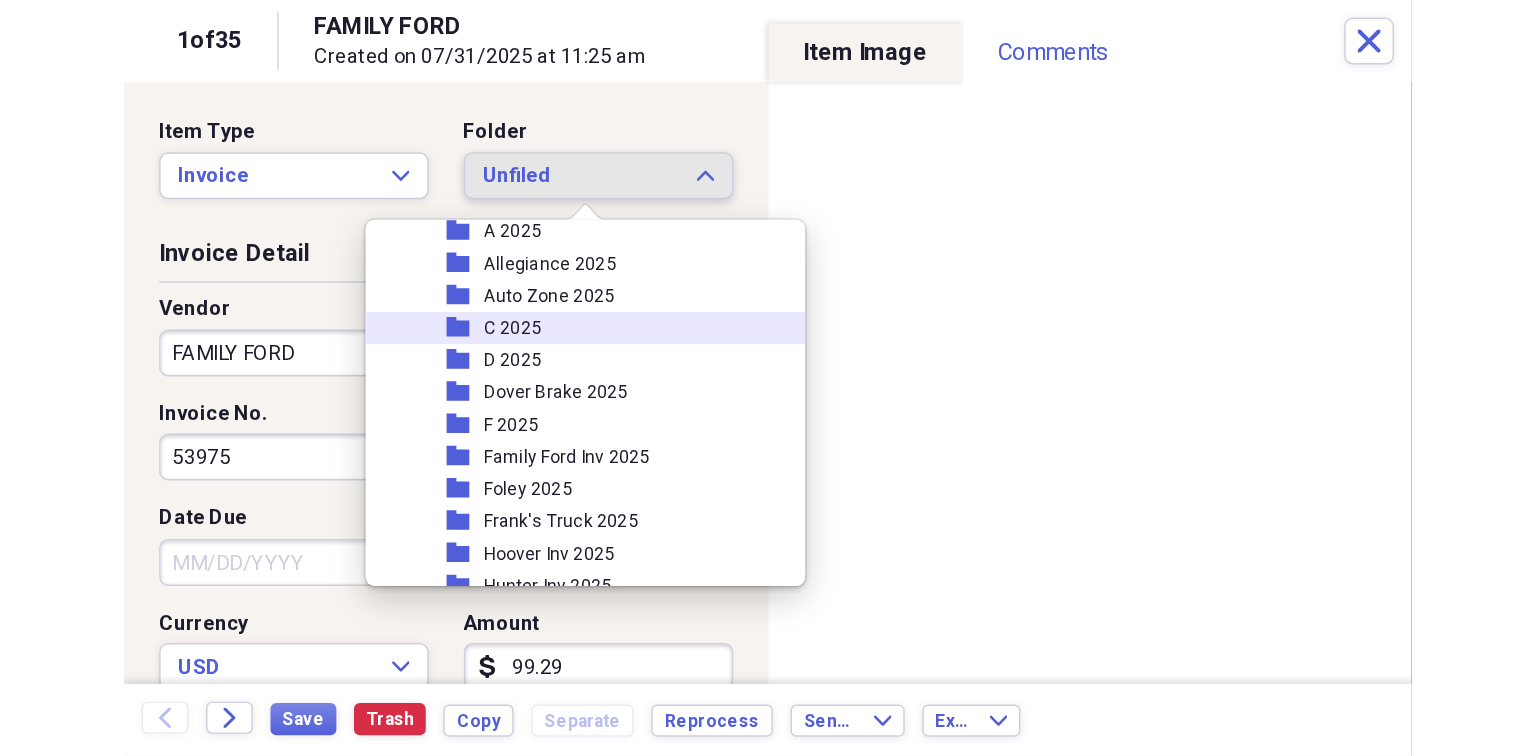 scroll, scrollTop: 333, scrollLeft: 0, axis: vertical 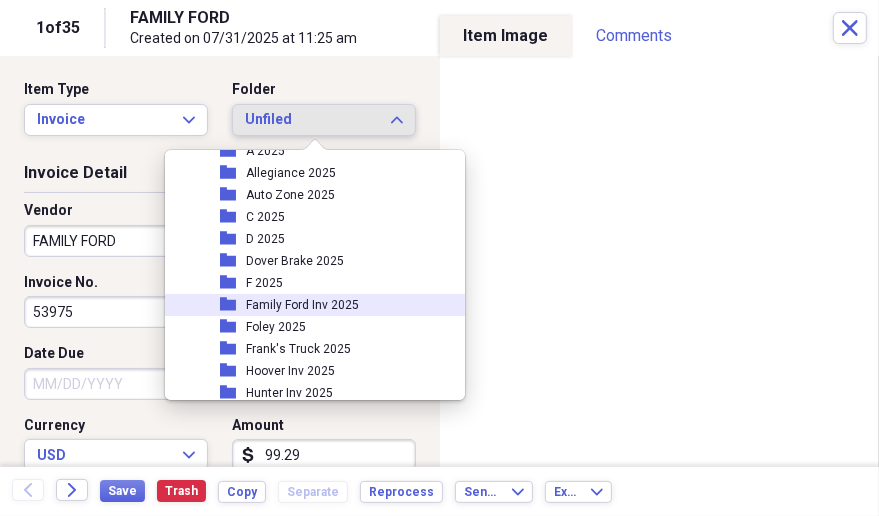 click on "Family Ford Inv 2025" at bounding box center [302, 305] 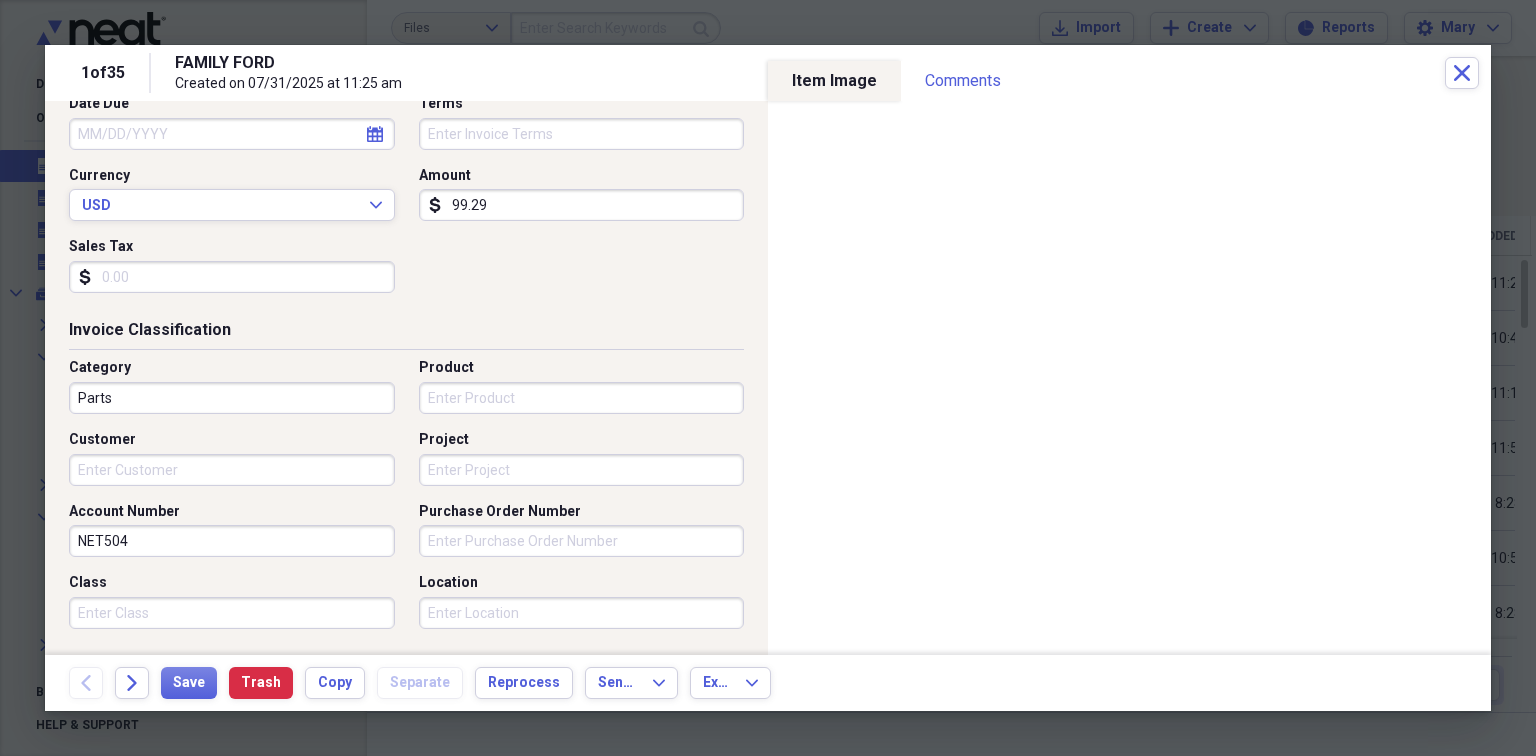 scroll, scrollTop: 333, scrollLeft: 0, axis: vertical 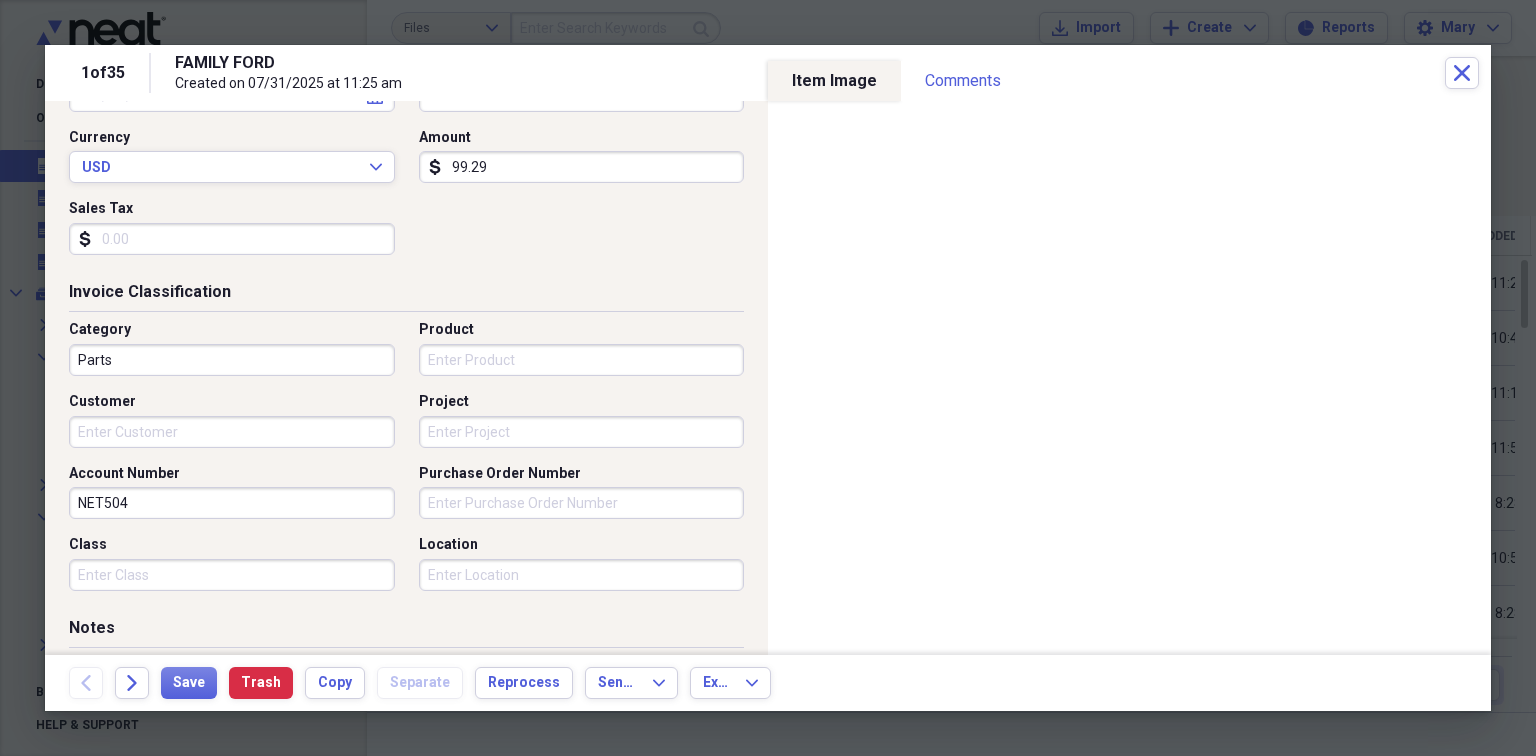 click on "Customer" at bounding box center [232, 432] 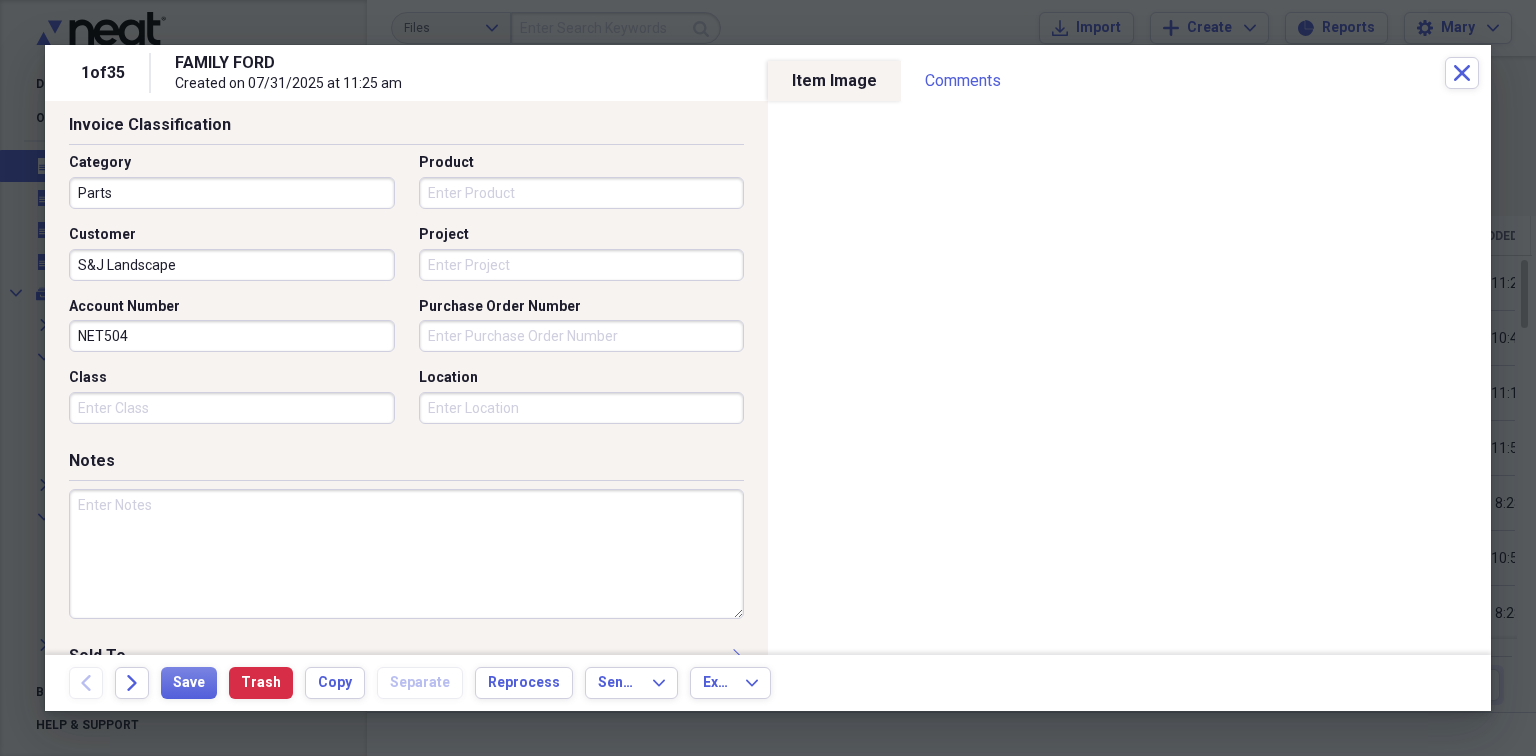 scroll, scrollTop: 533, scrollLeft: 0, axis: vertical 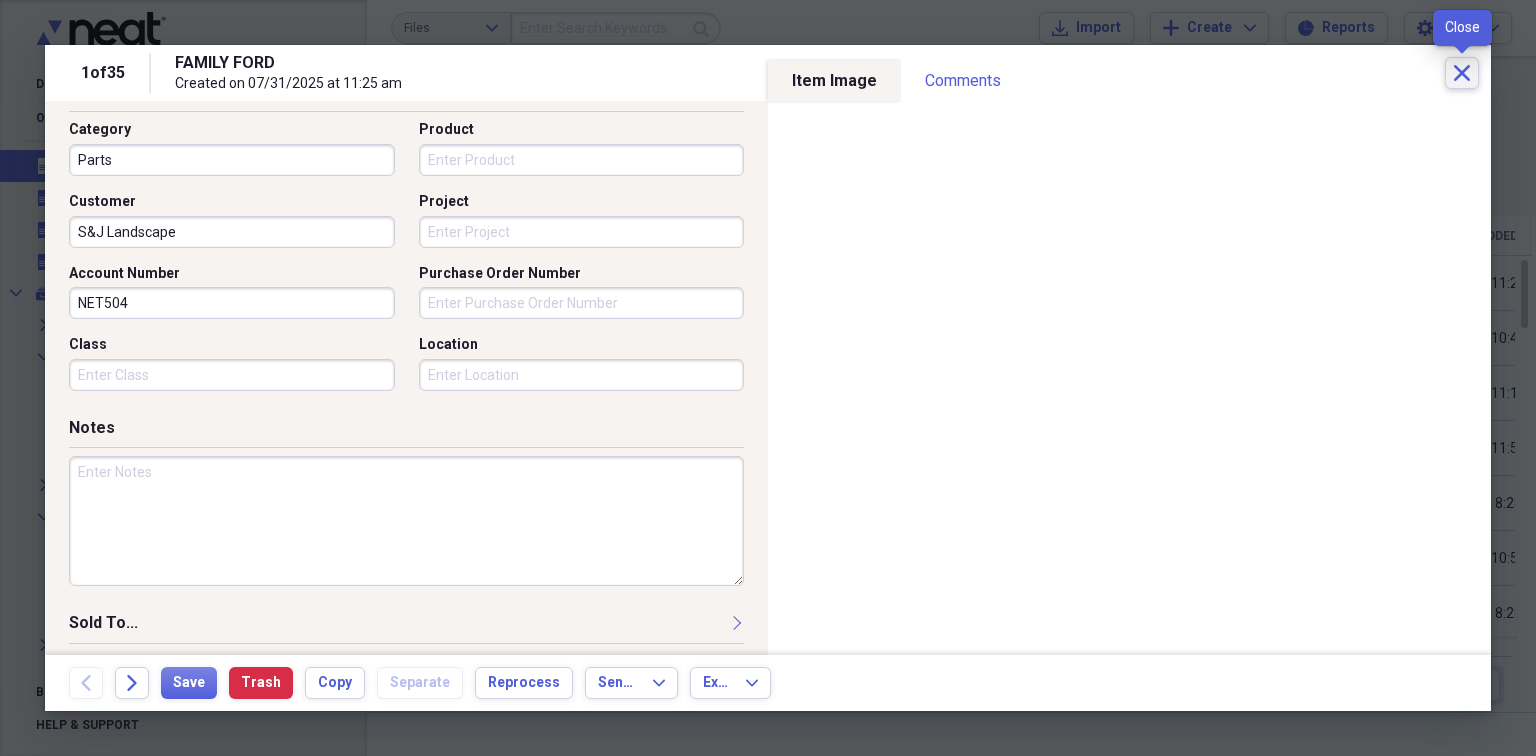 type on "S&J Landscape" 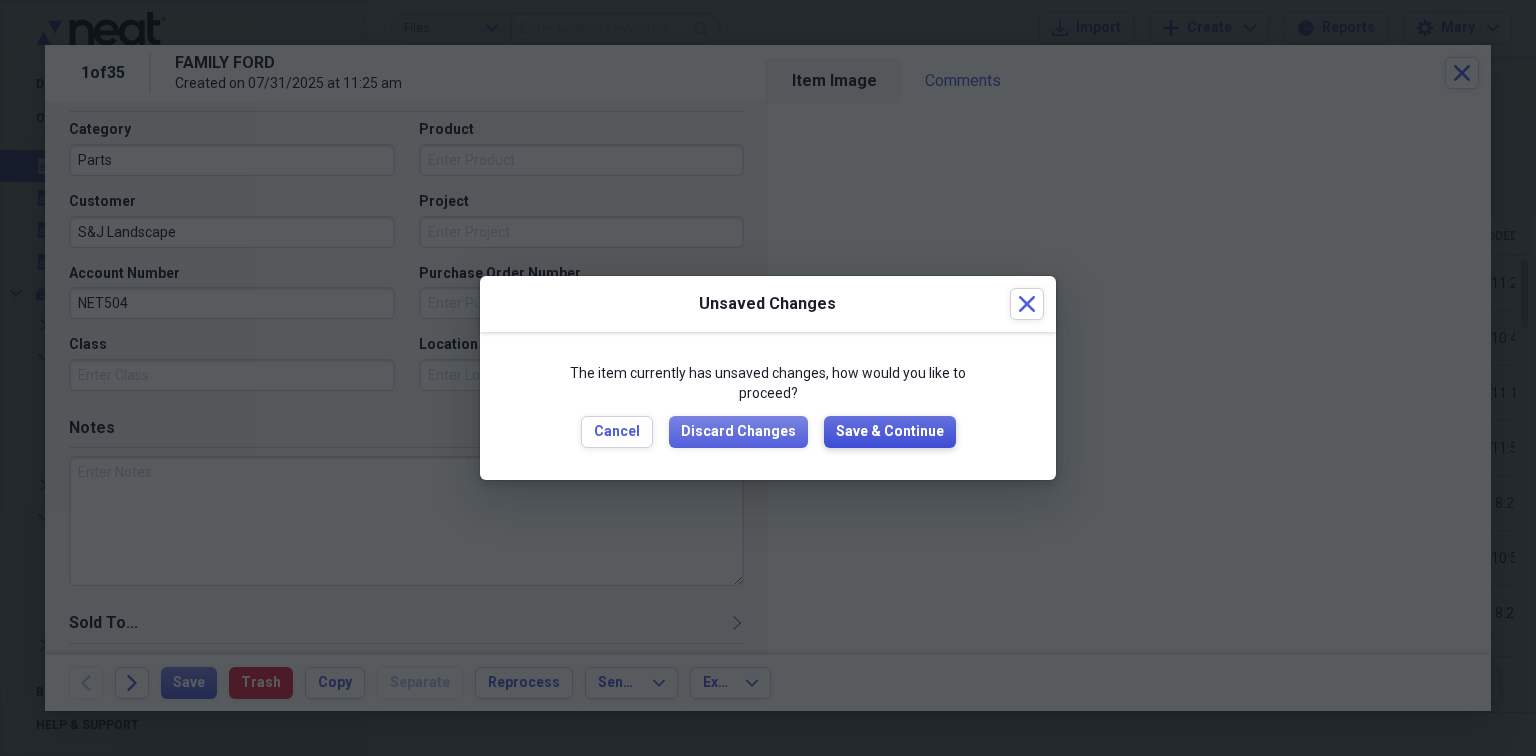 click on "Save & Continue" at bounding box center [890, 432] 